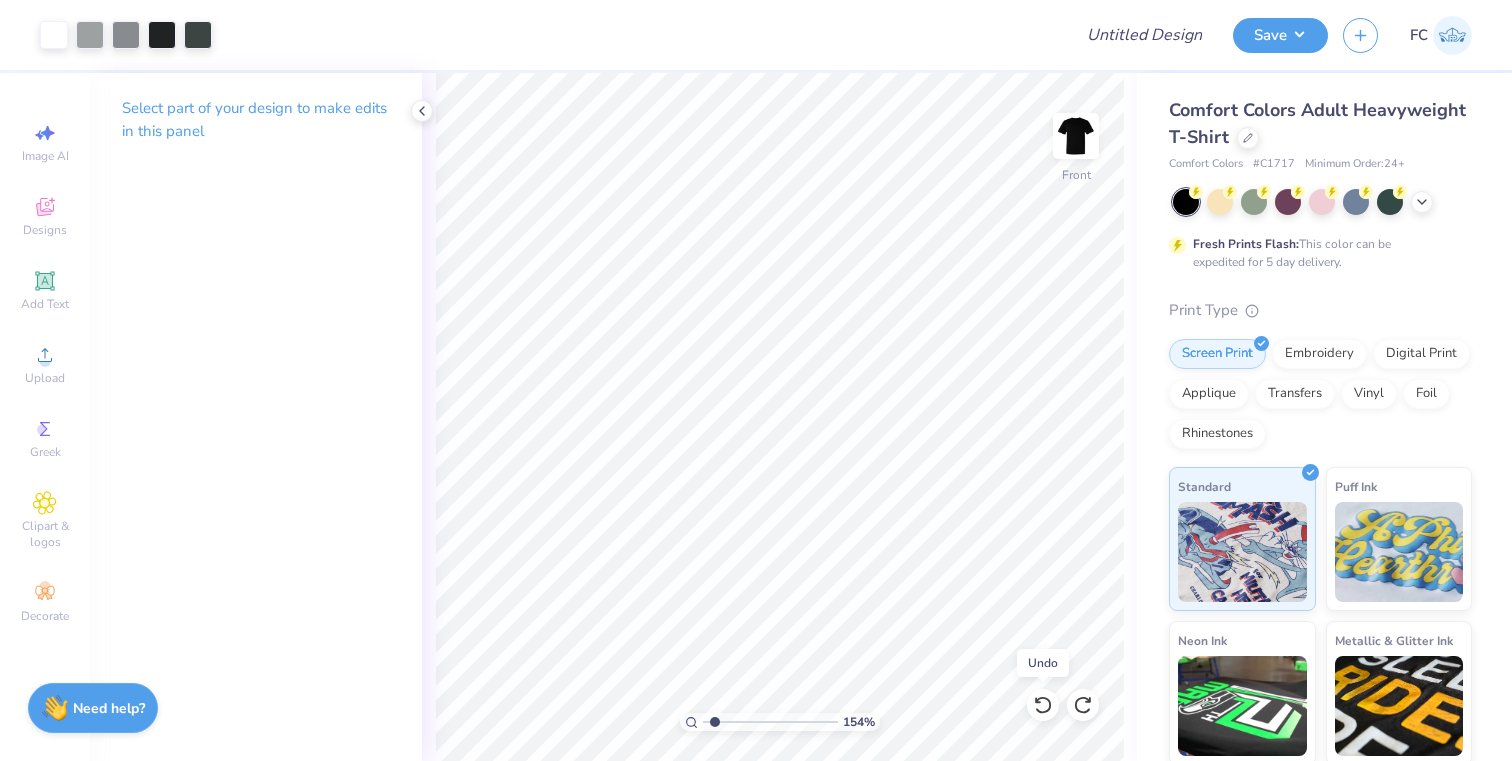scroll, scrollTop: 0, scrollLeft: 0, axis: both 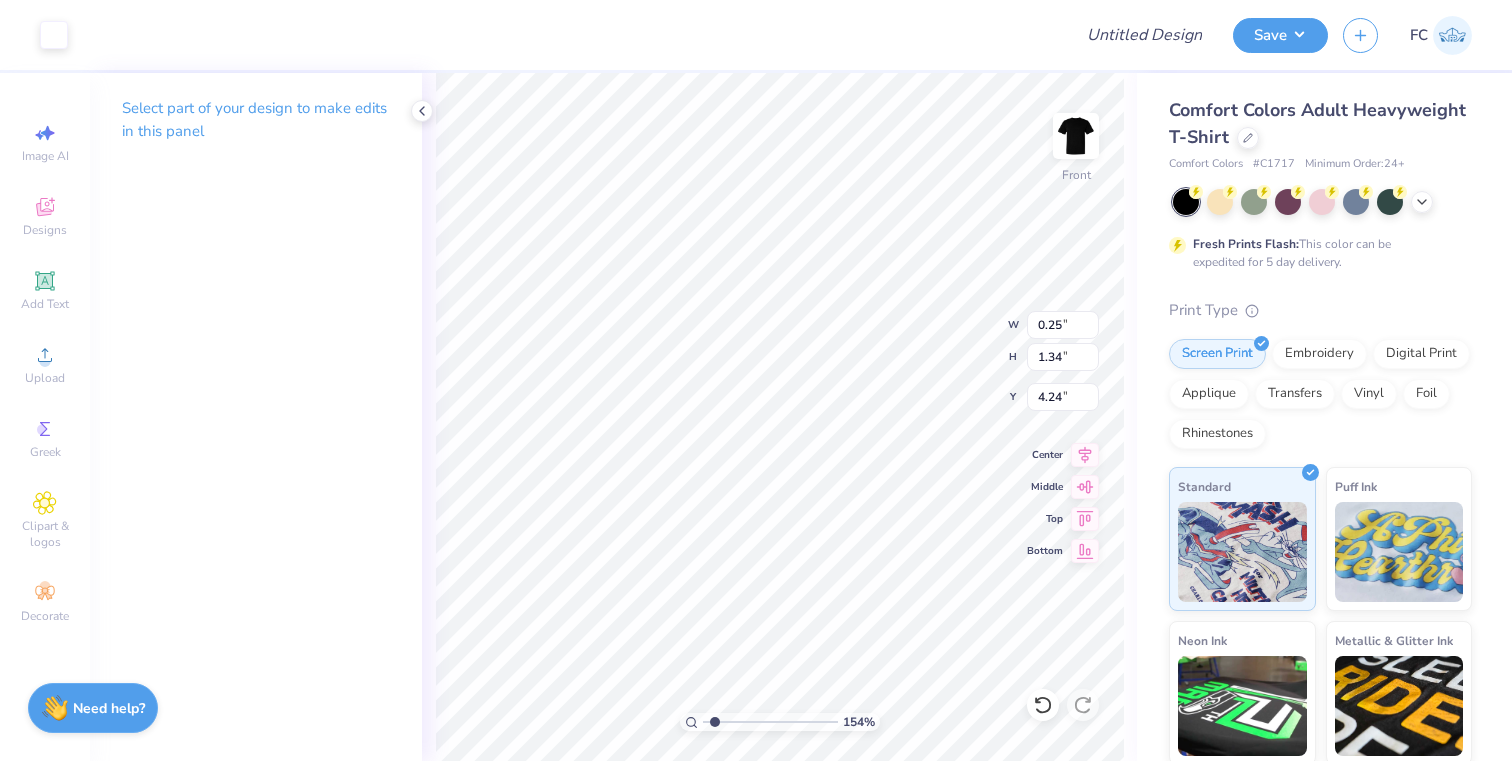 type on "4.24" 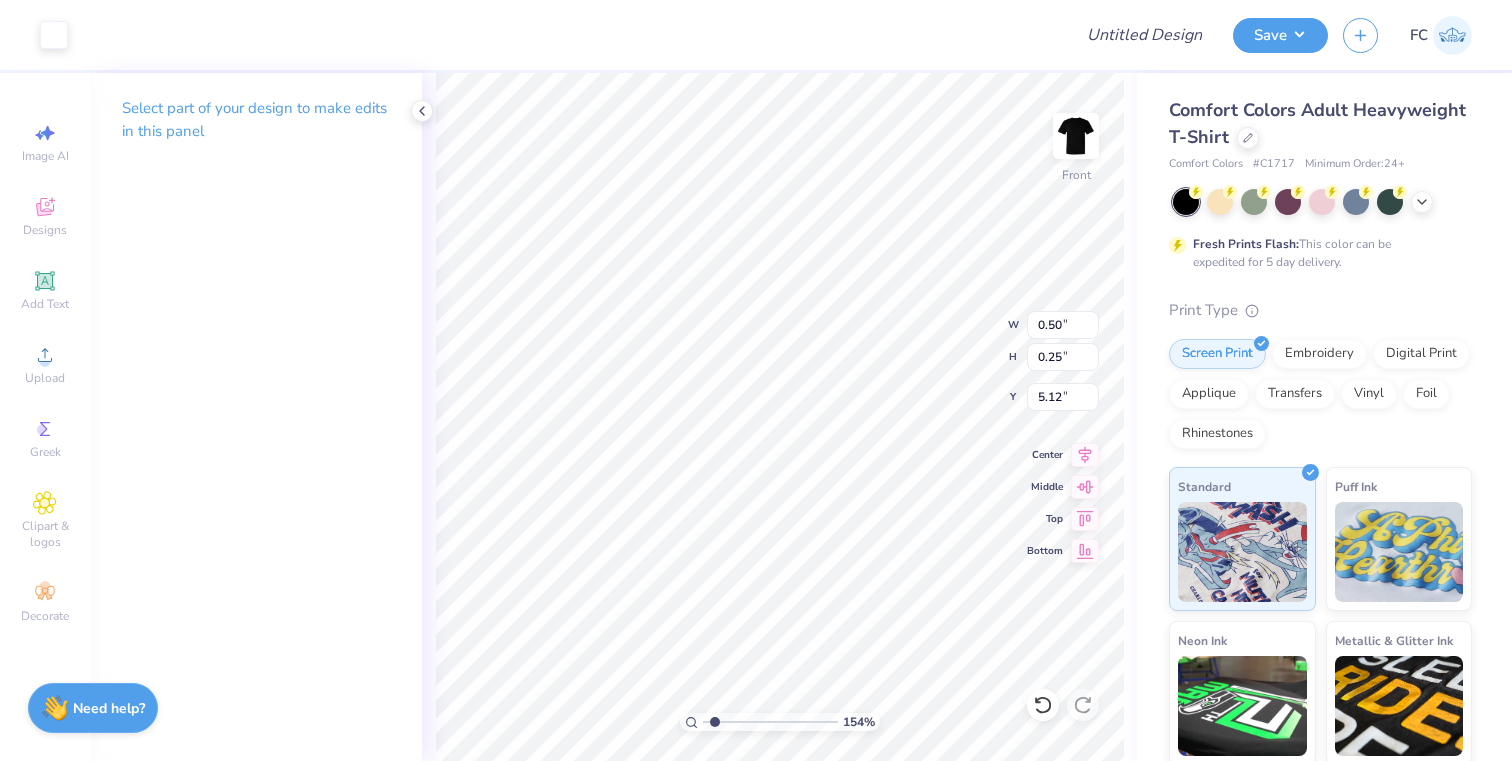 type on "4.24" 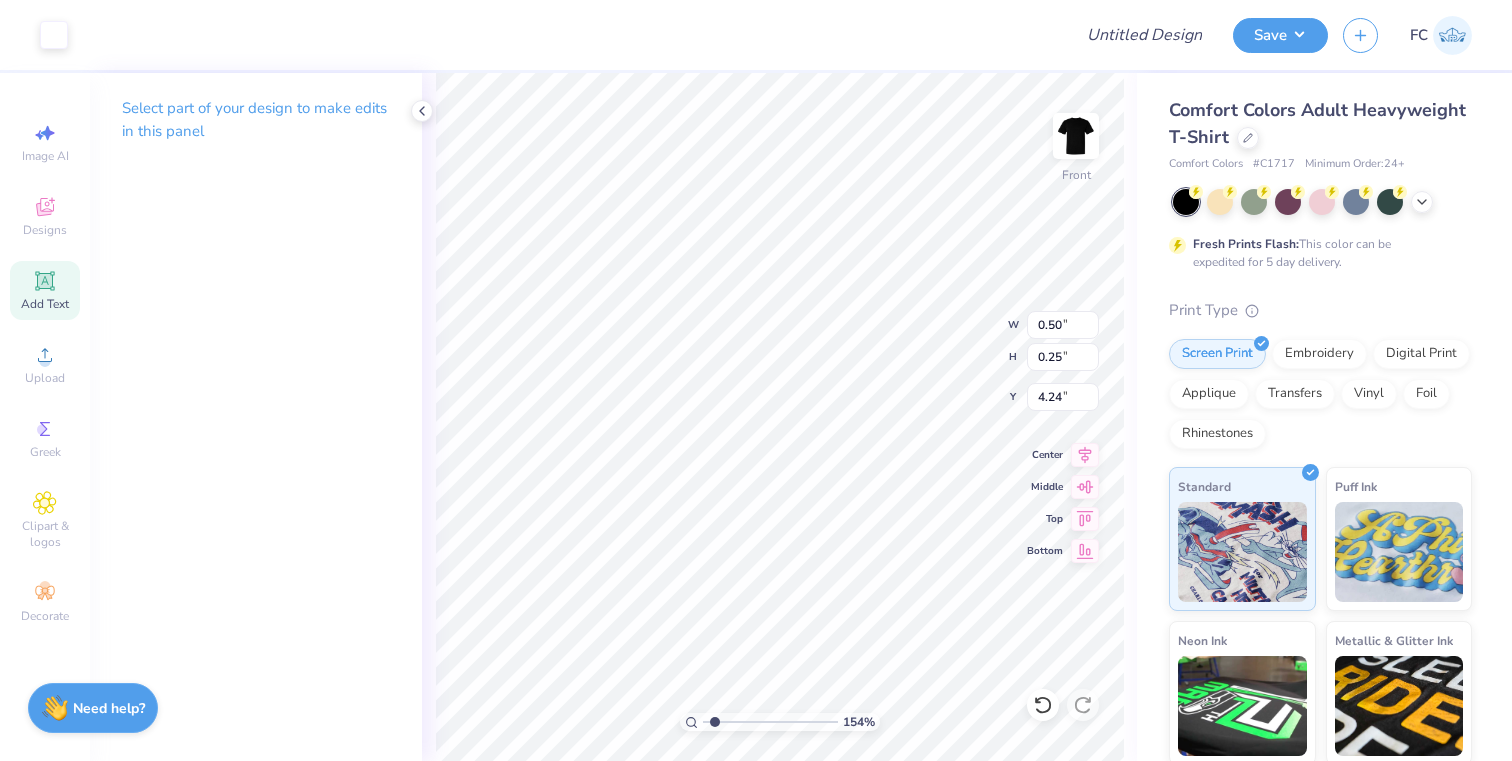 click 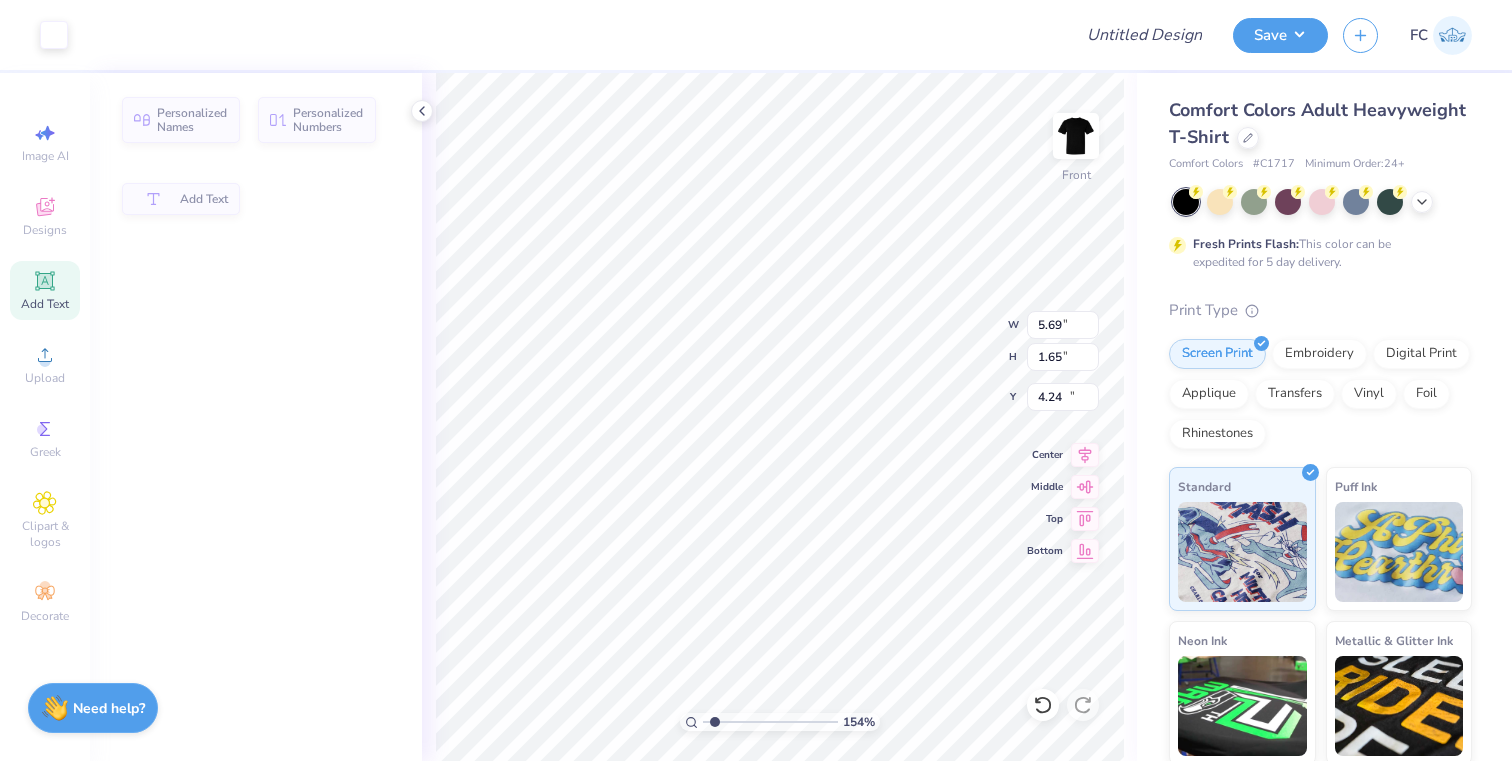 type on "5.69" 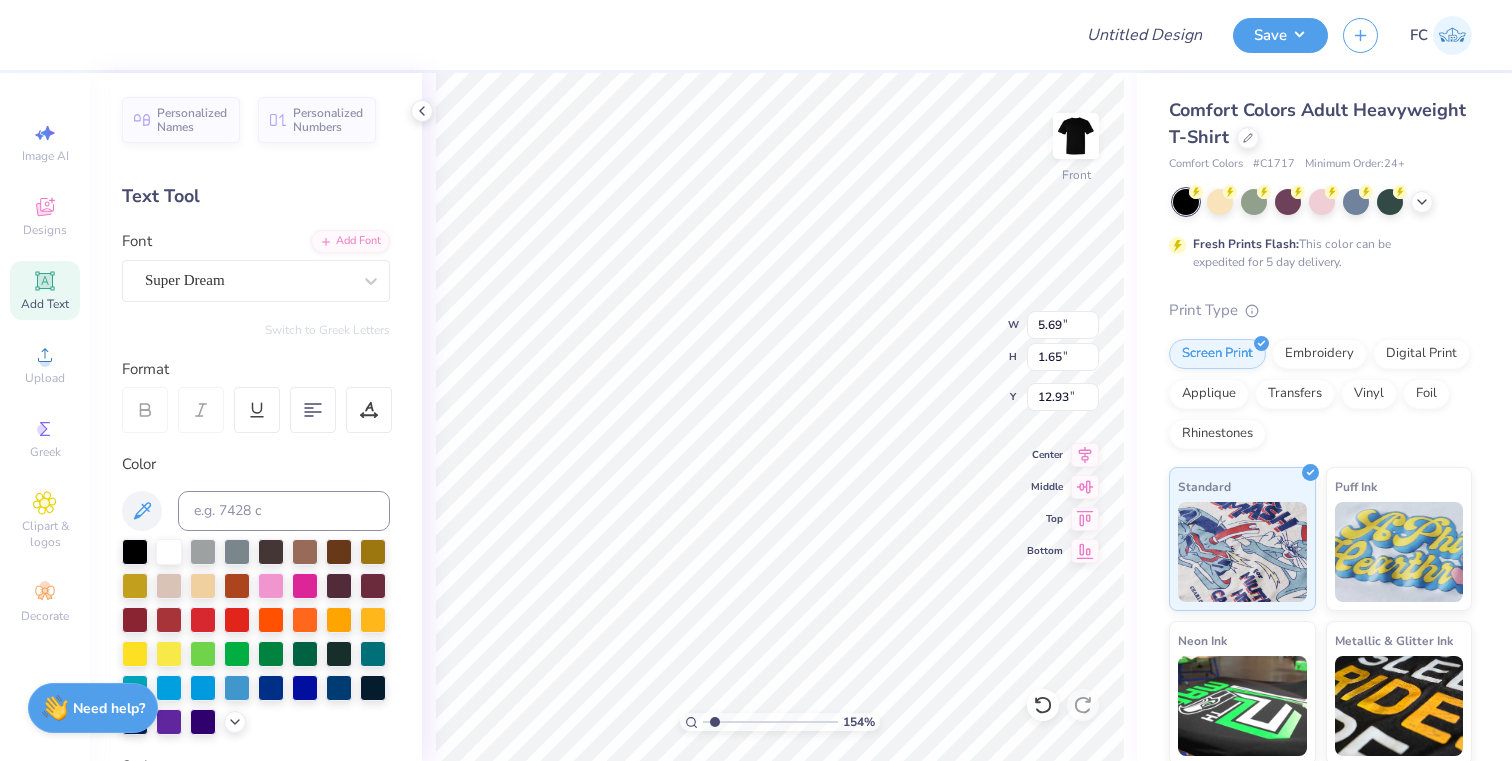 scroll, scrollTop: 0, scrollLeft: 2, axis: horizontal 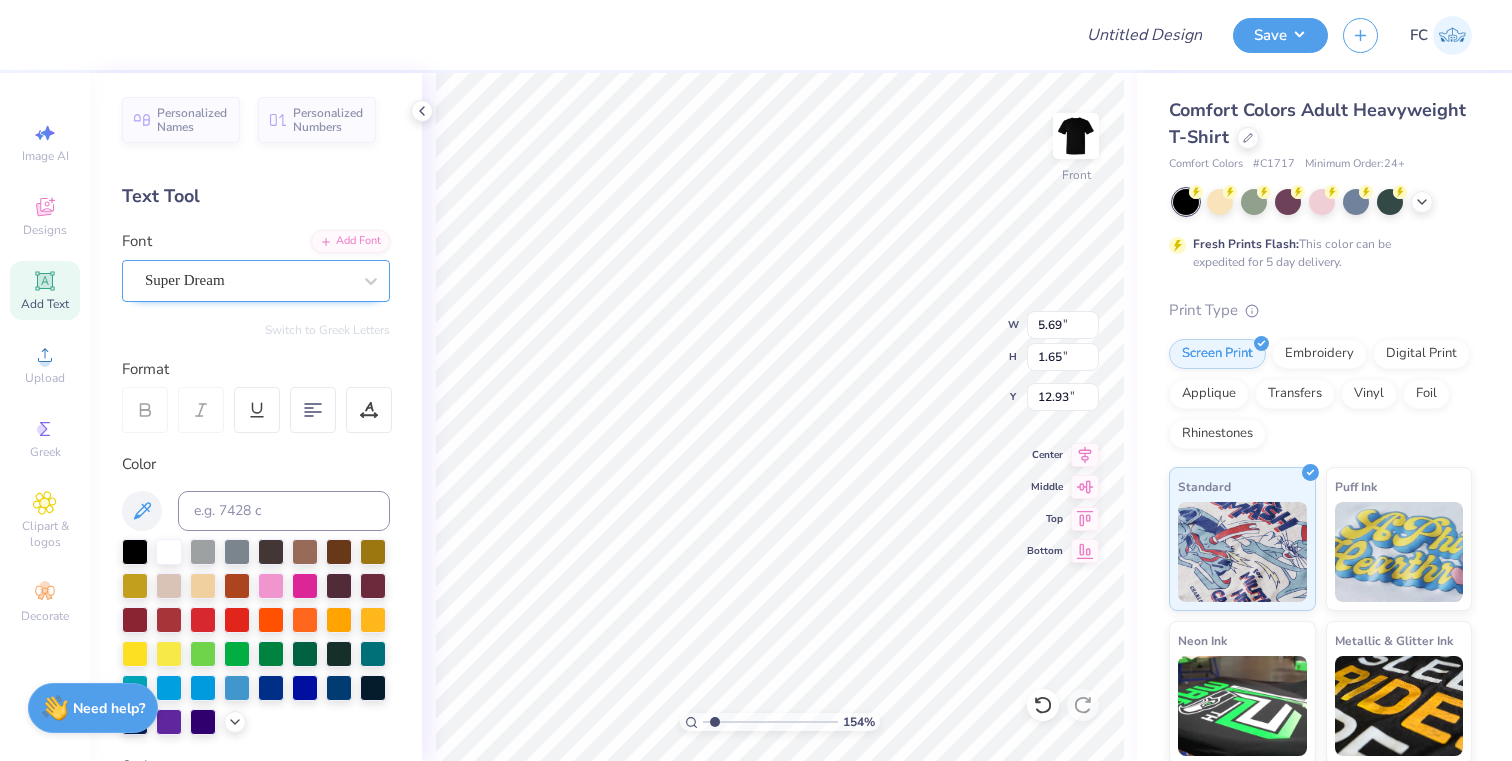 type on "BERKELEY" 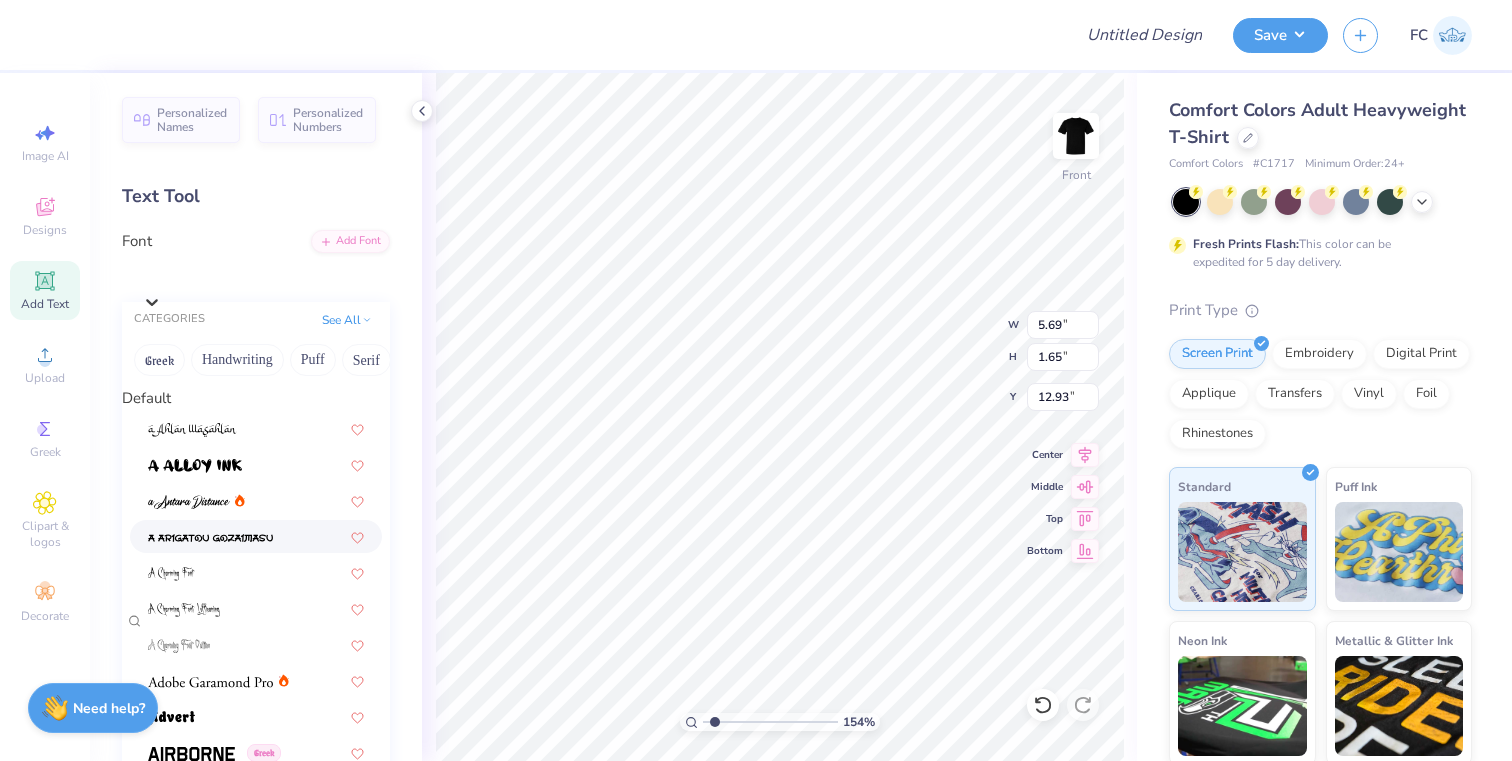 scroll, scrollTop: 731, scrollLeft: 0, axis: vertical 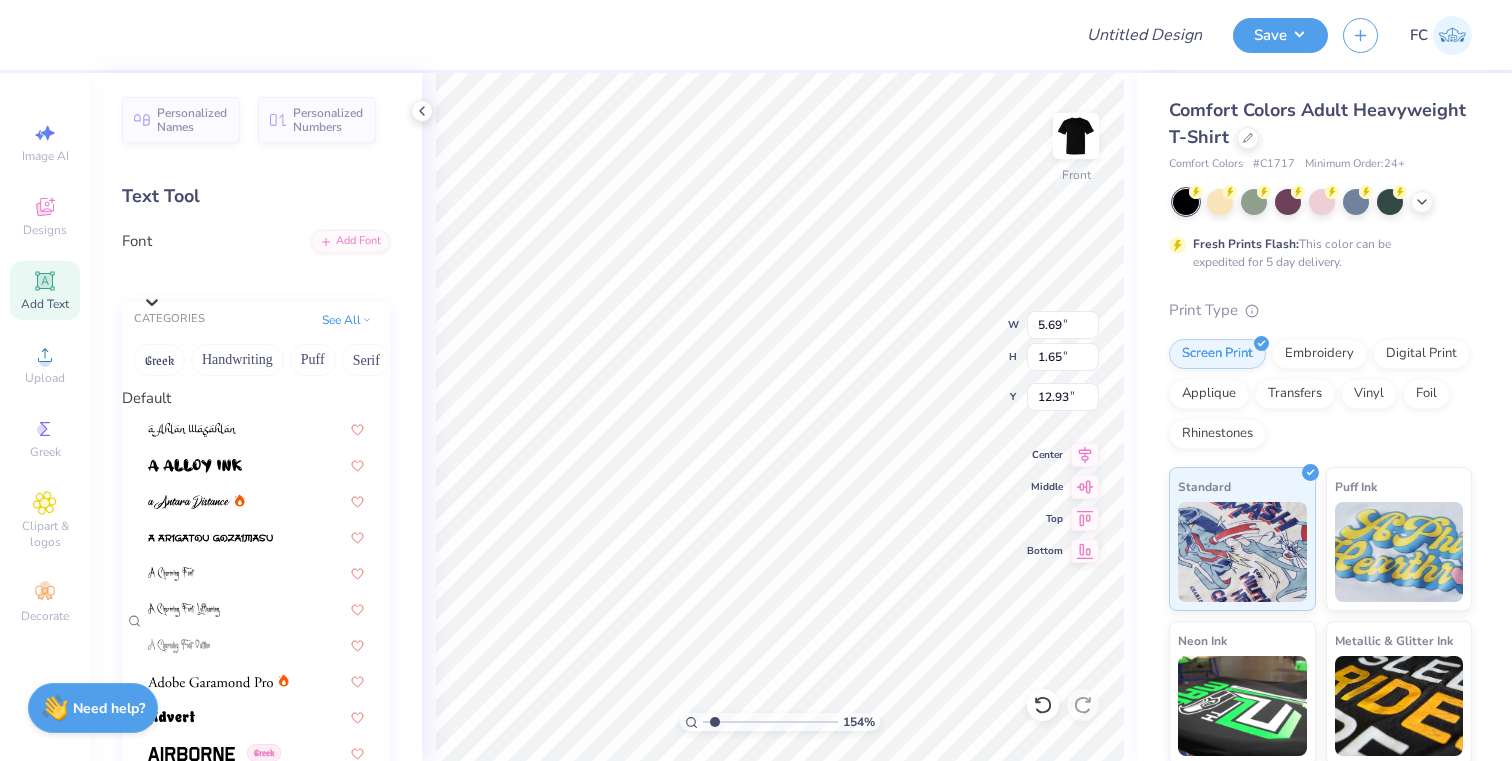 click at bounding box center [193, 1256] 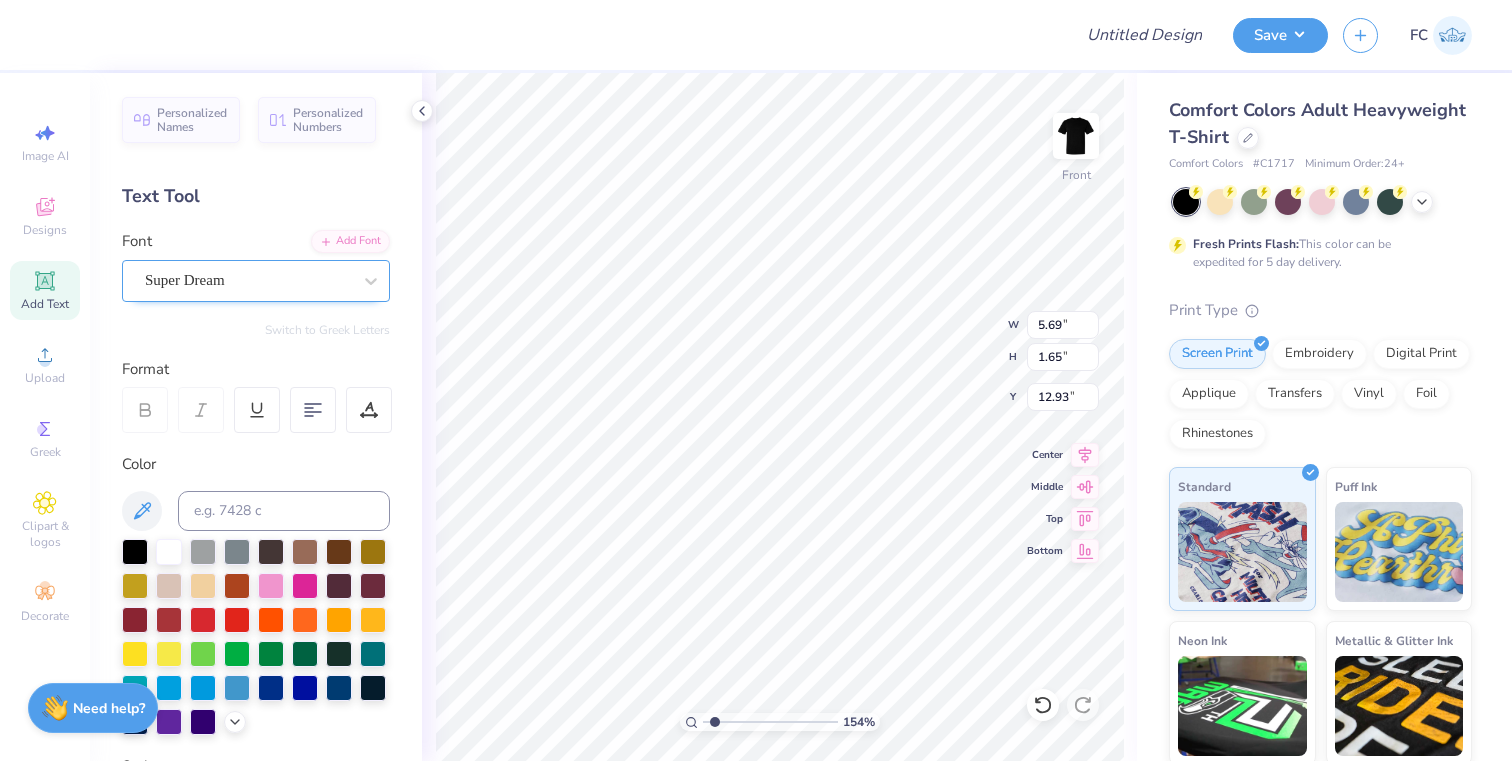 click on "Super Dream" at bounding box center (248, 280) 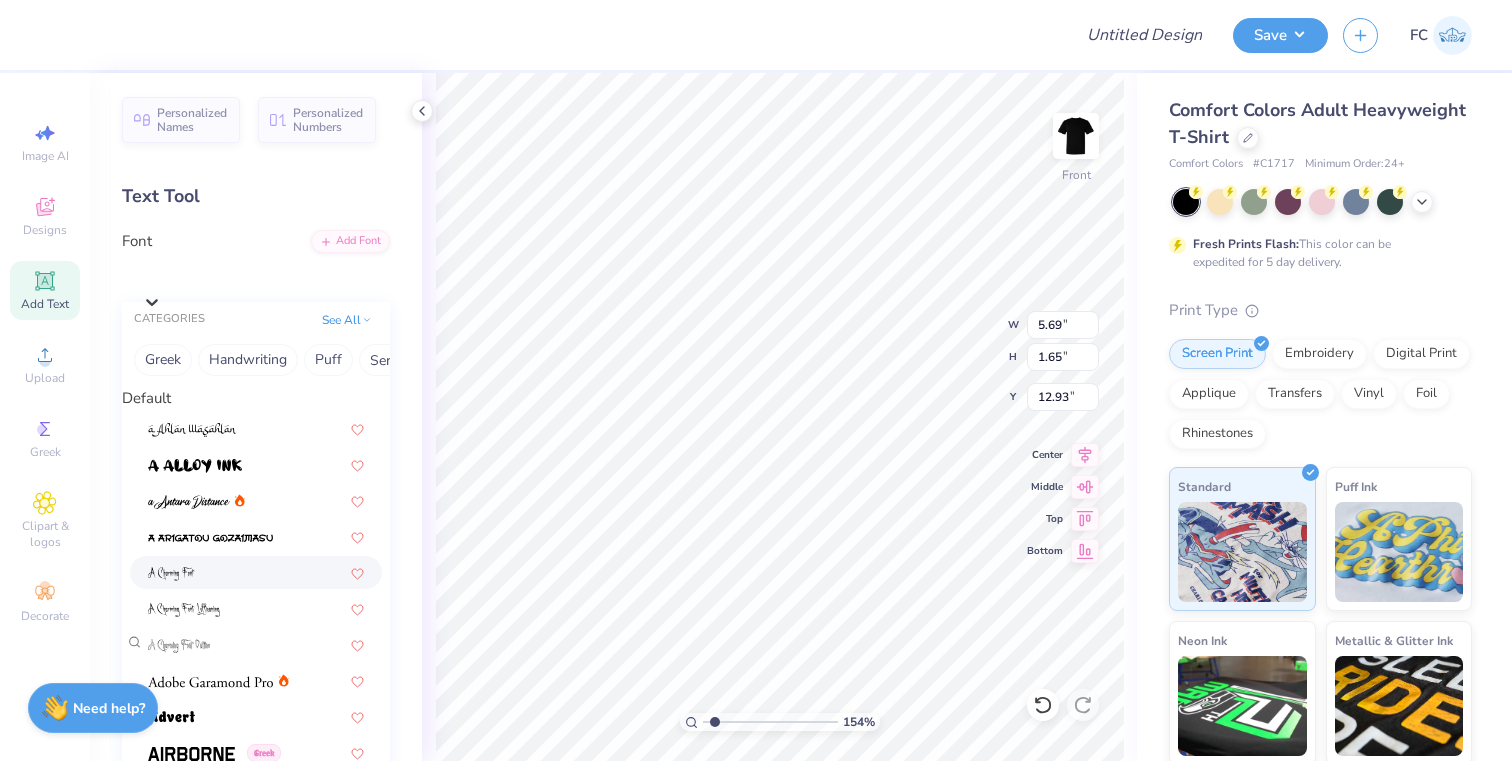 scroll, scrollTop: 607, scrollLeft: 0, axis: vertical 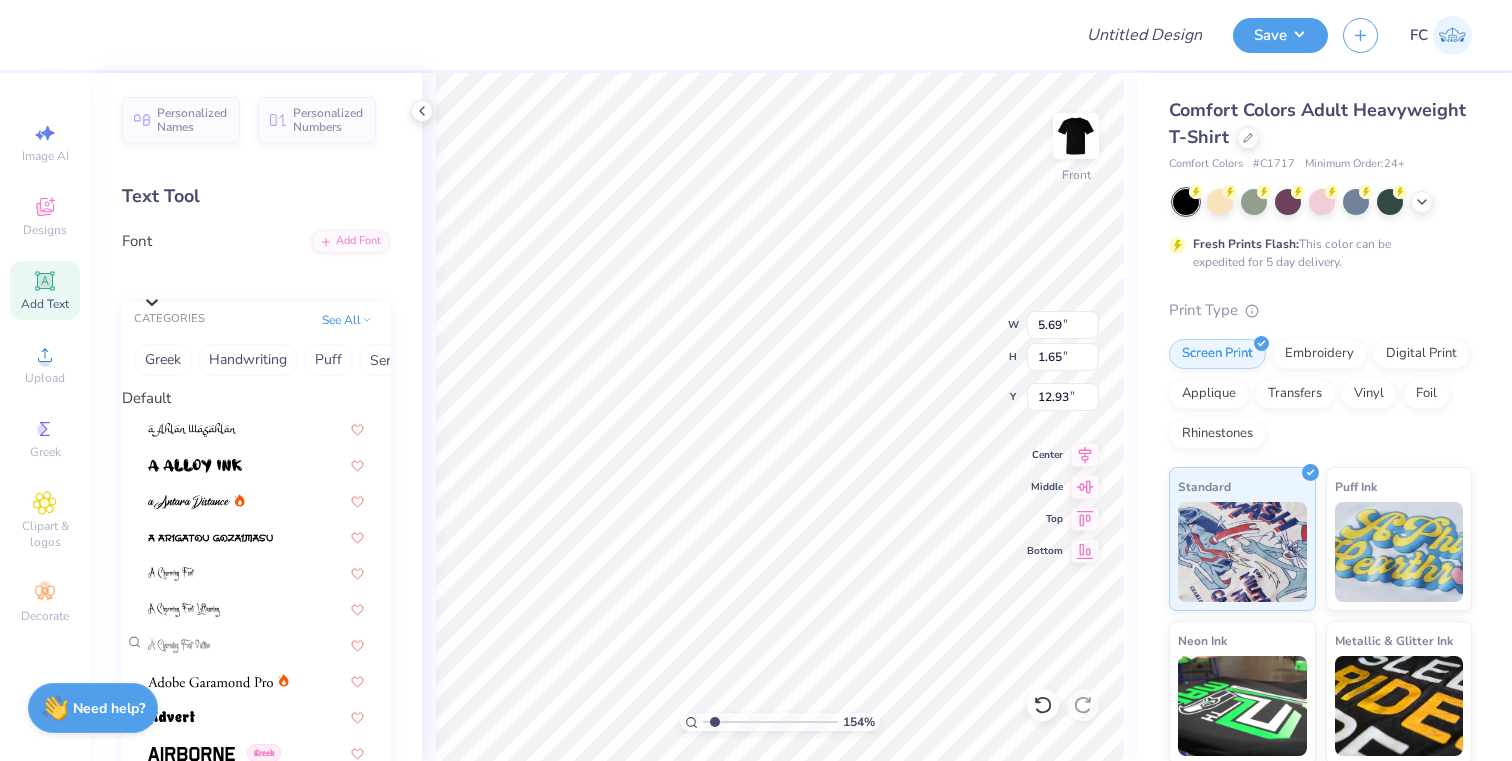 click at bounding box center (256, 1220) 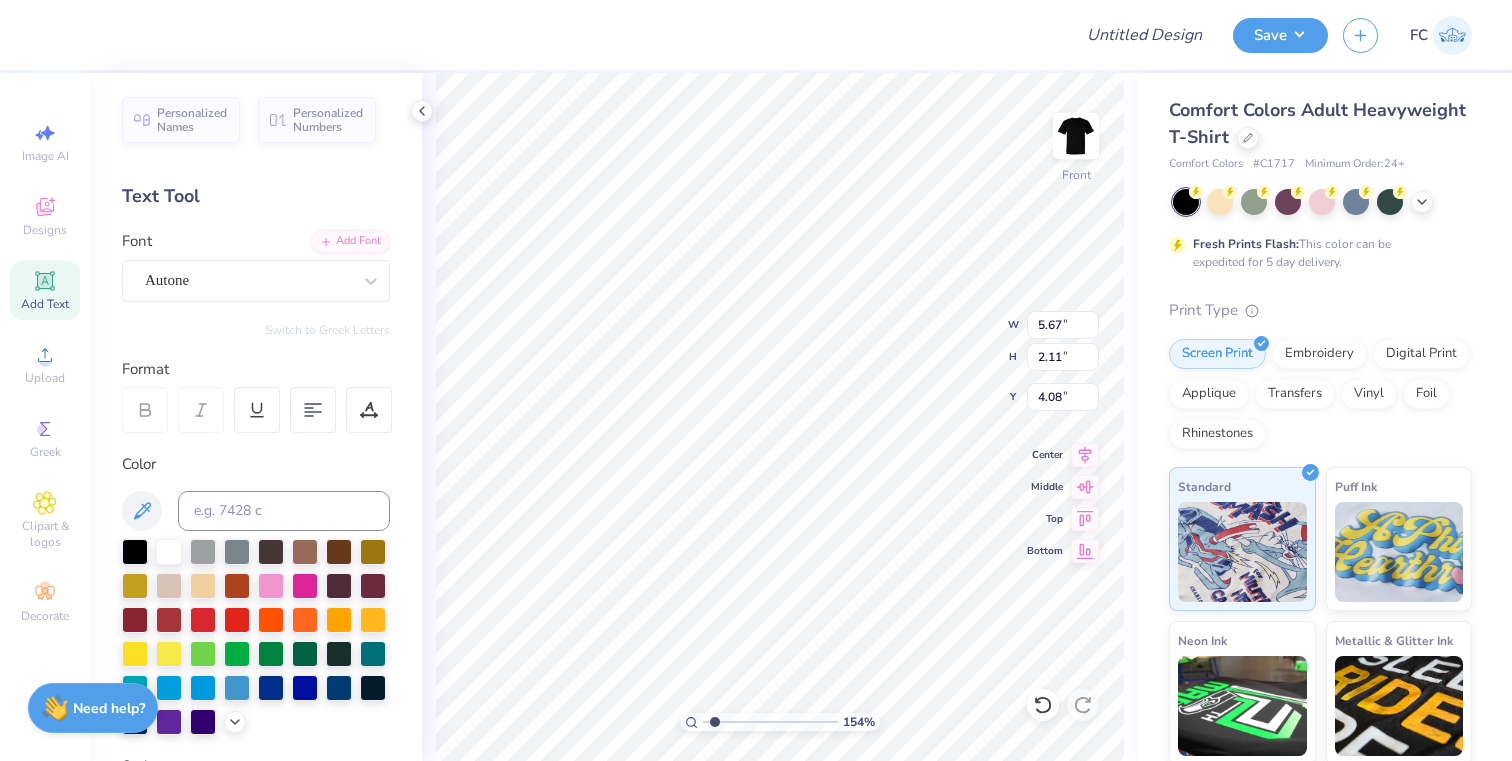 type on "4.08" 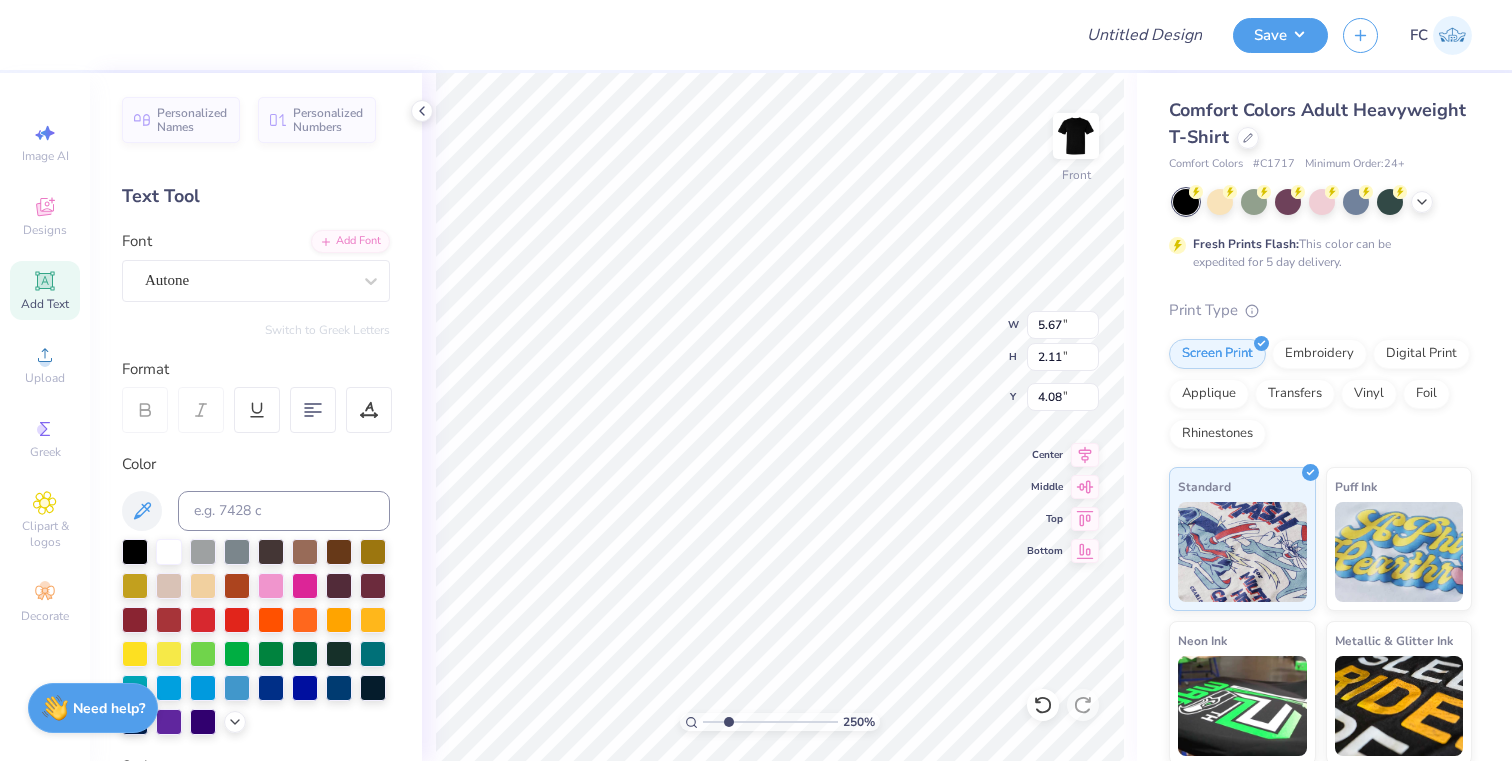 drag, startPoint x: 714, startPoint y: 722, endPoint x: 728, endPoint y: 722, distance: 14 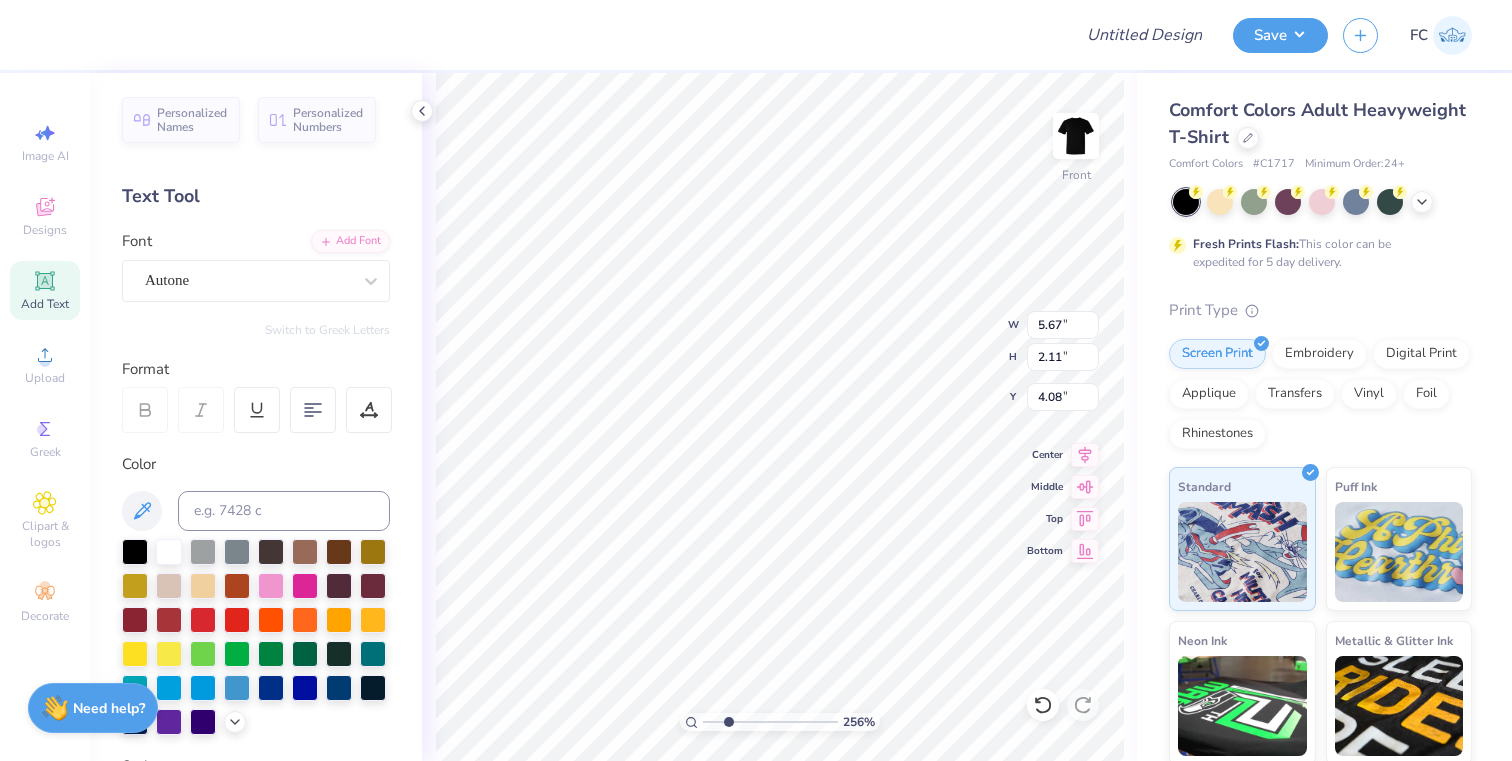 type on "3.71" 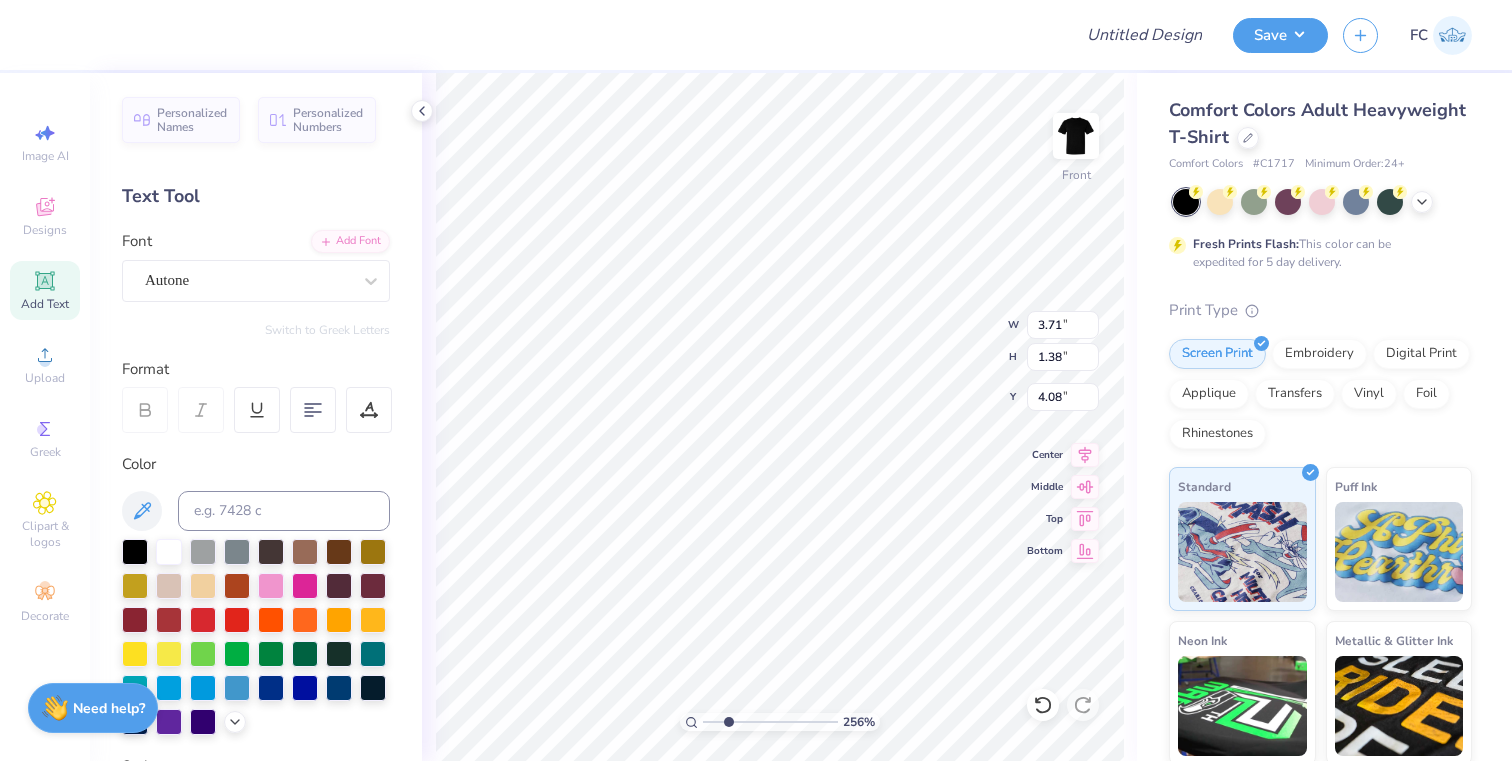type on "4.71" 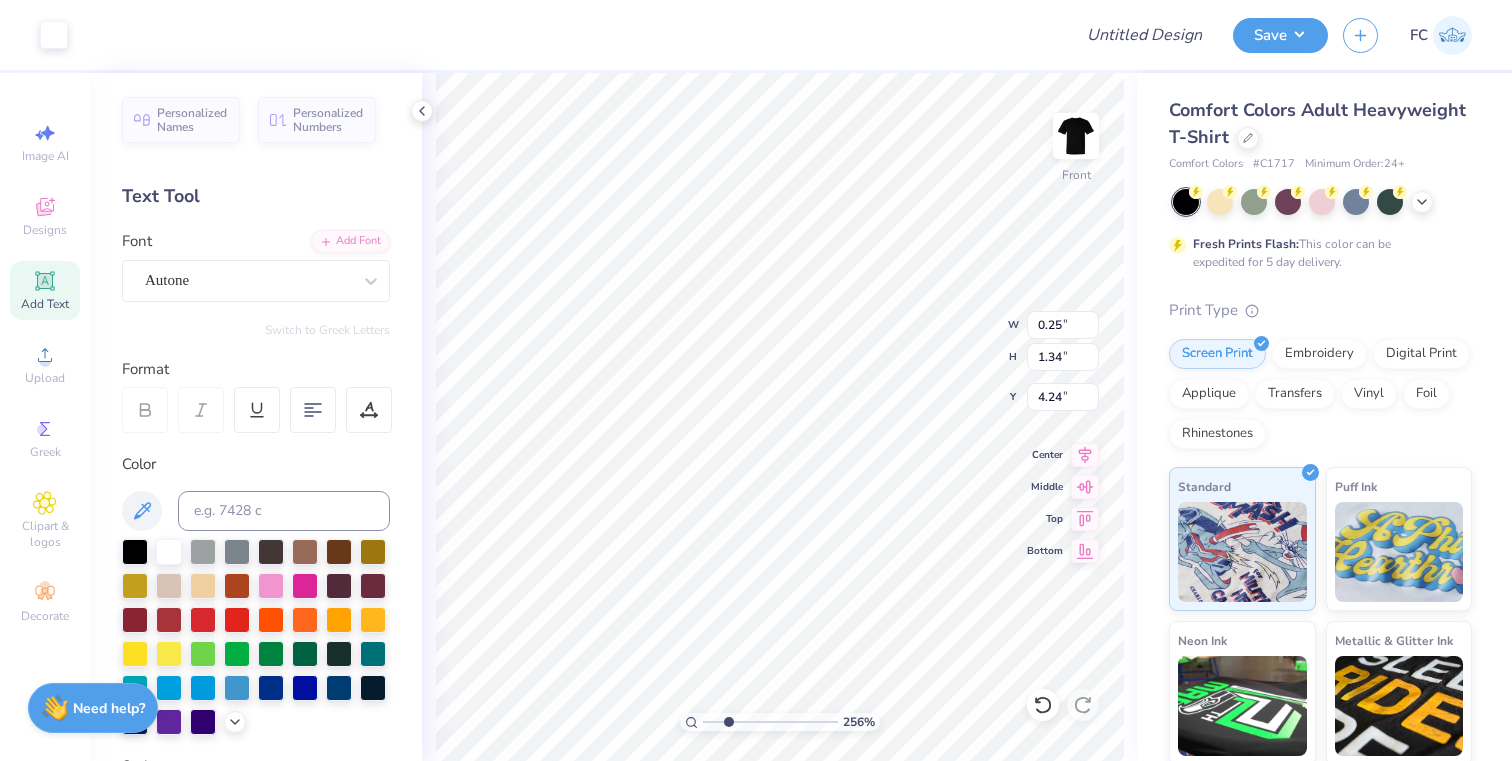 type on "3.00" 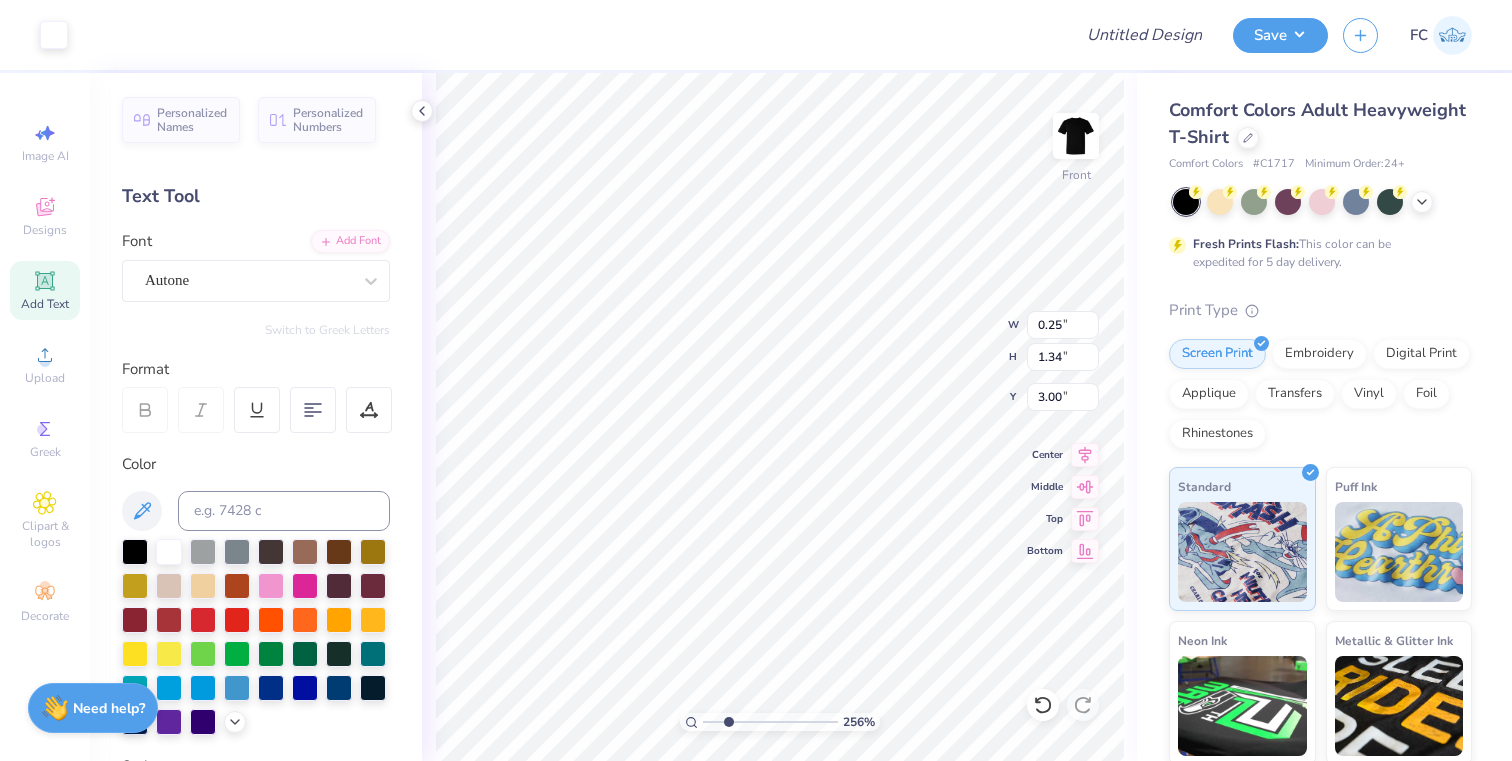type on "0.14" 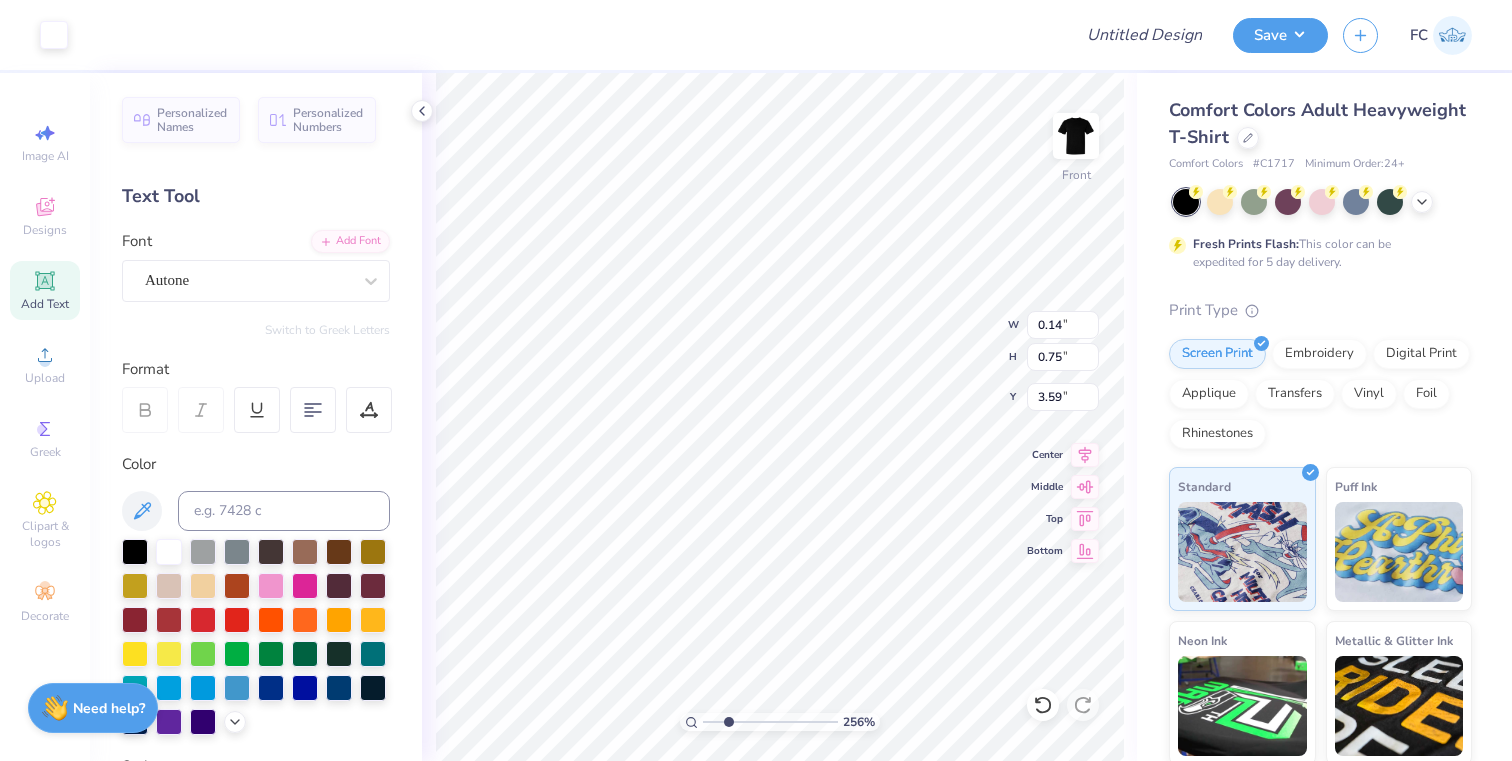type on "0.64" 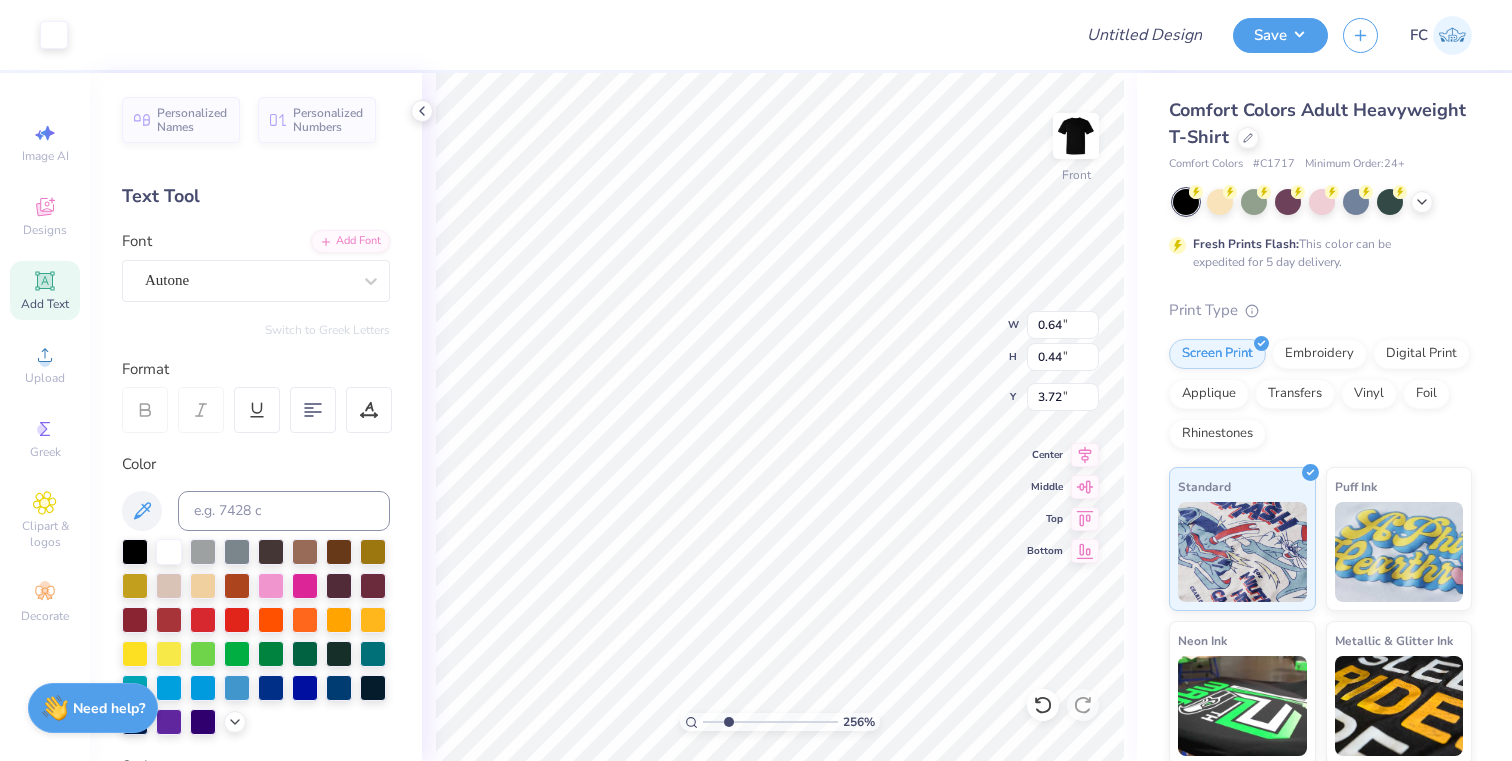 type on "5.40" 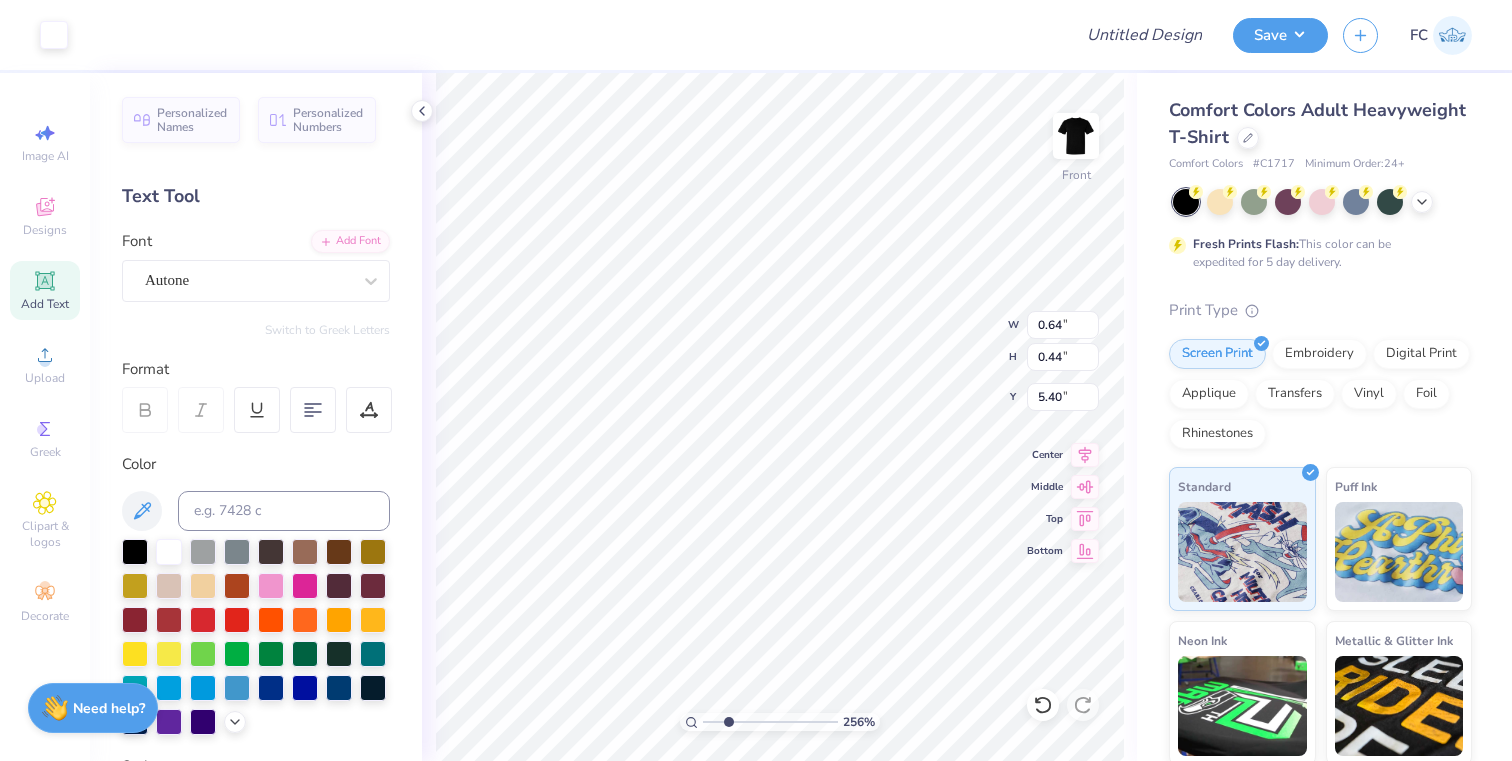 type on "3.71" 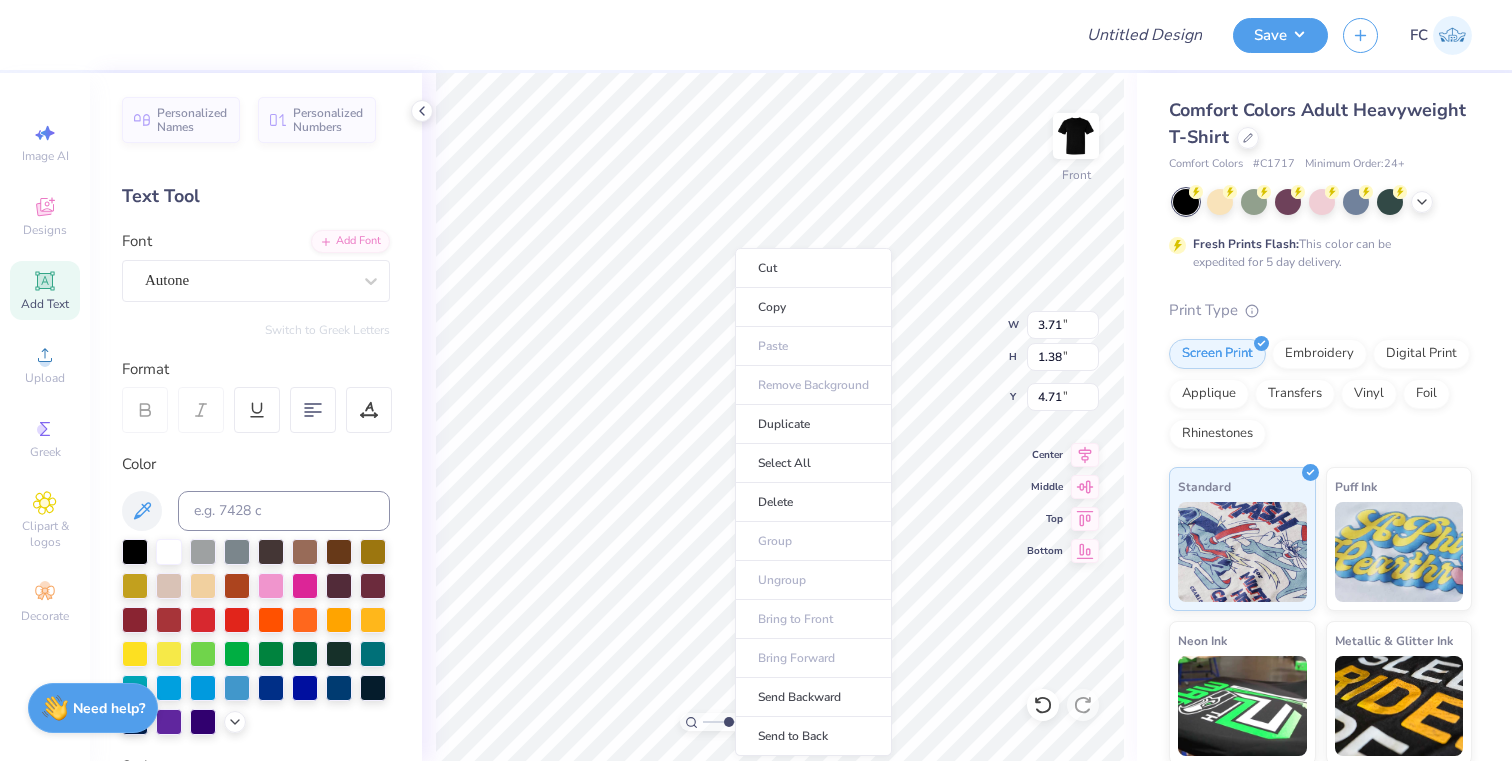 type on "8.19" 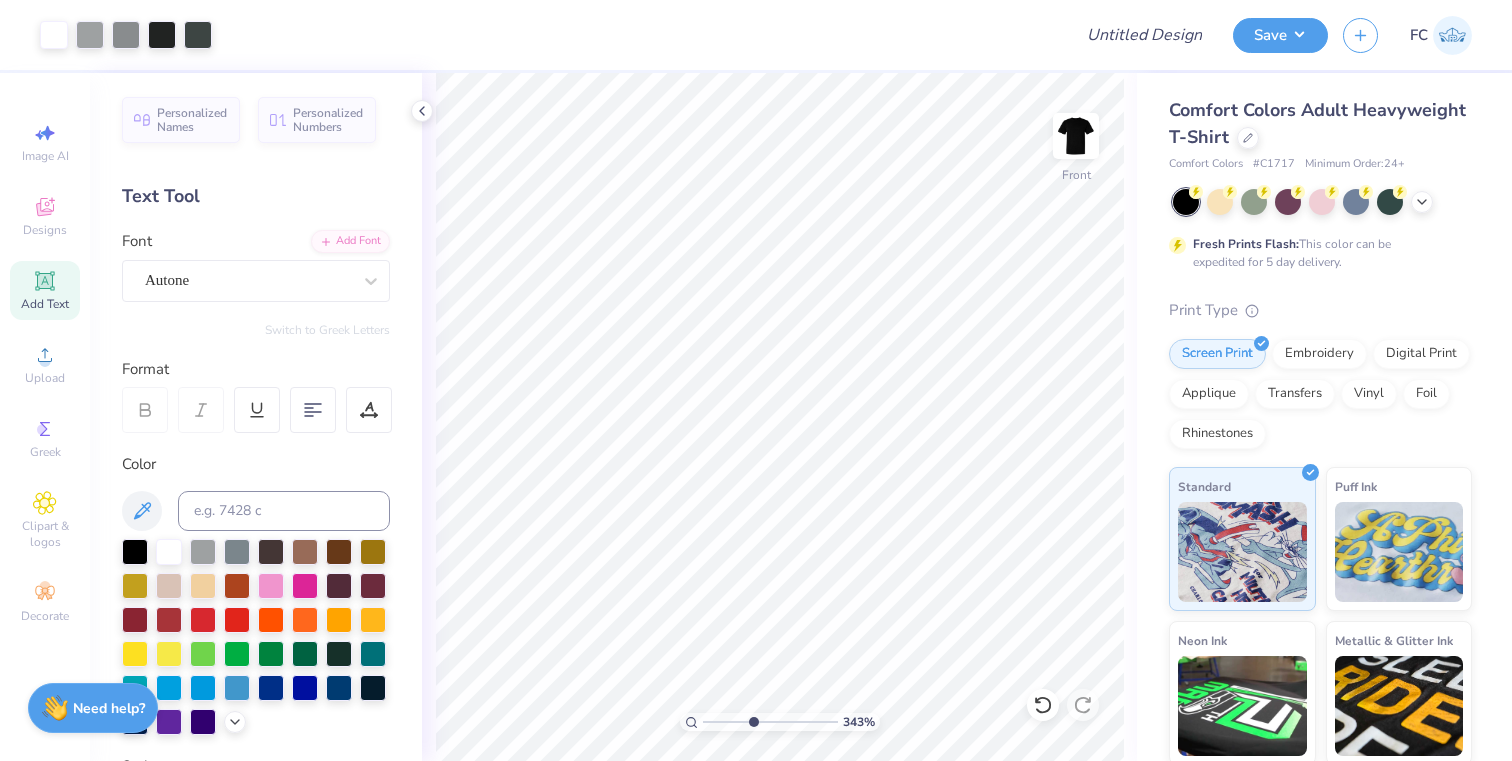 drag, startPoint x: 732, startPoint y: 722, endPoint x: 752, endPoint y: 719, distance: 20.22375 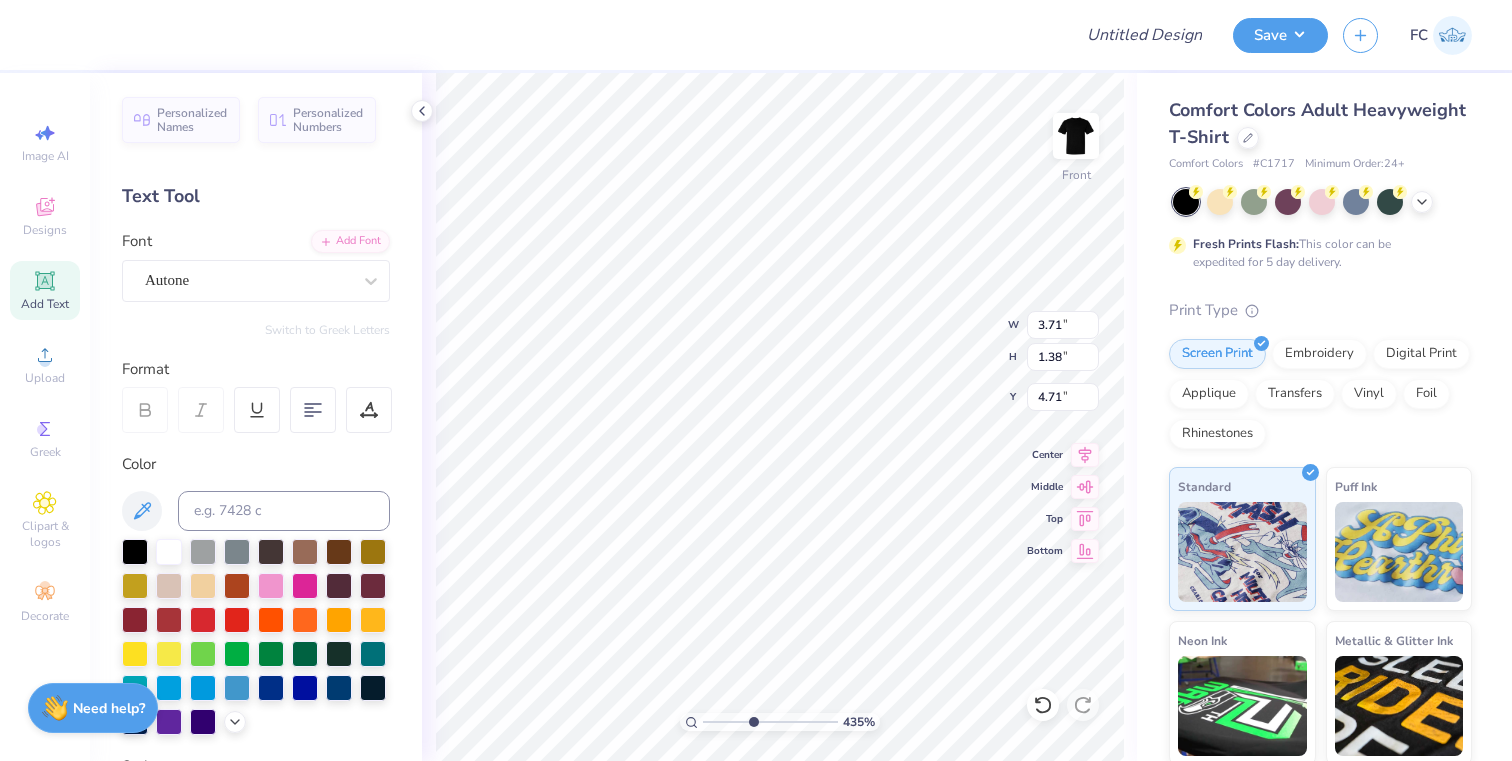 type on "3.33" 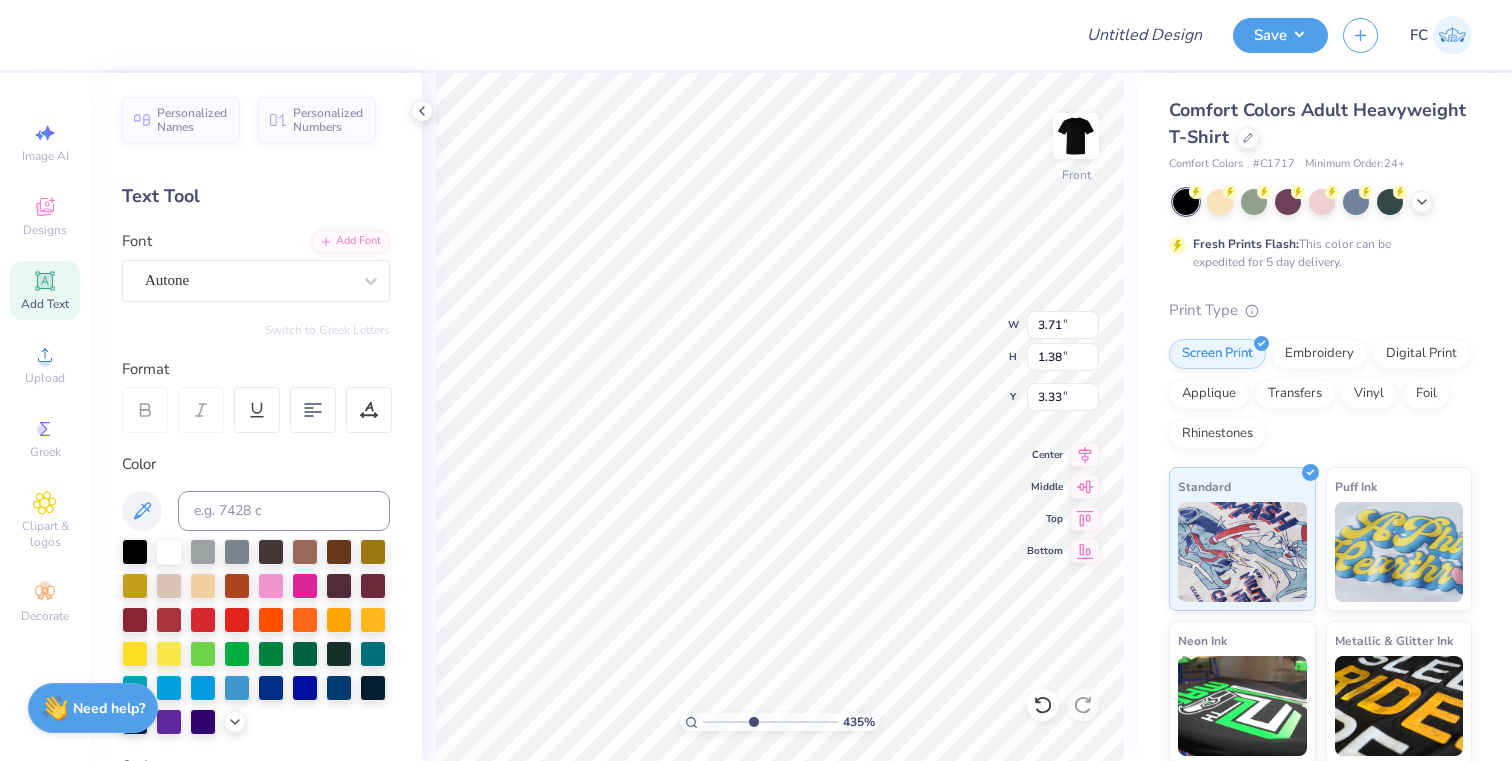type on "0.64" 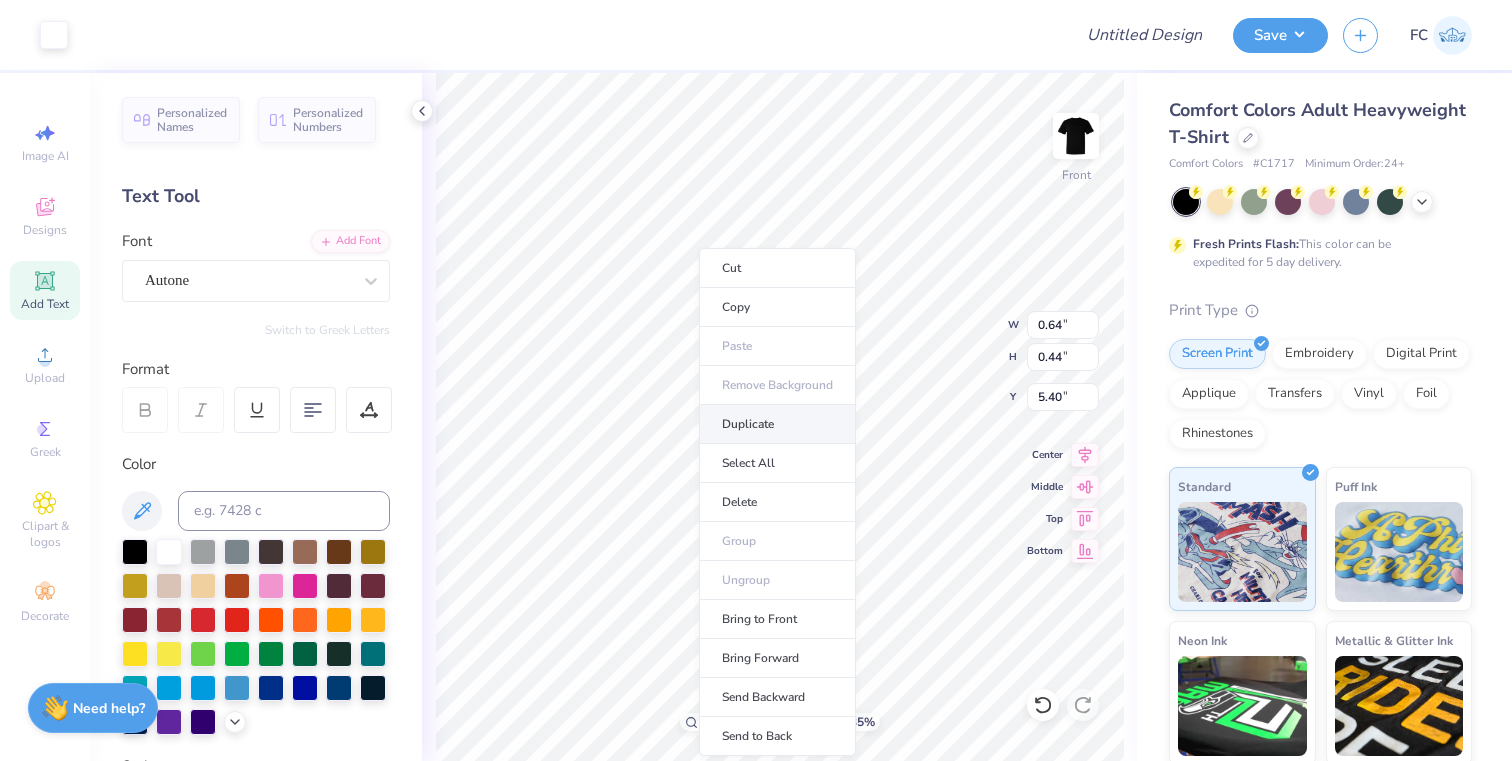 click on "Duplicate" at bounding box center (777, 424) 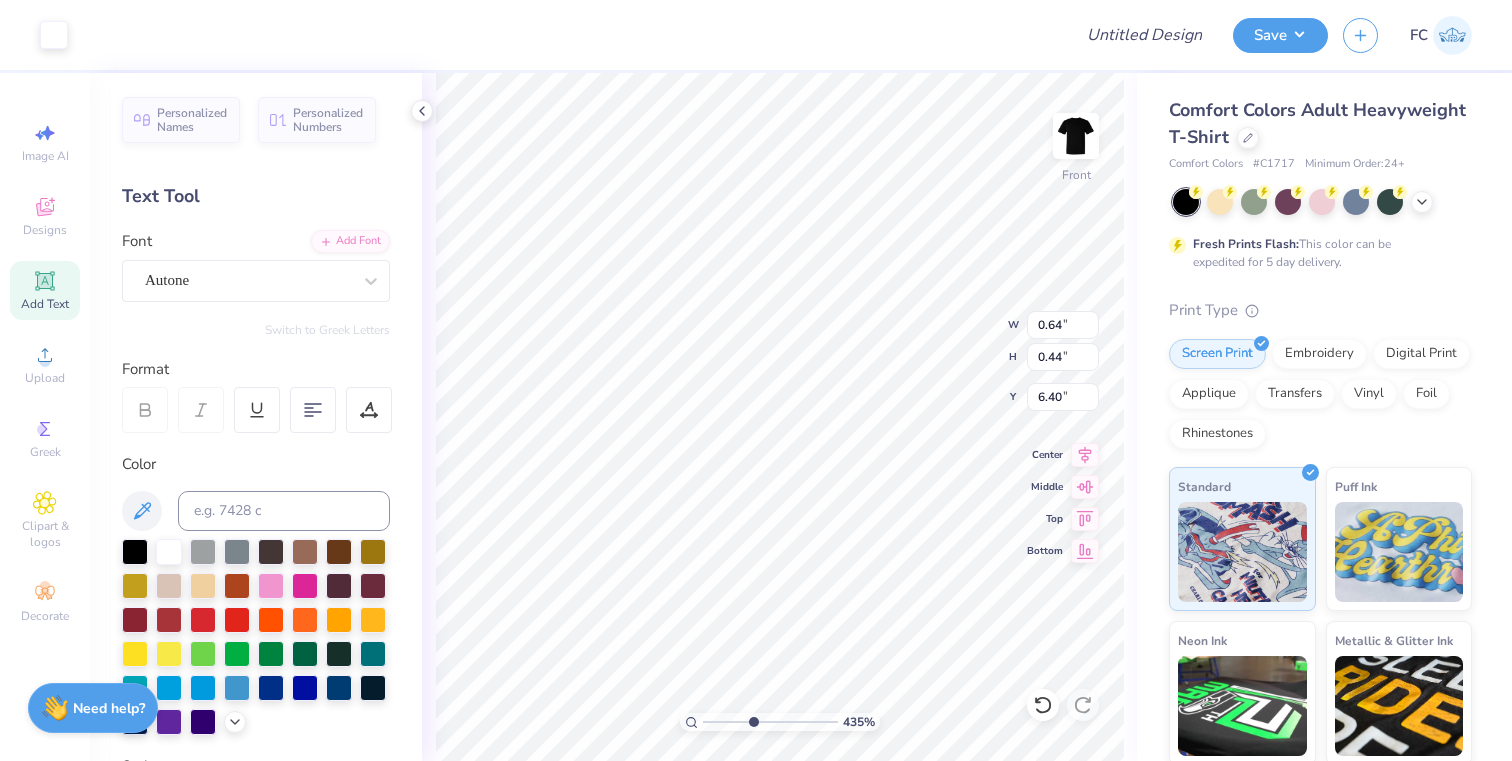 type on "3.96" 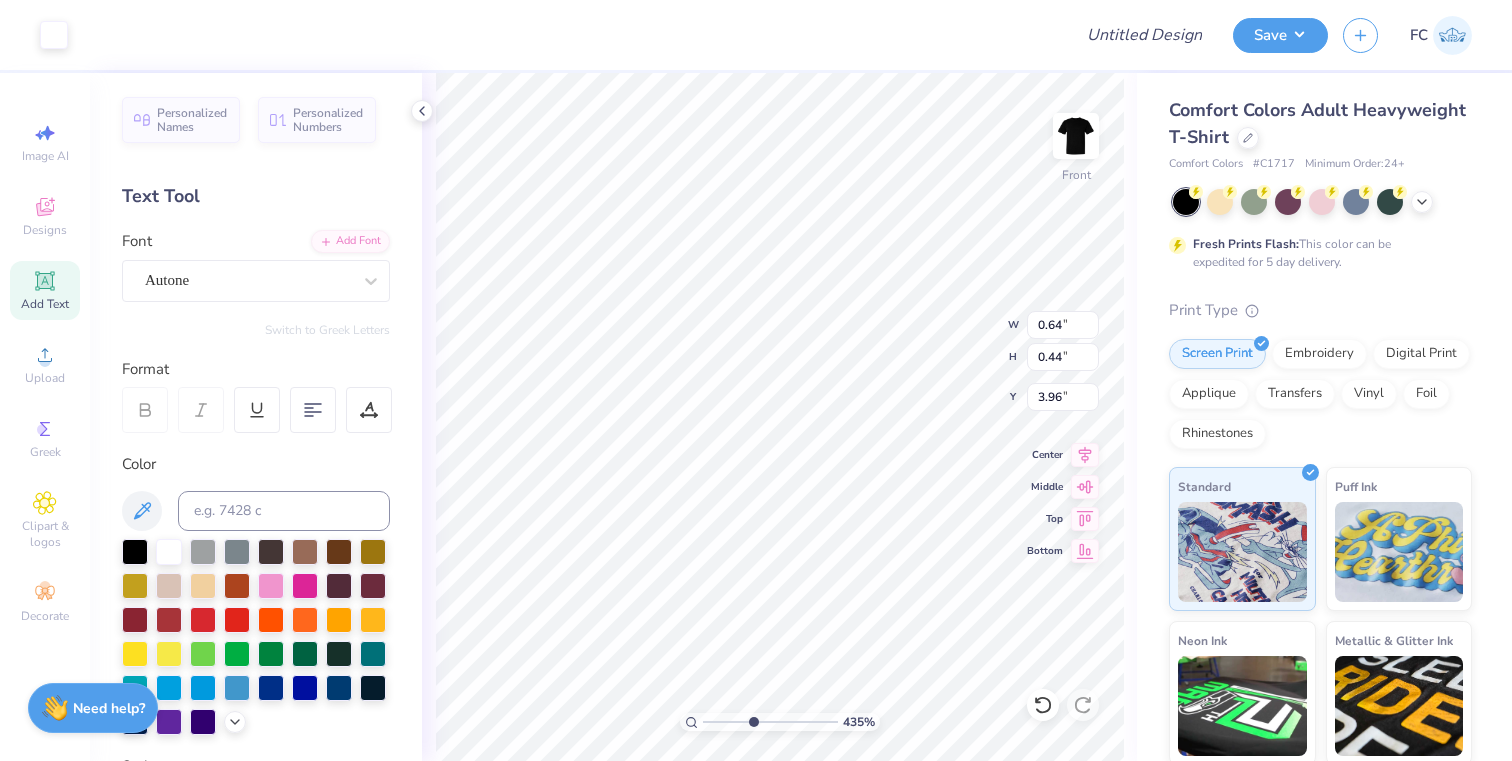 type on "3.71" 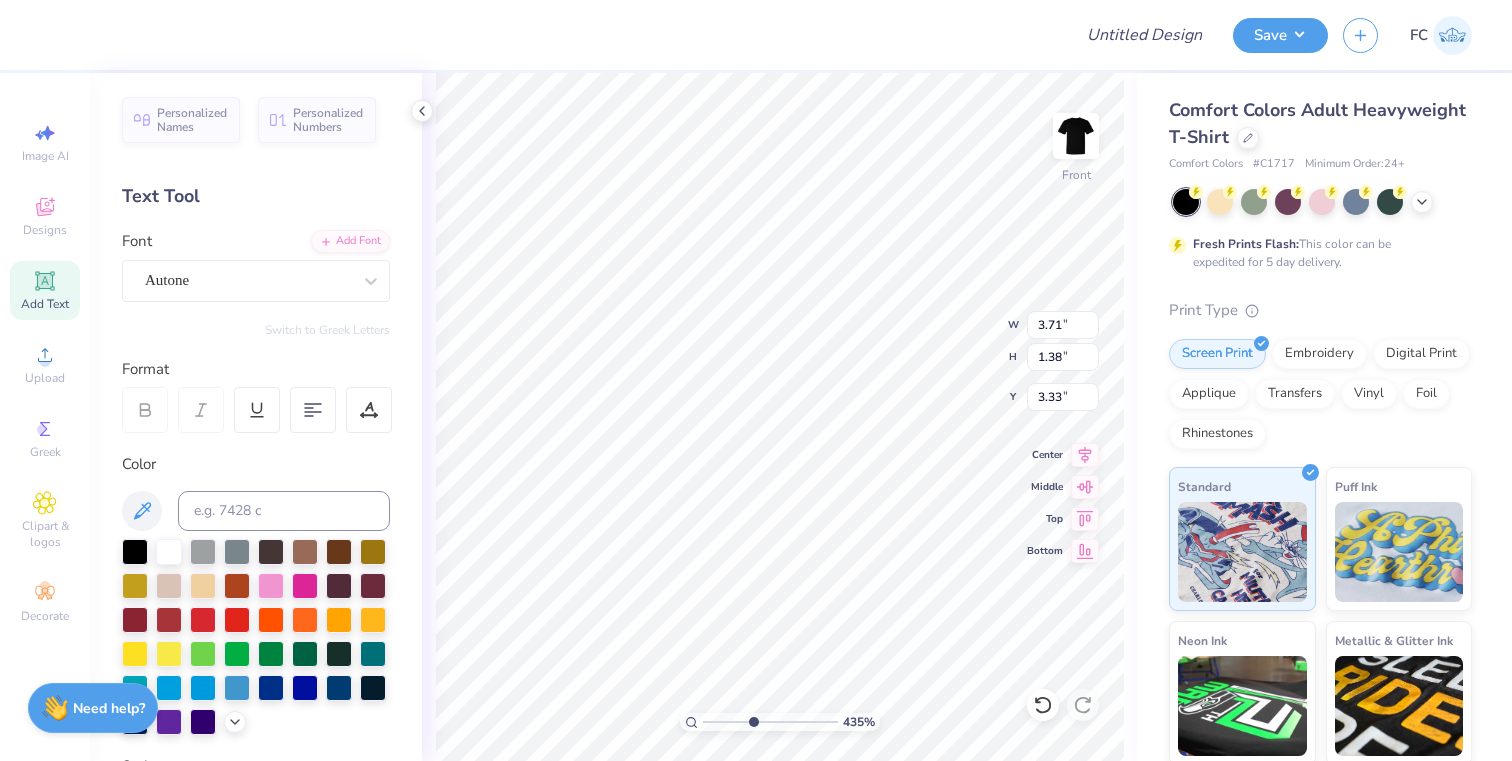 type on "4.71" 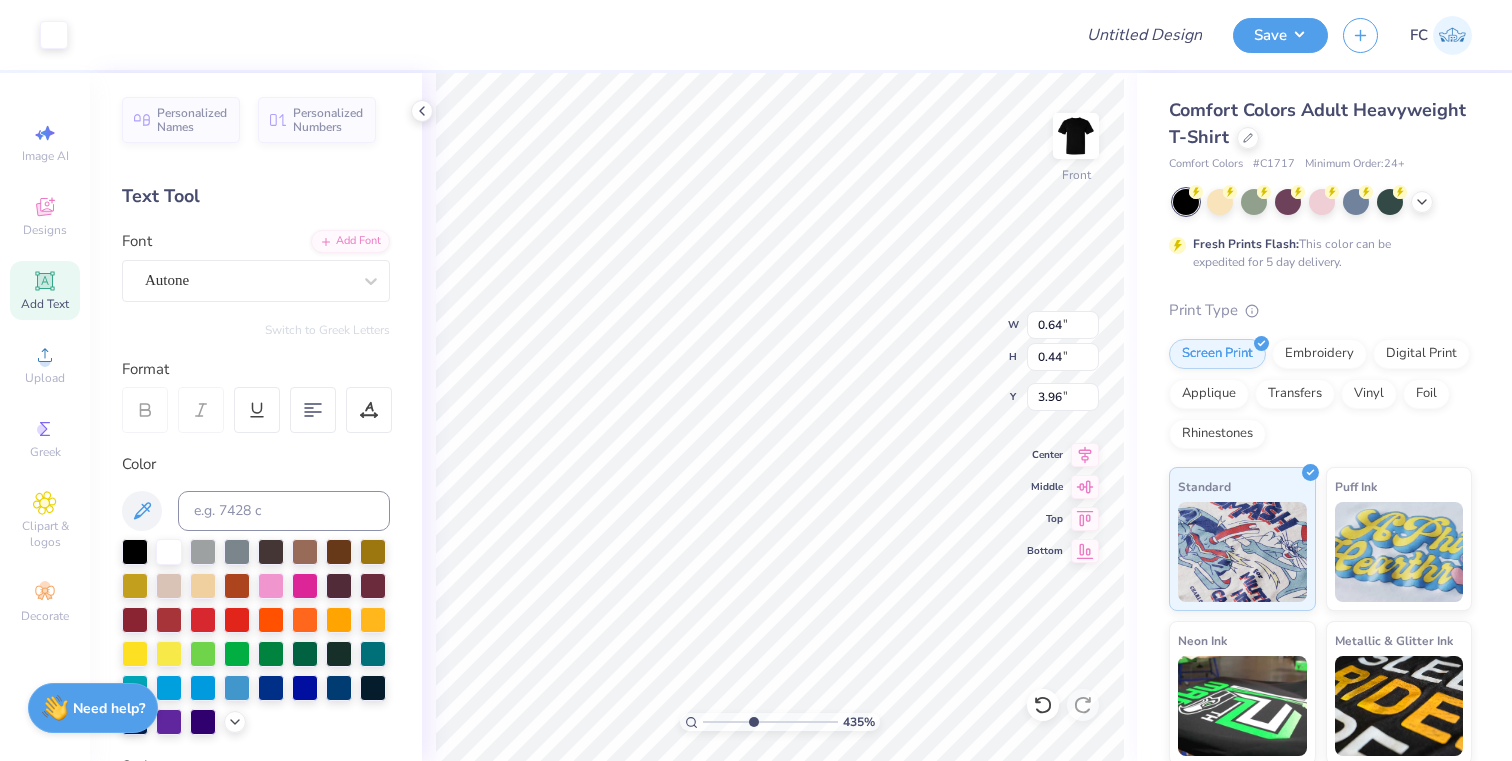 type on "3.79" 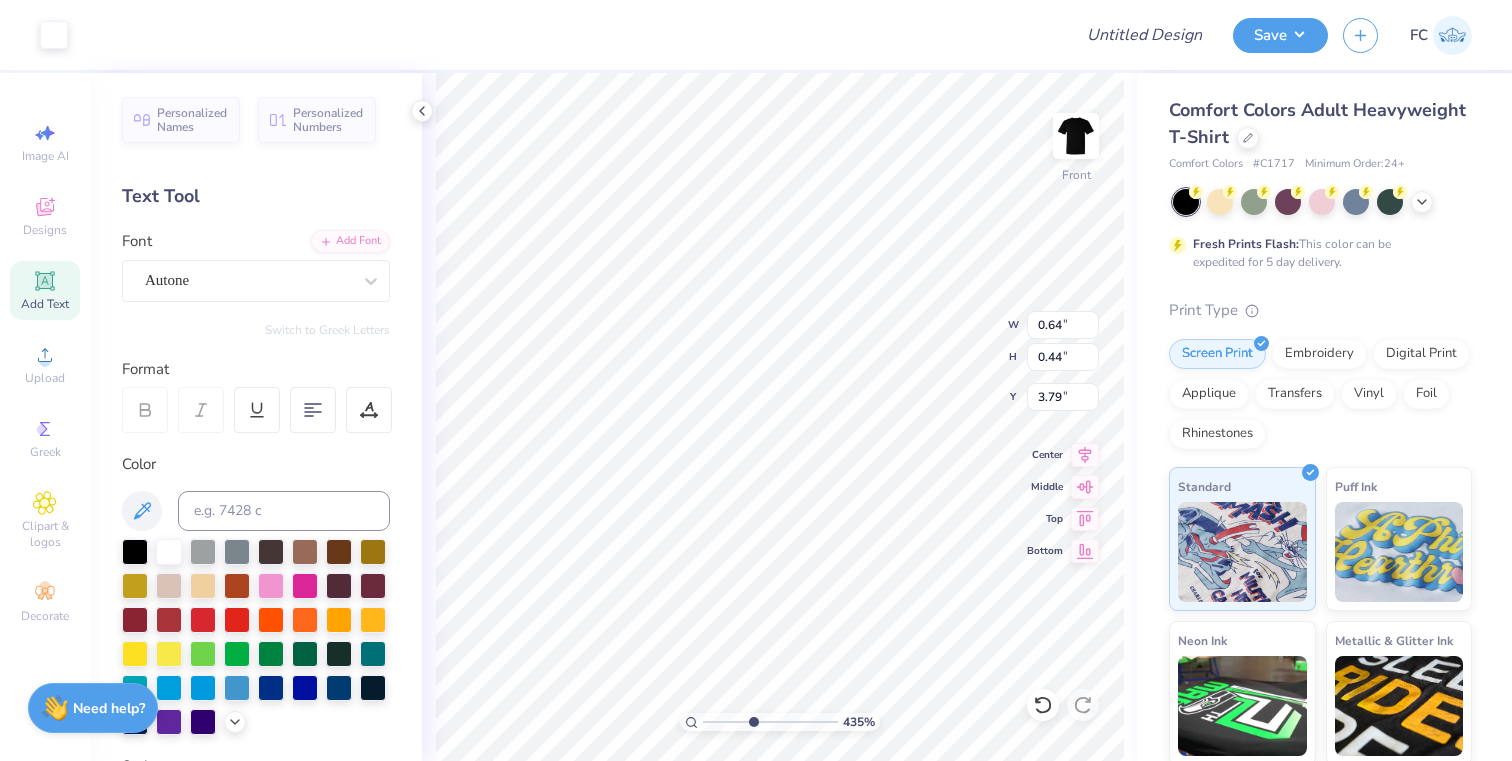 type on "0.49" 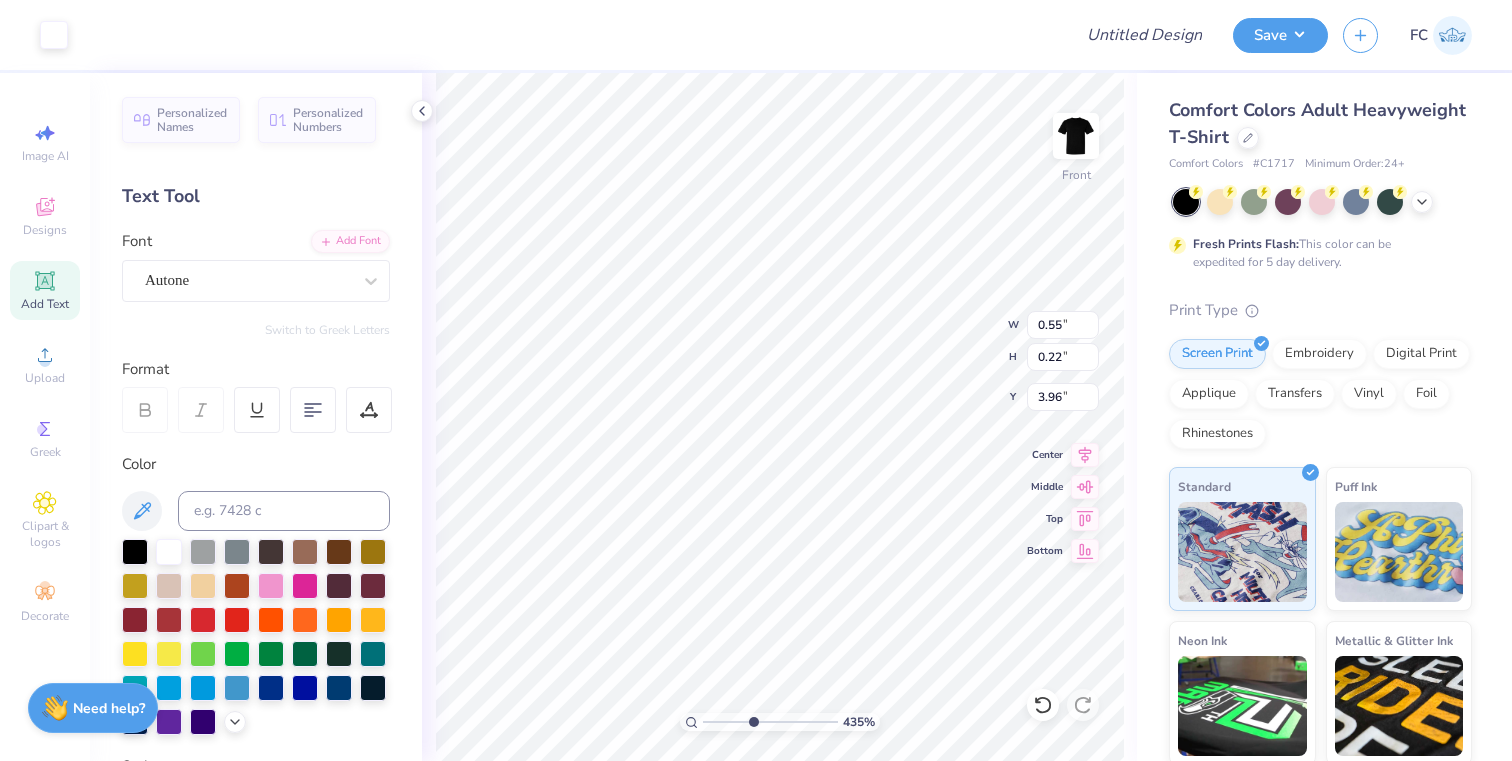 type on "0.55" 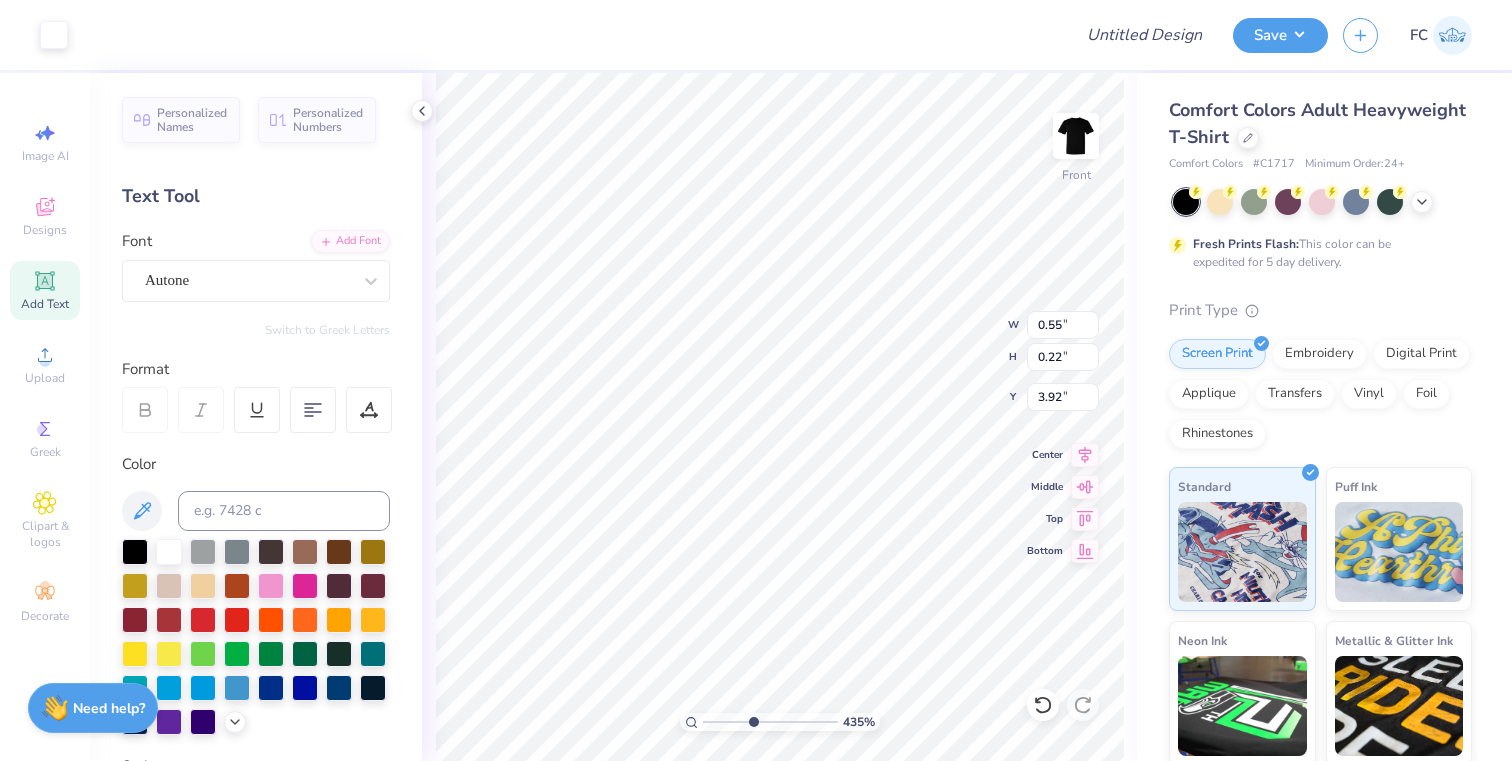 type on "3.92" 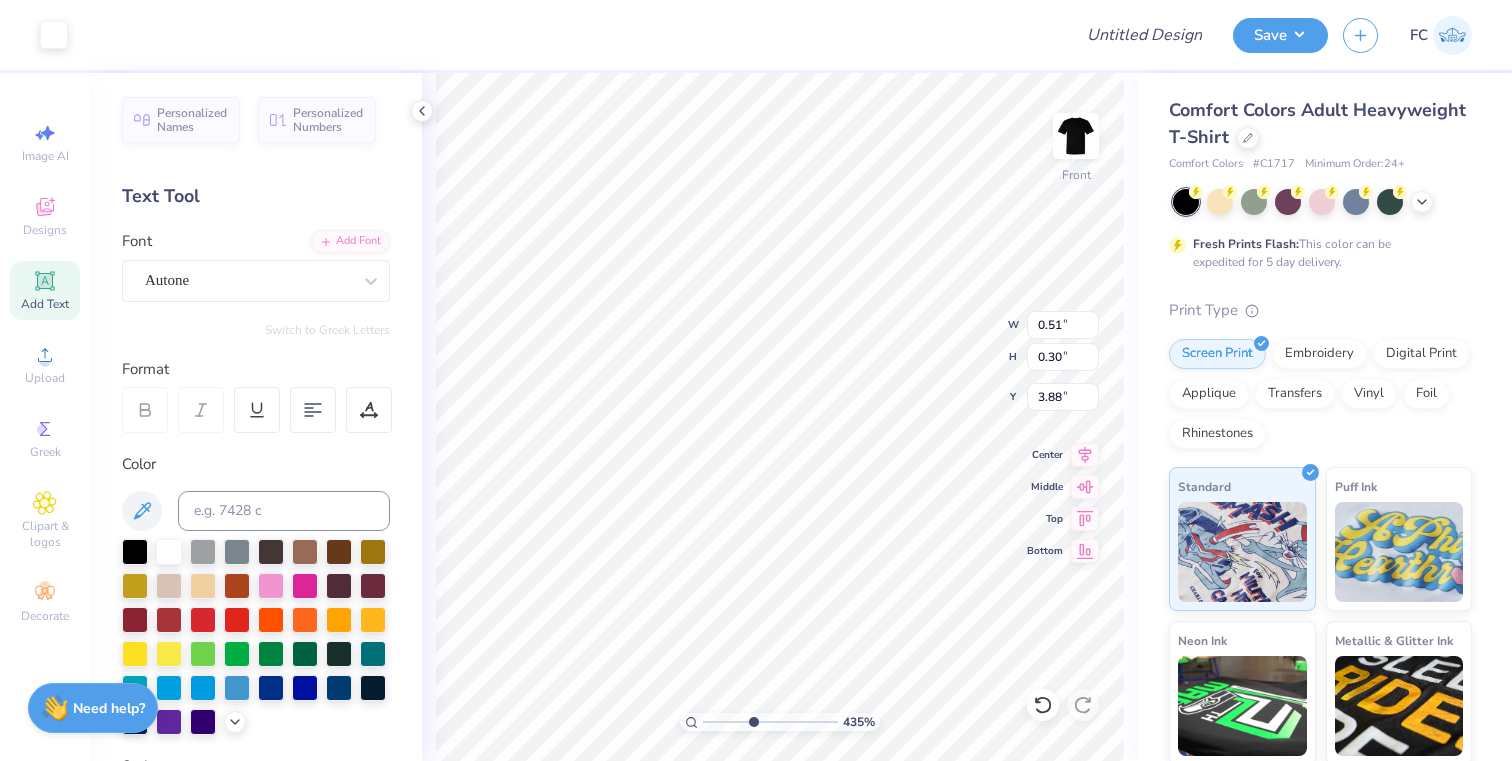 type on "5.19" 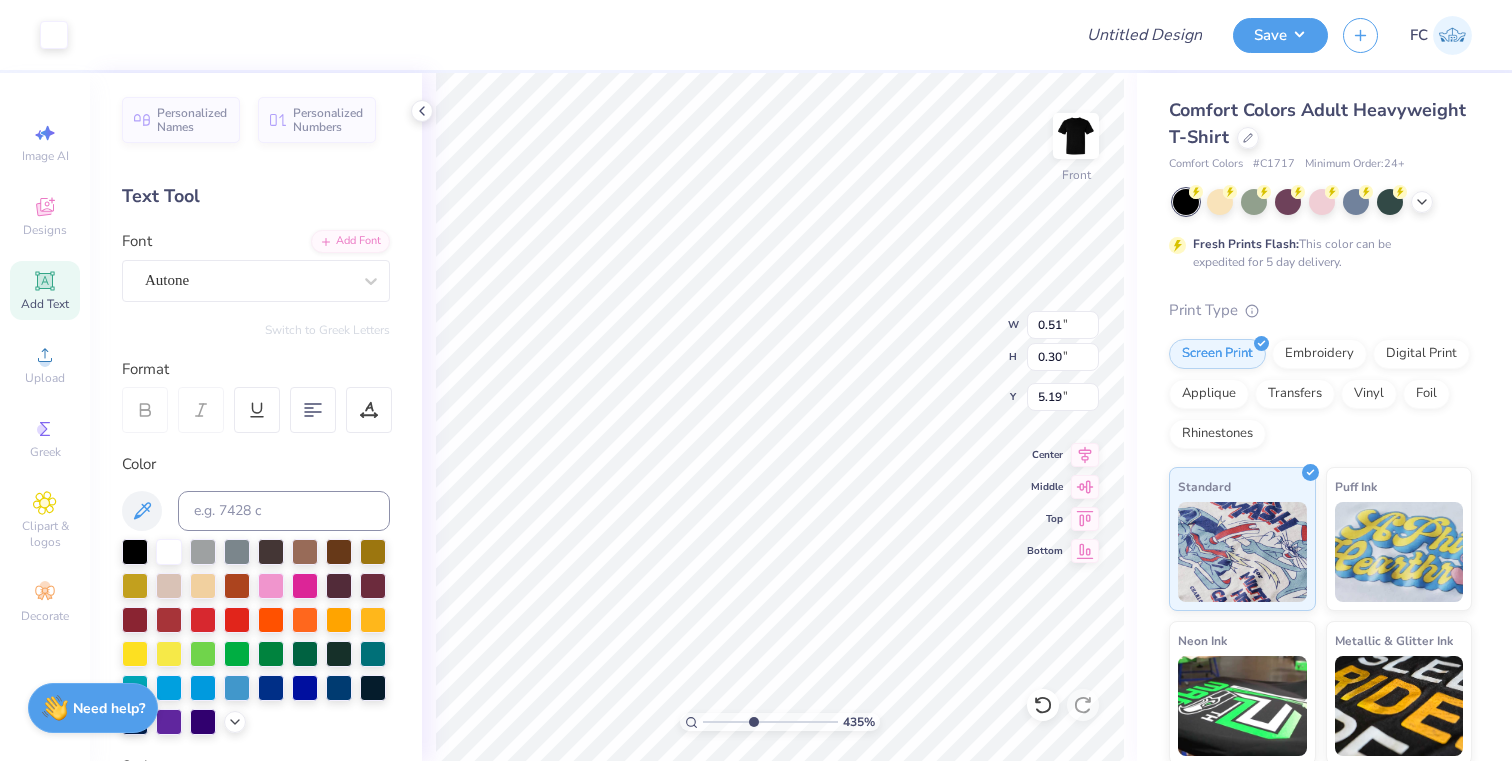 type on "3.71" 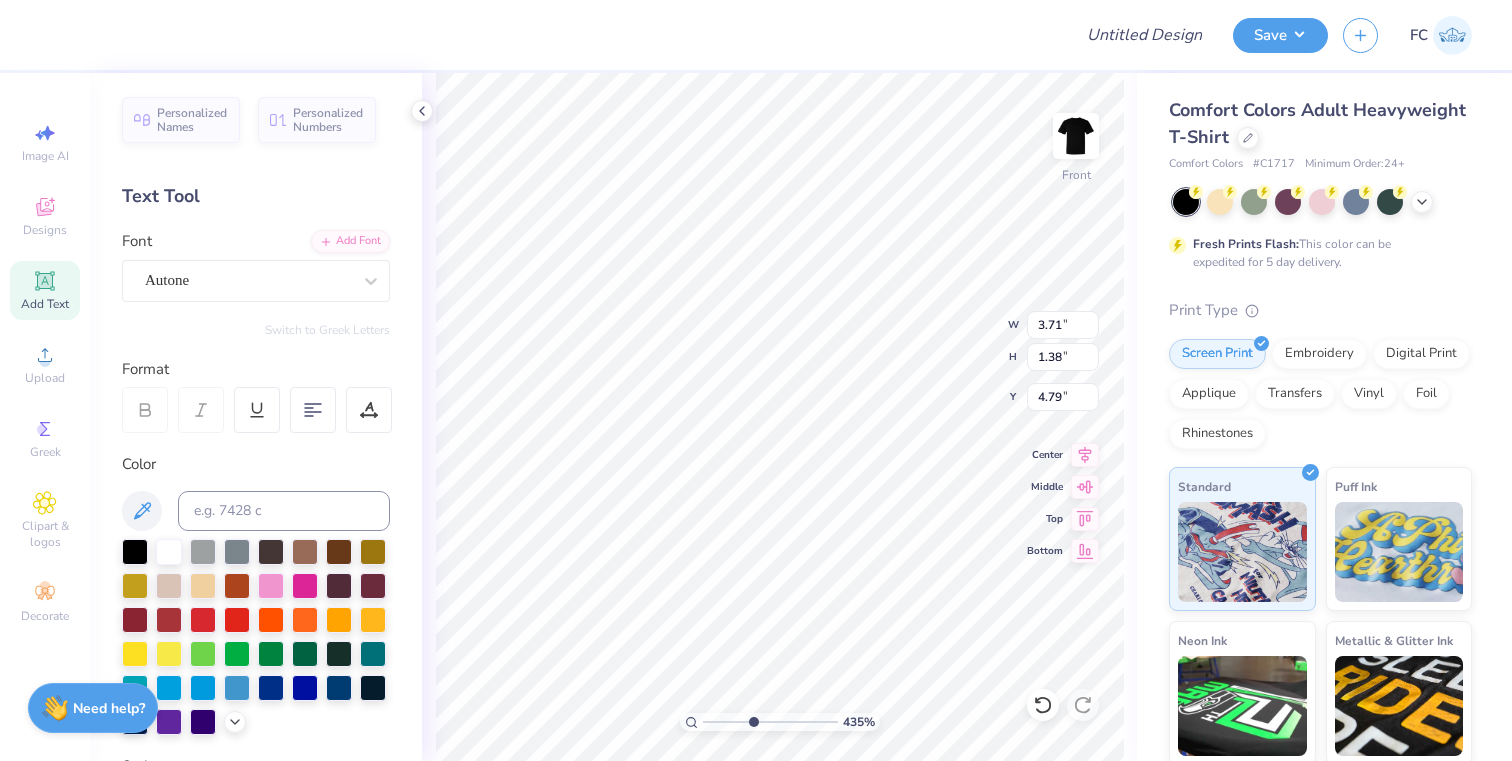 type on "4.71" 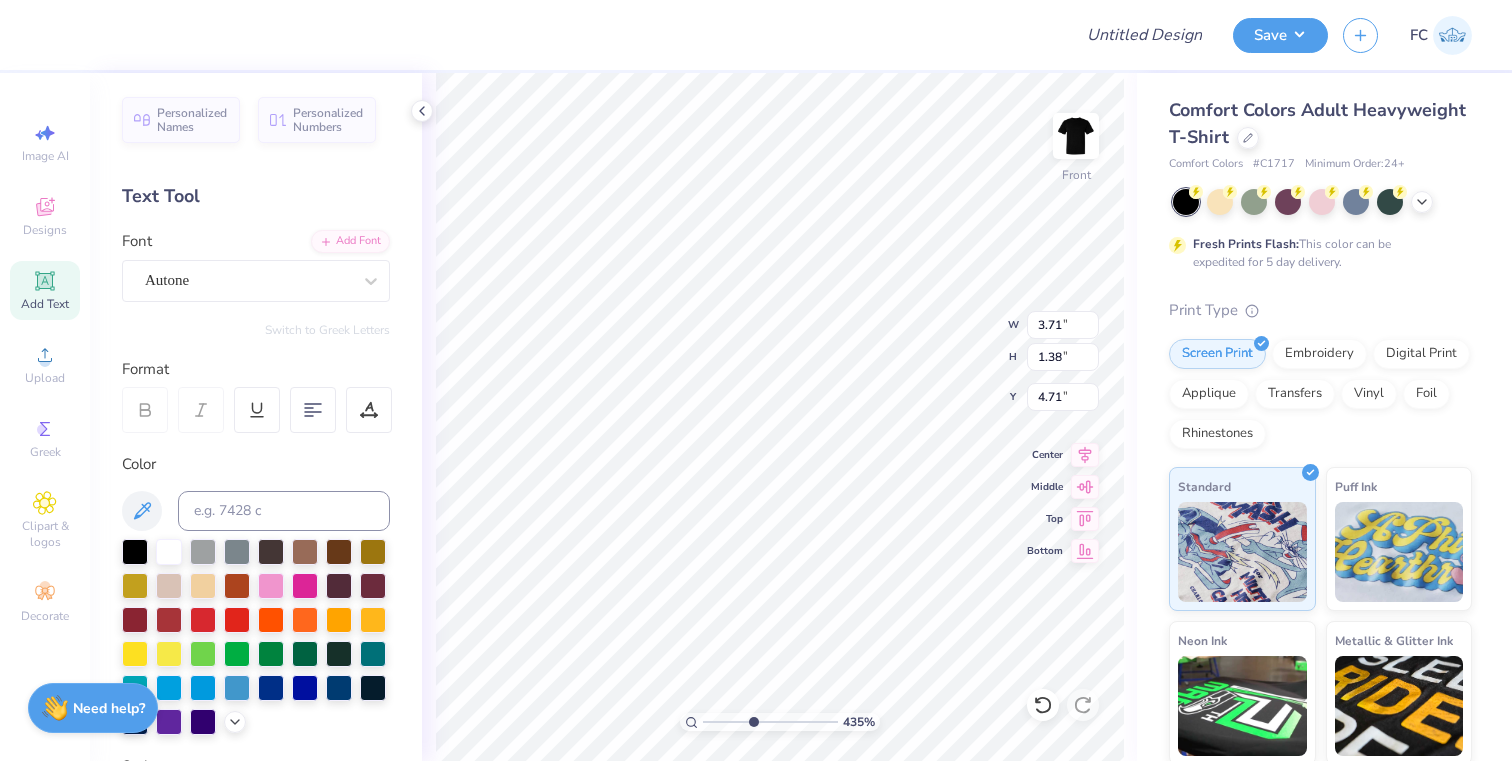 type on "8.19" 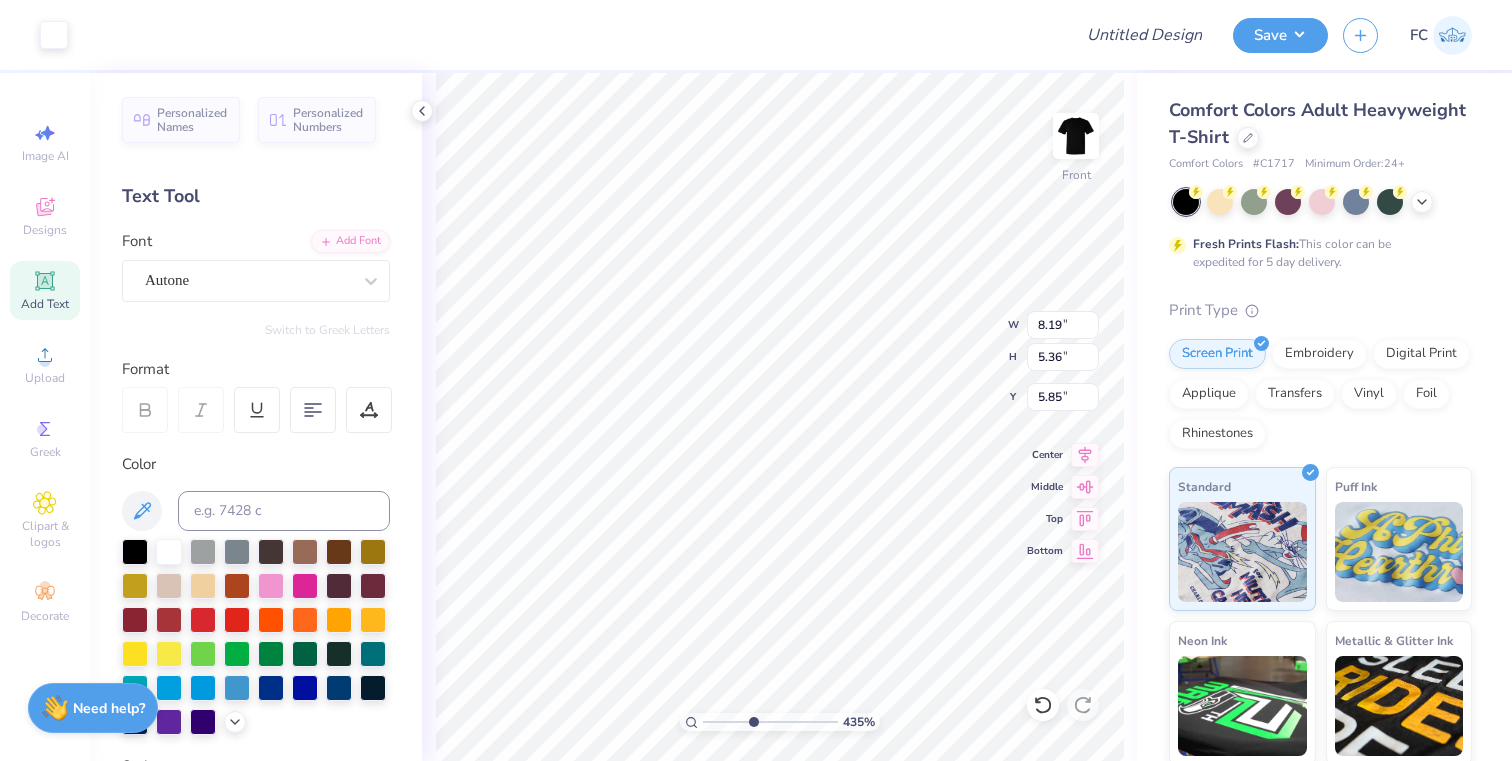 type on "0.51" 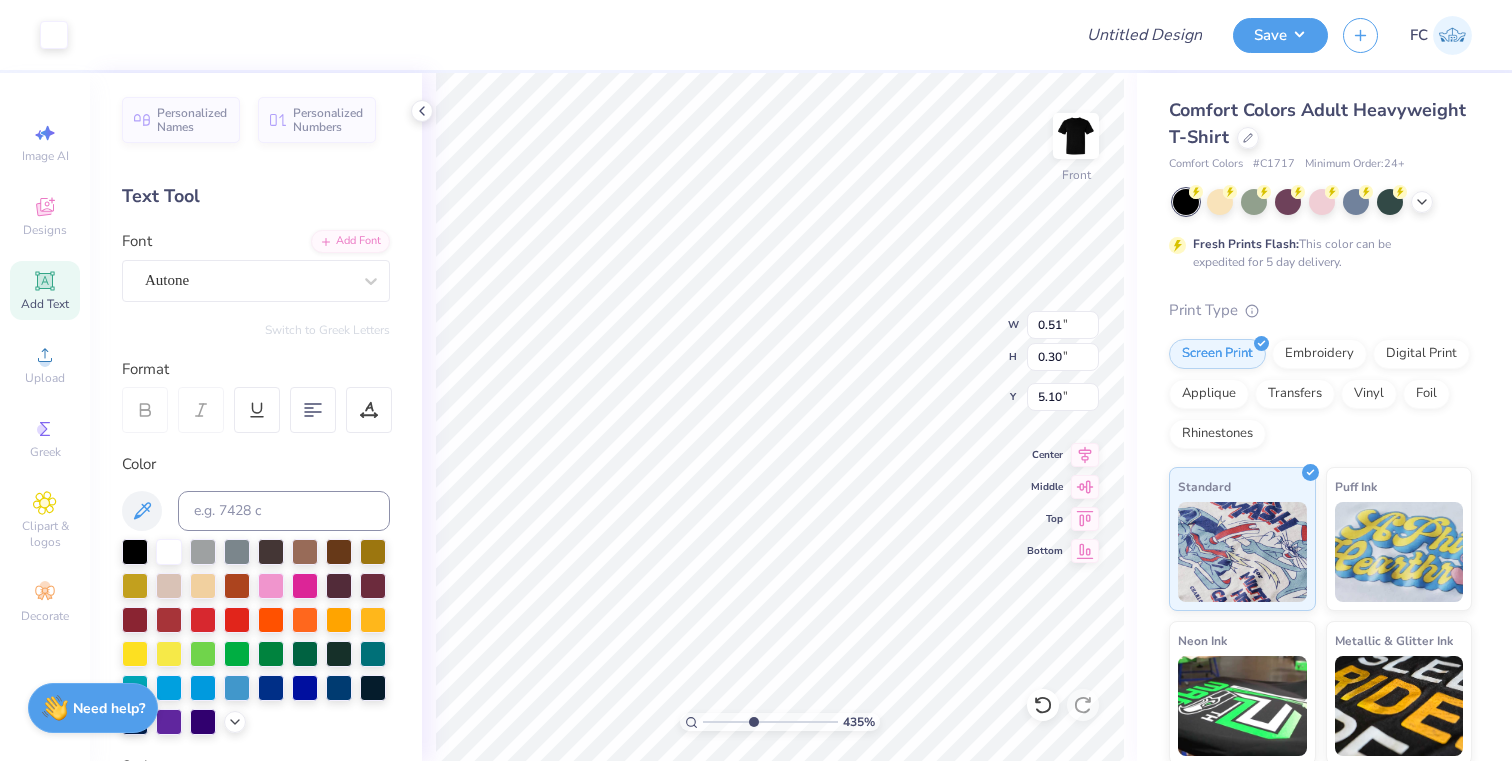 type on "5.17" 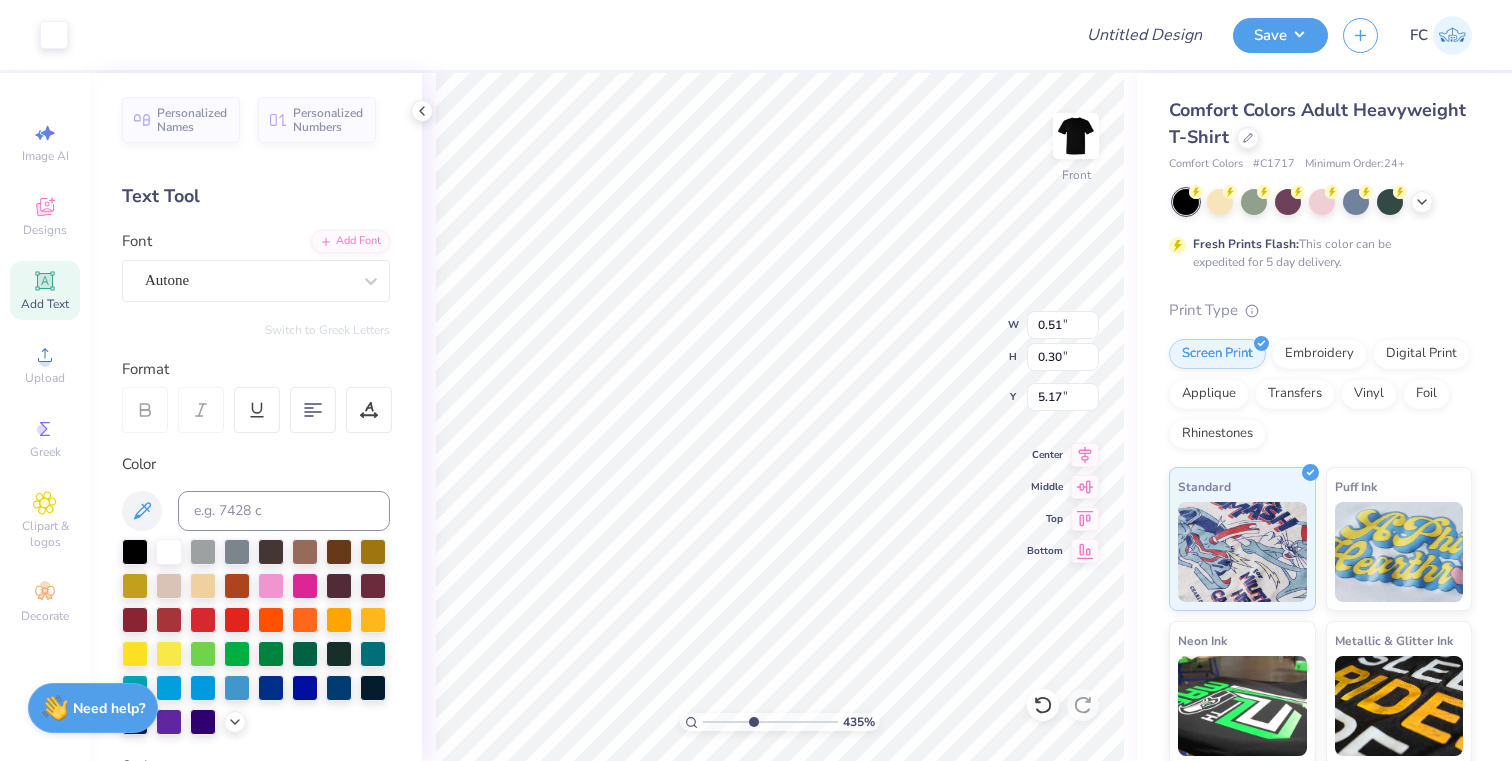 type on "3.71" 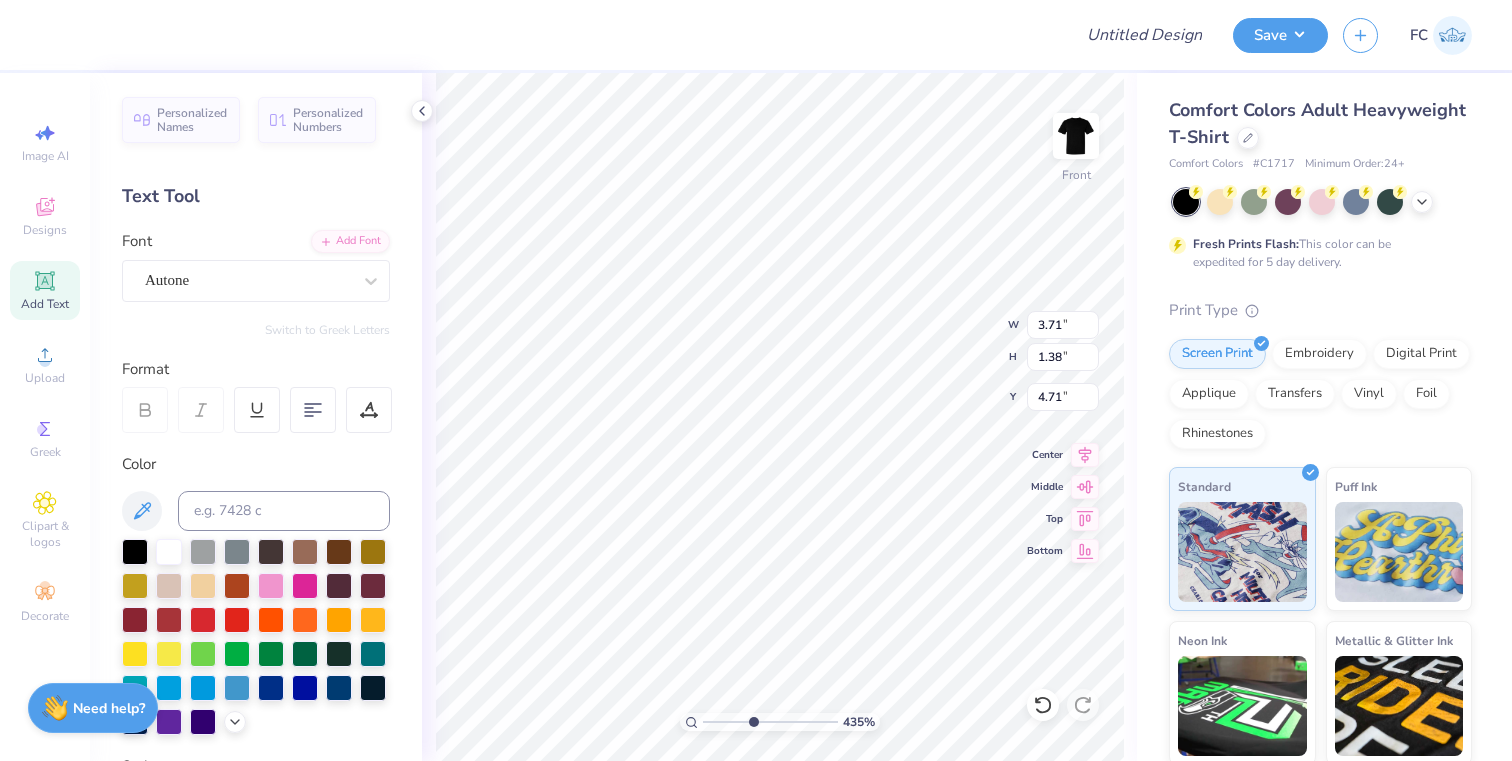 type on "0.51" 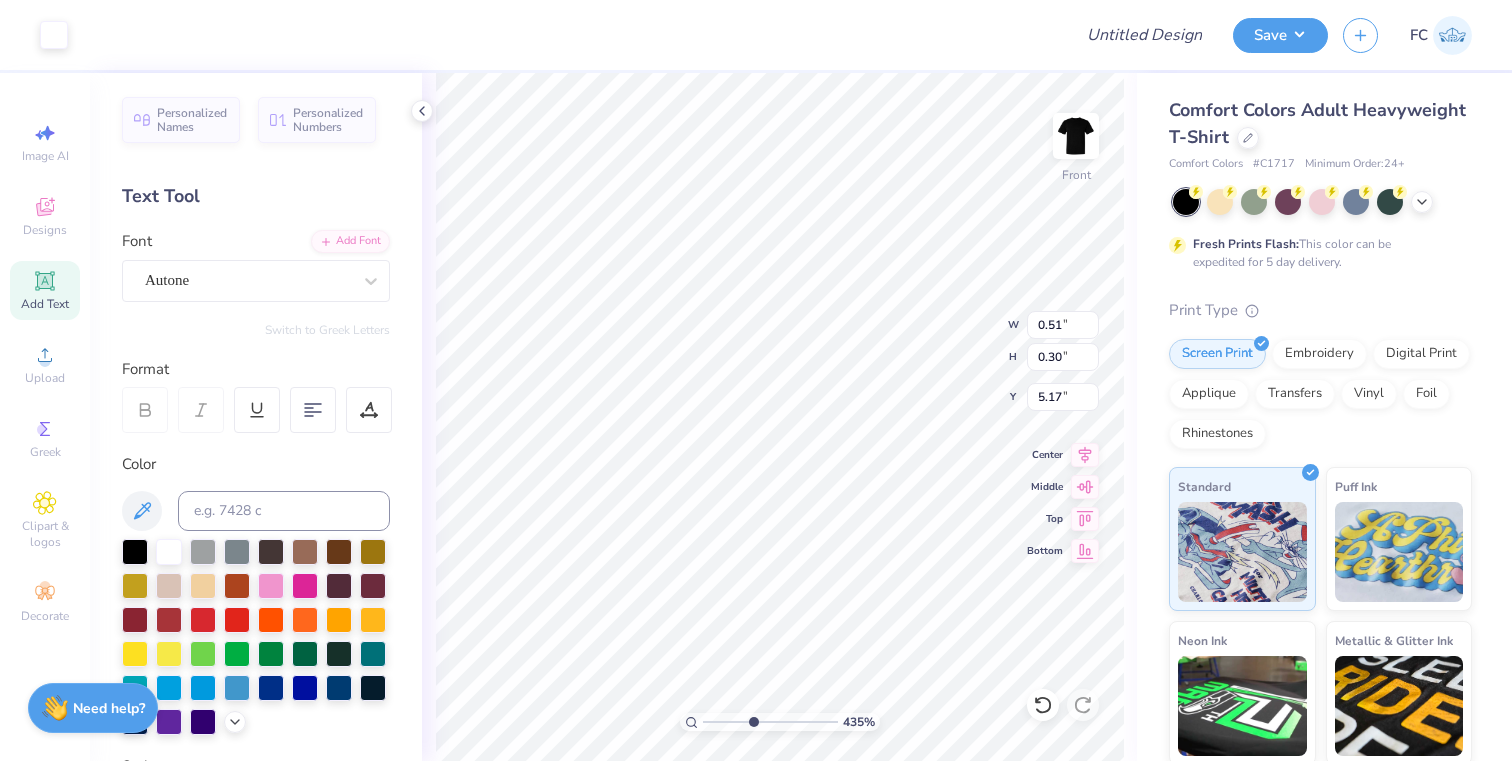 type on "3.71" 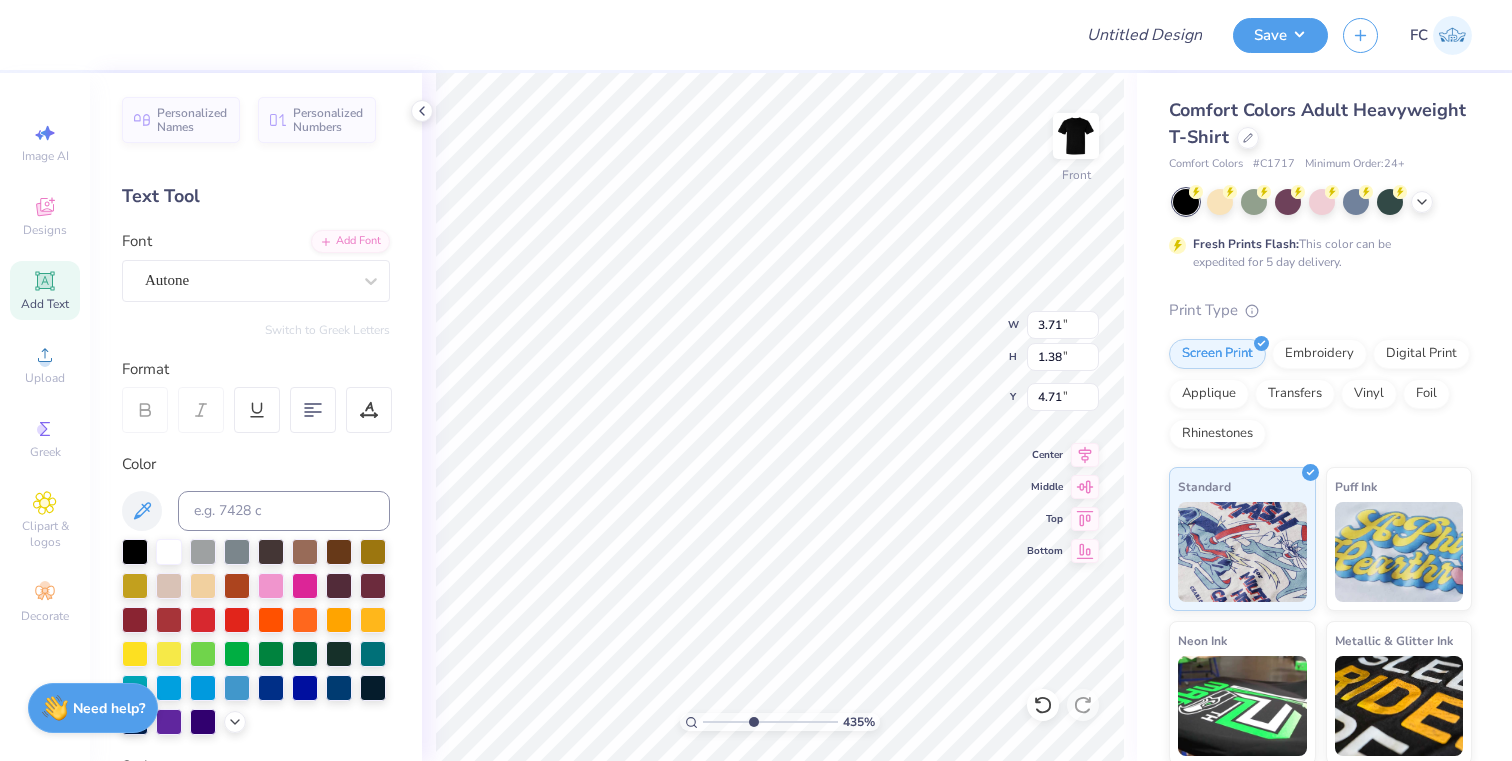 type on "0.51" 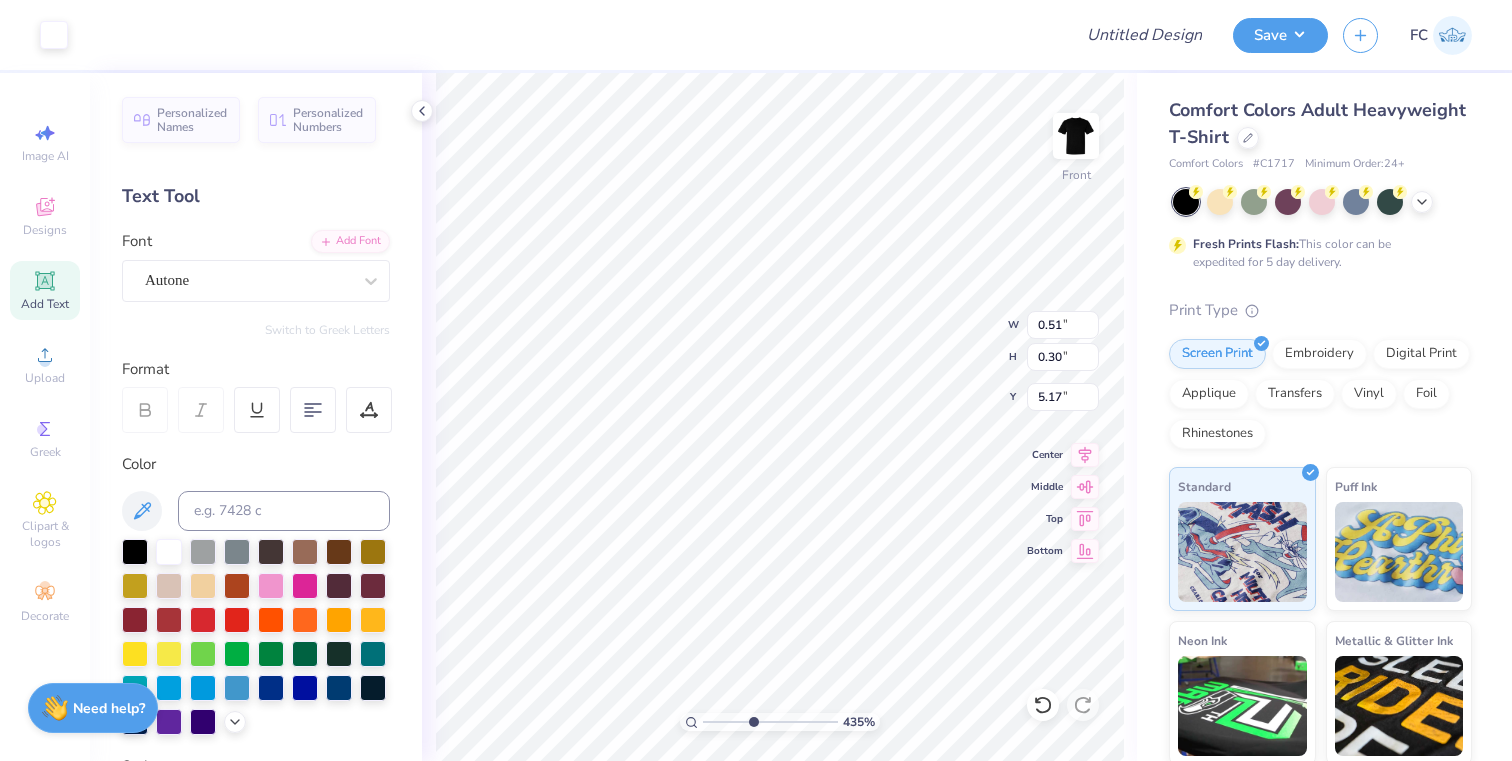 type on "3.71" 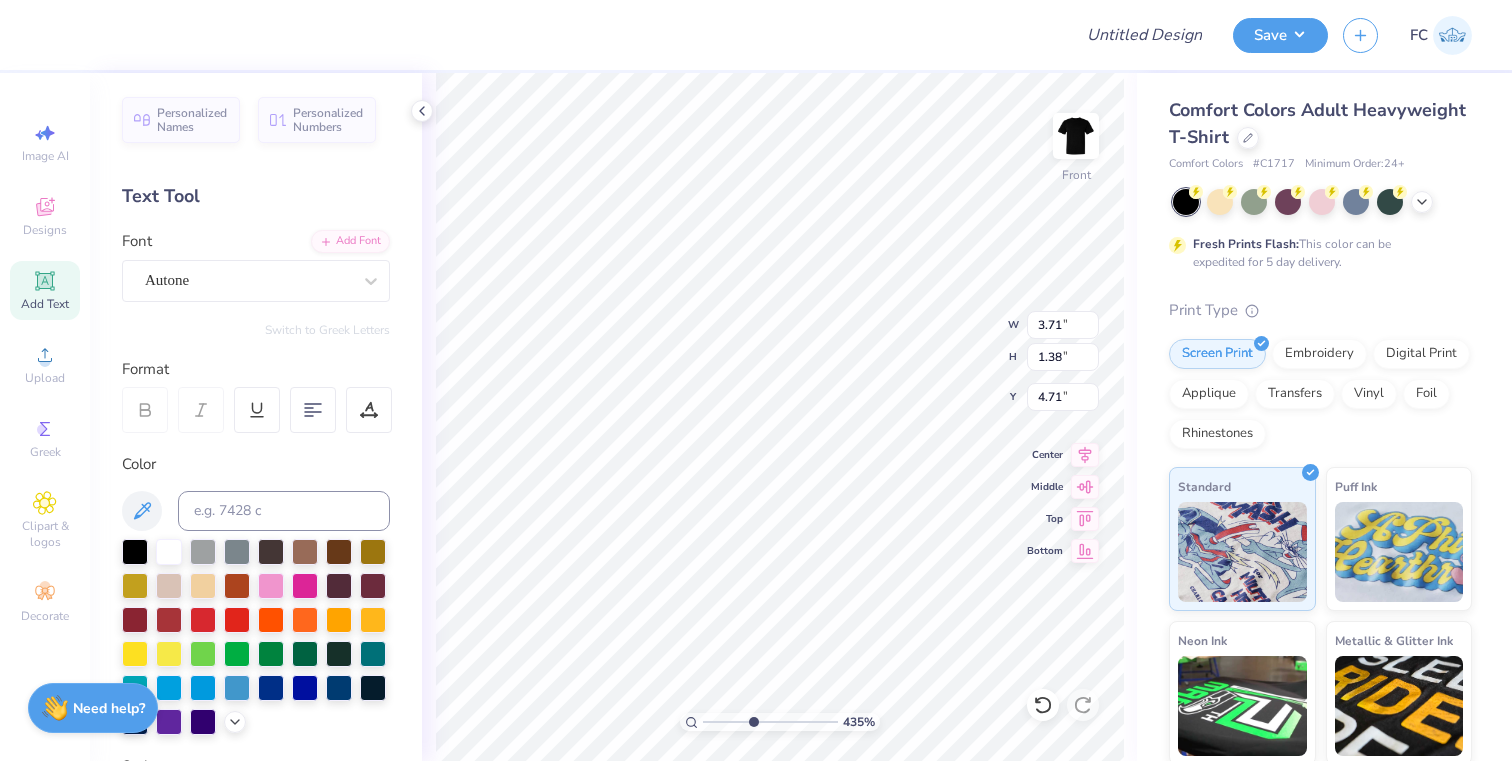 type on "0.51" 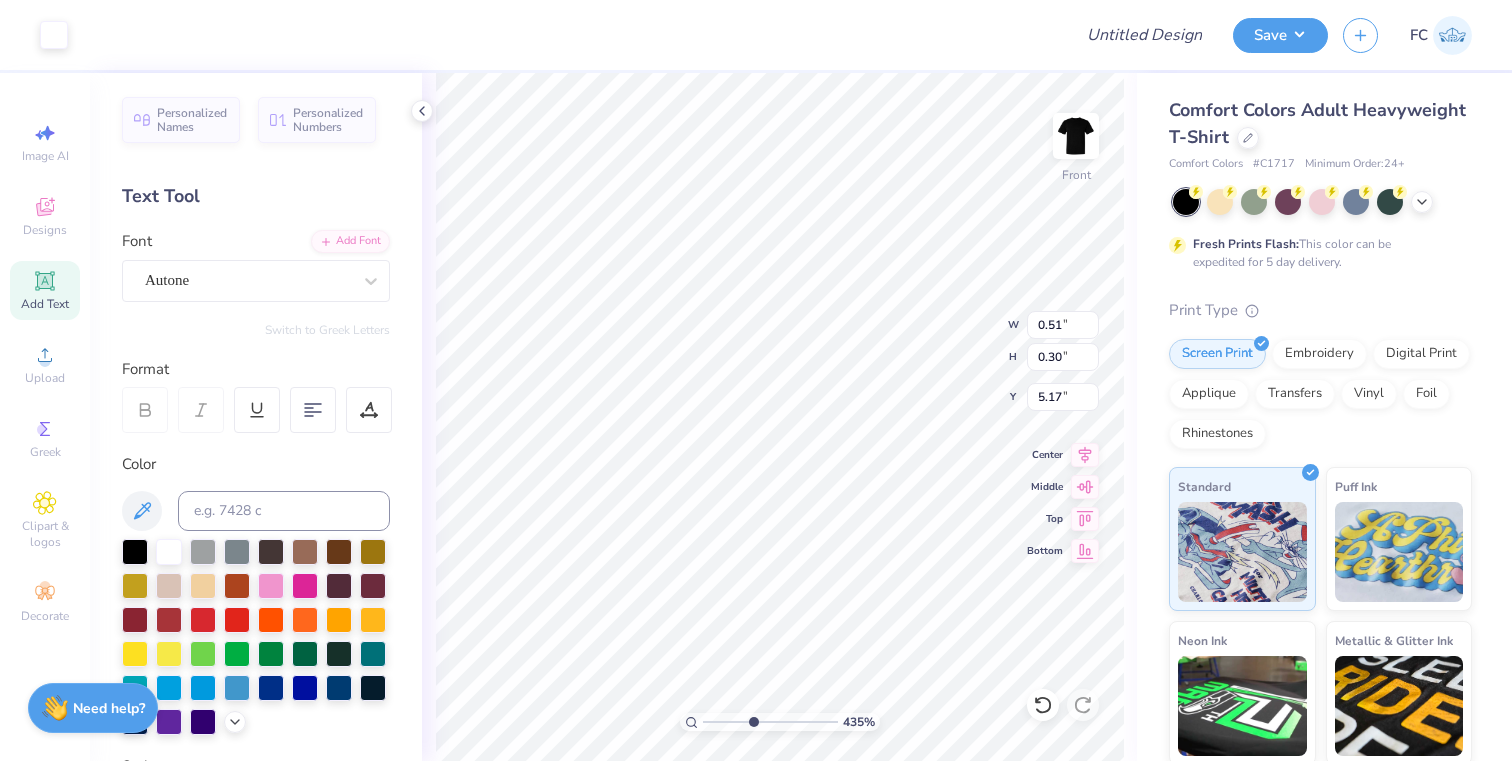 type on "4.04" 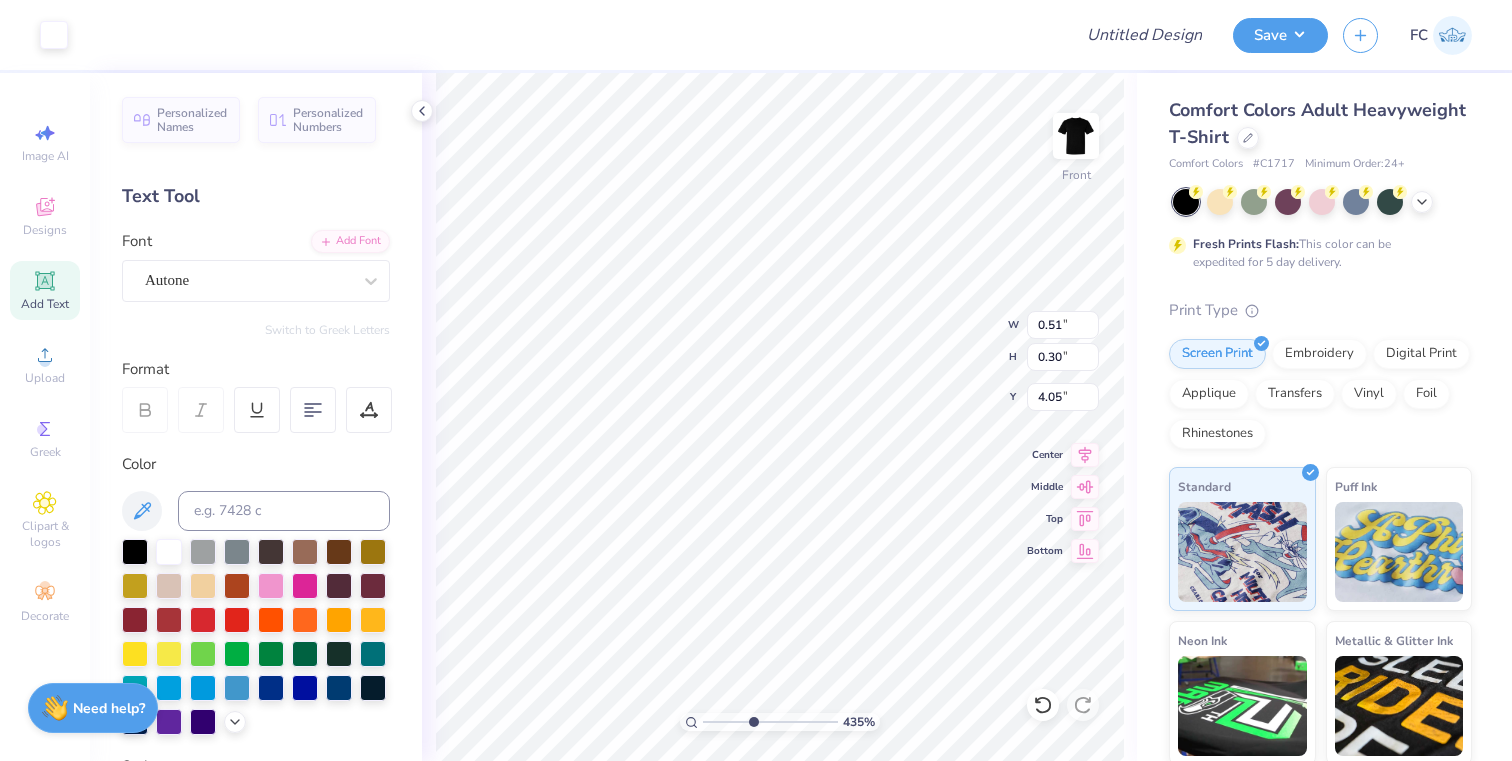 type on "0.46" 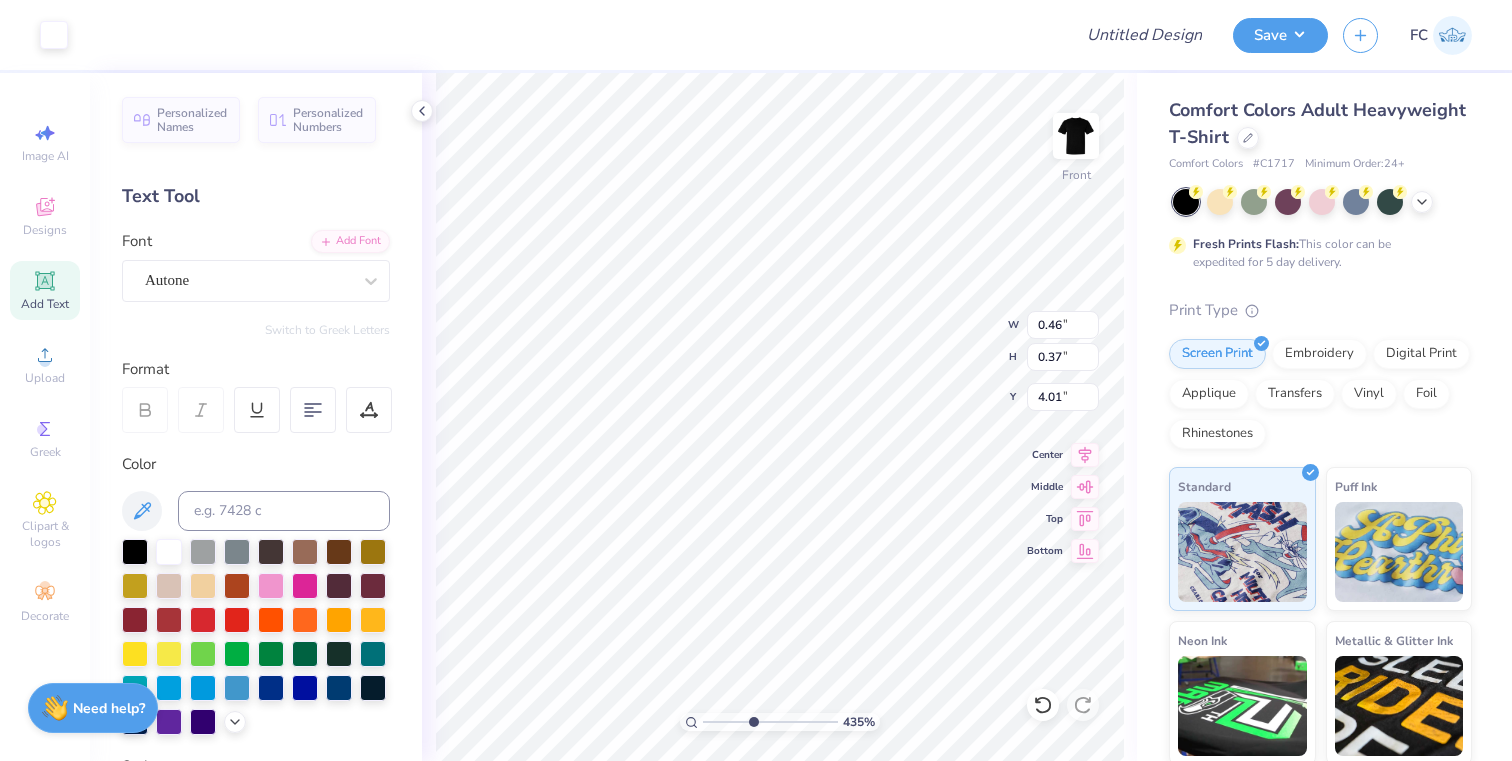 type on "0.53" 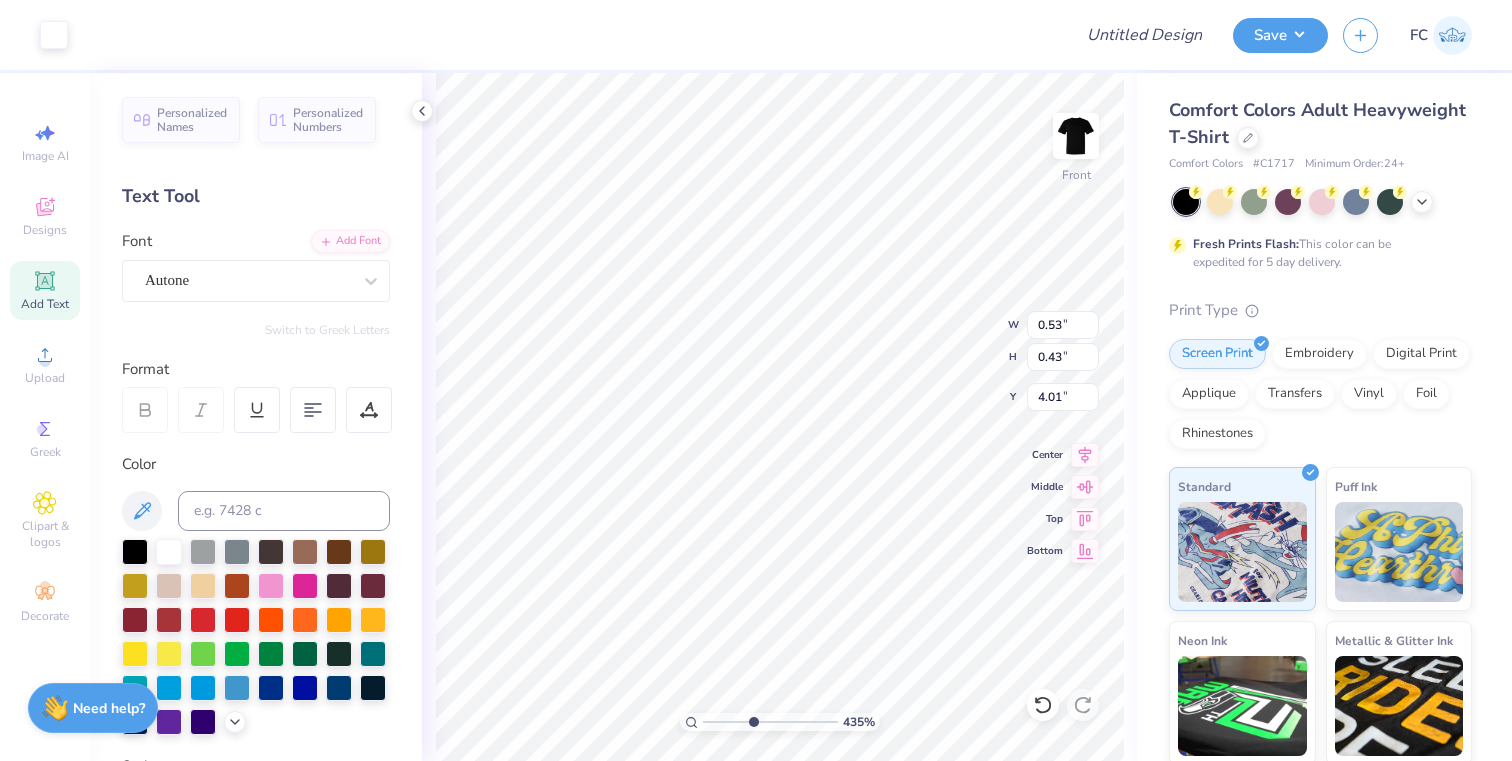type on "5.25" 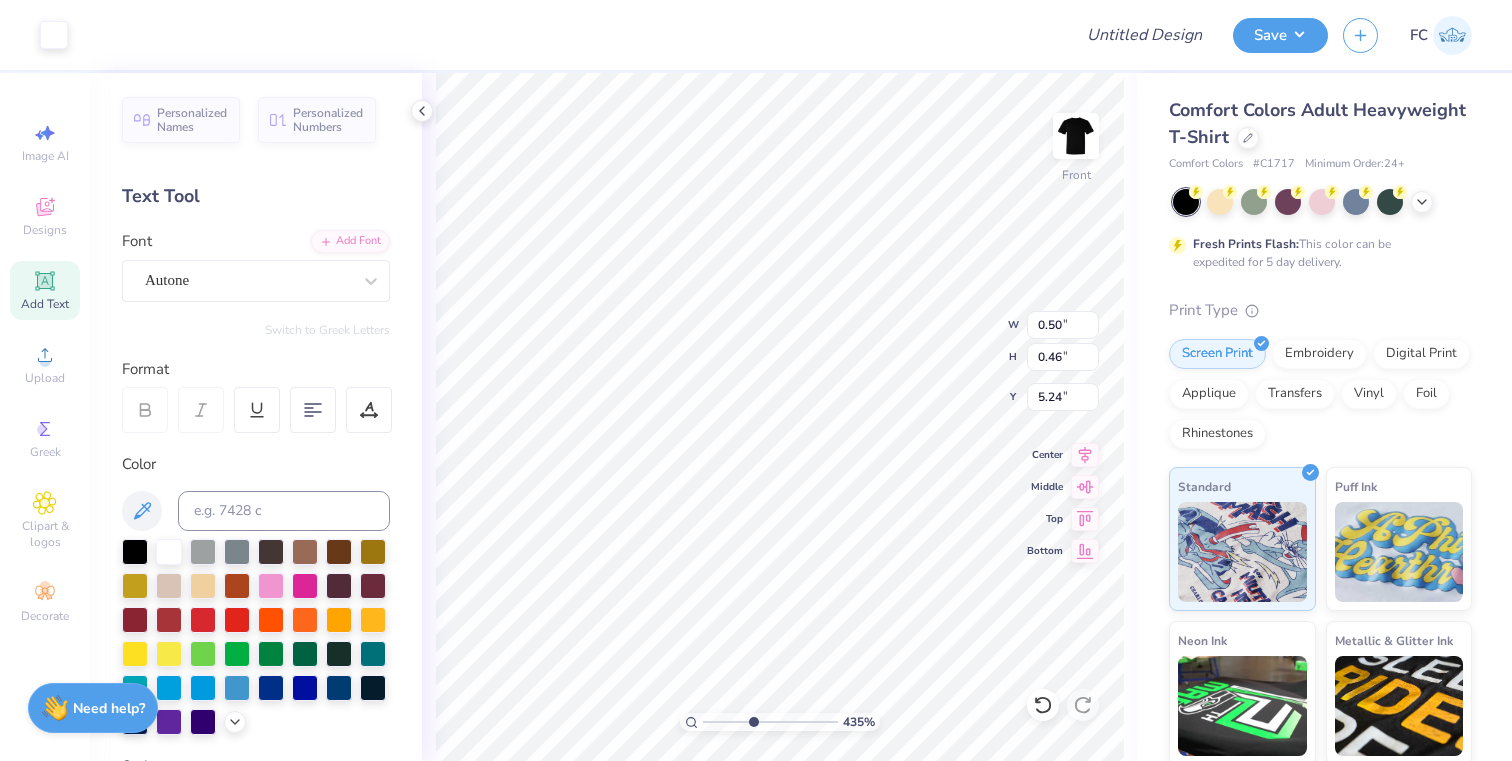 type on "0.50" 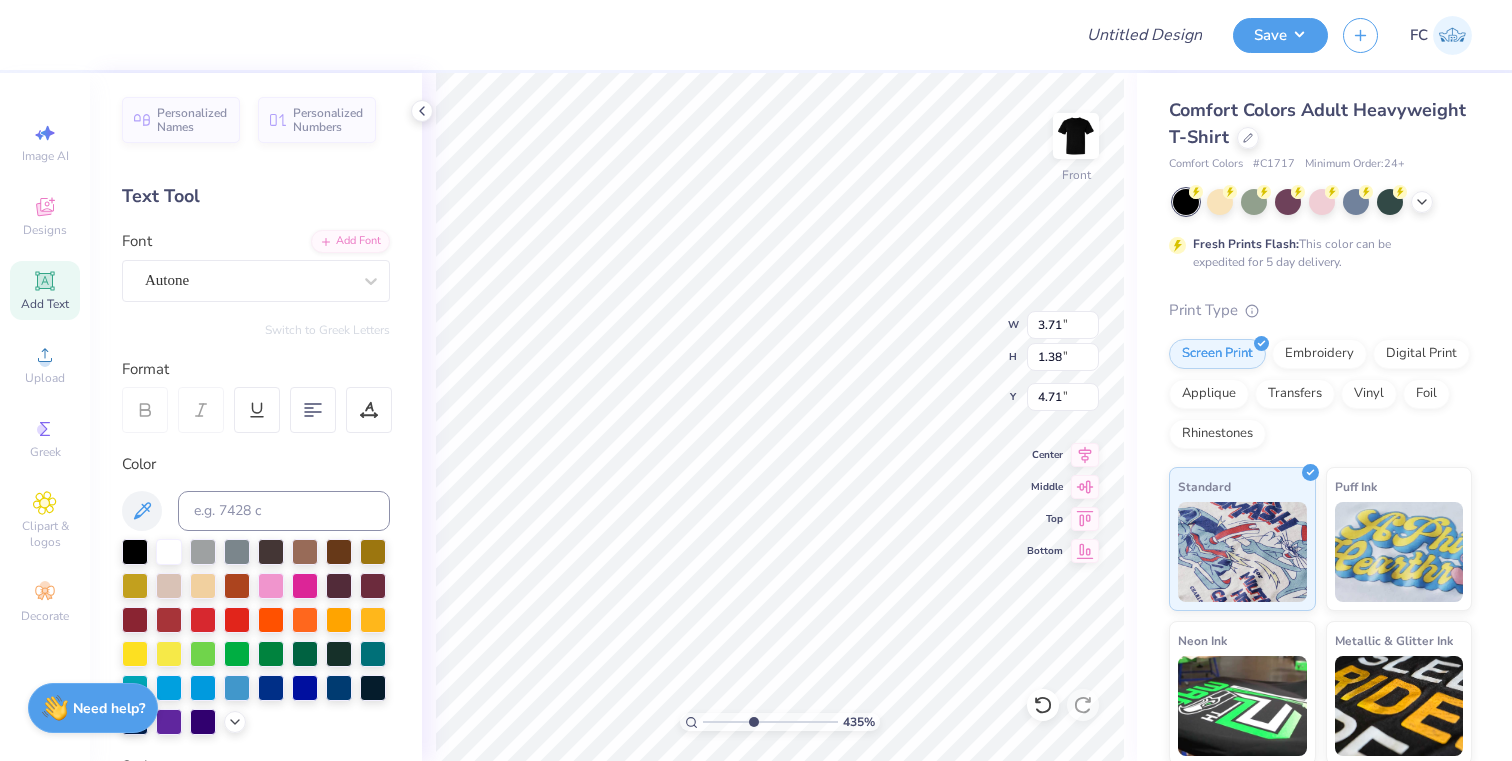 scroll, scrollTop: 0, scrollLeft: 1, axis: horizontal 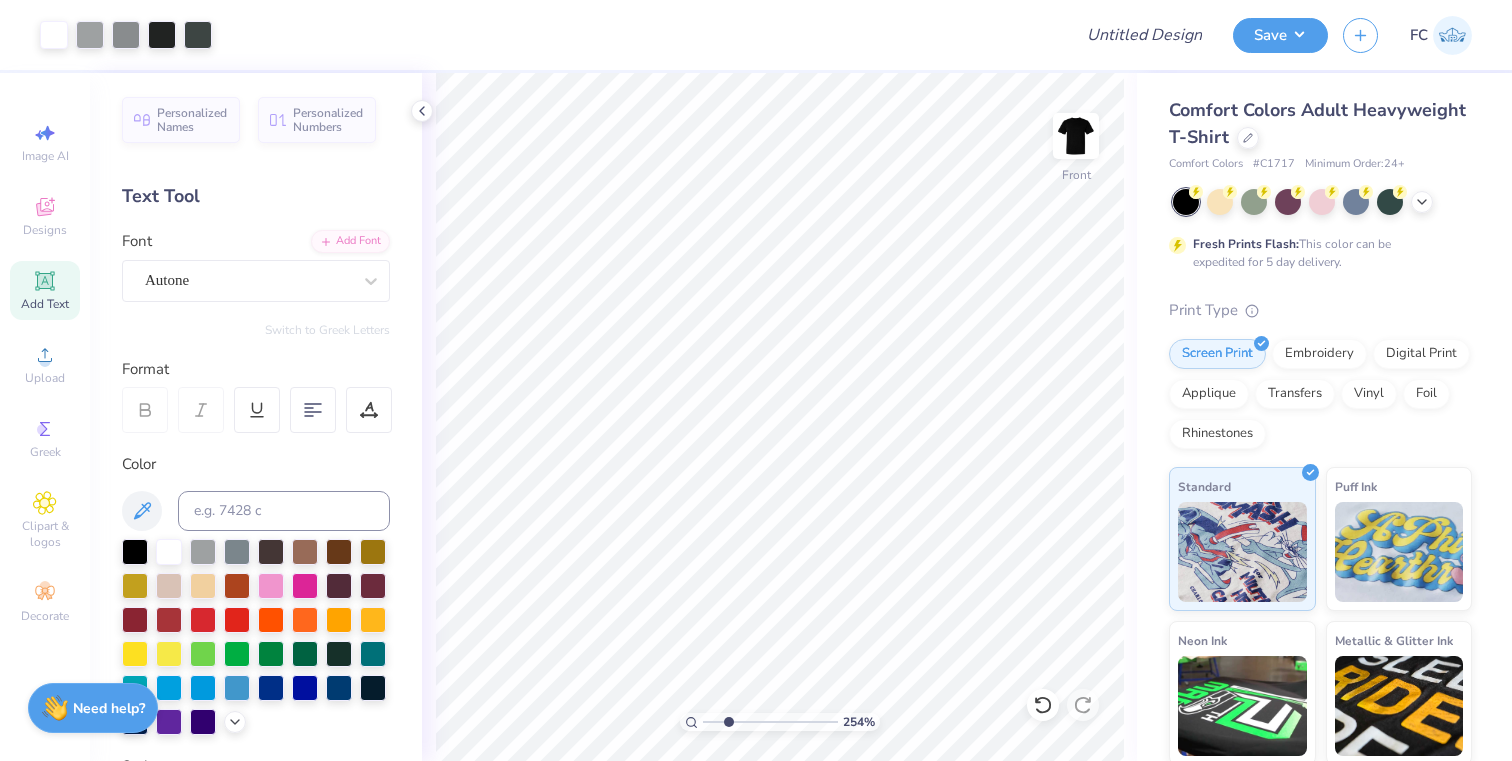 drag, startPoint x: 755, startPoint y: 718, endPoint x: 728, endPoint y: 717, distance: 27.018513 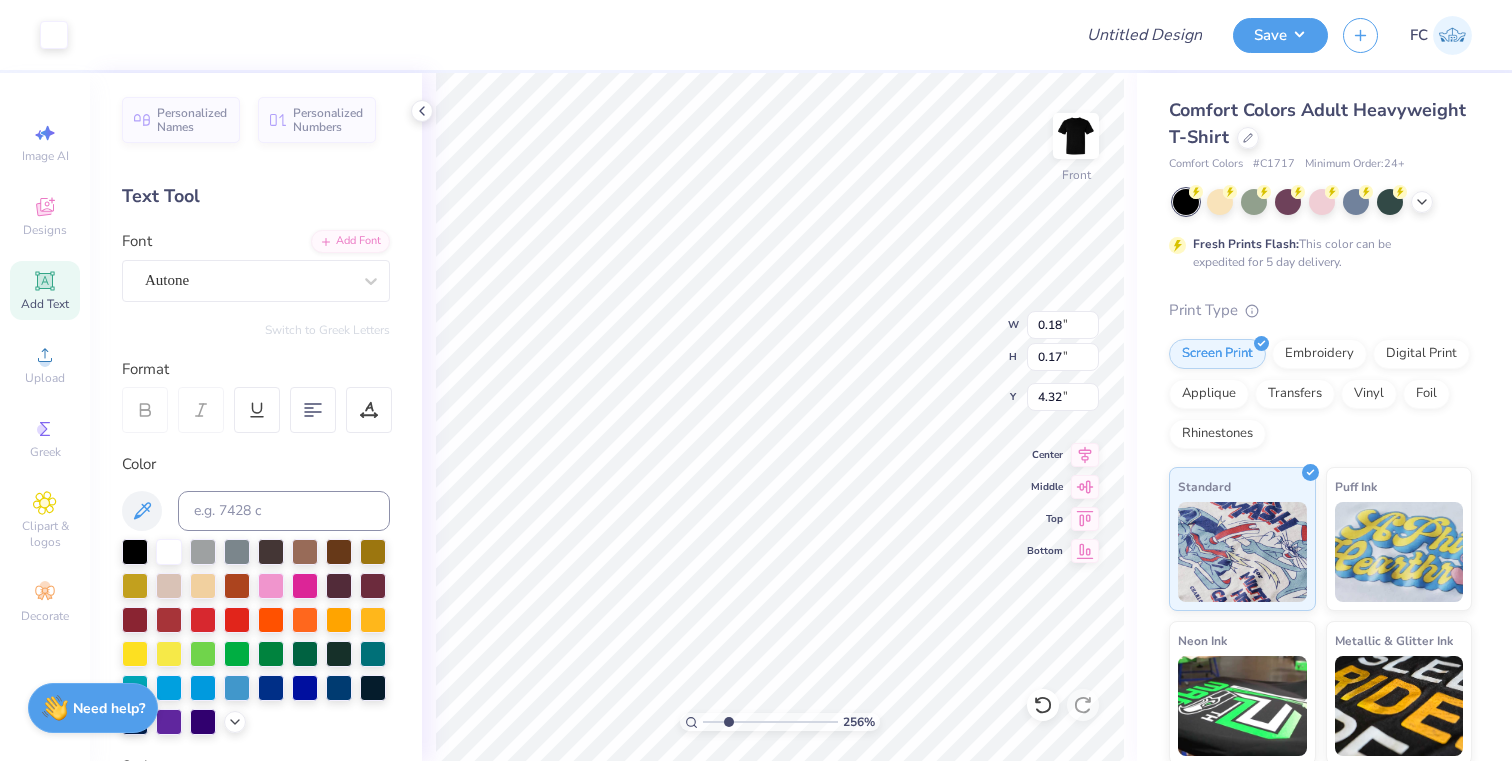 type on "4.71" 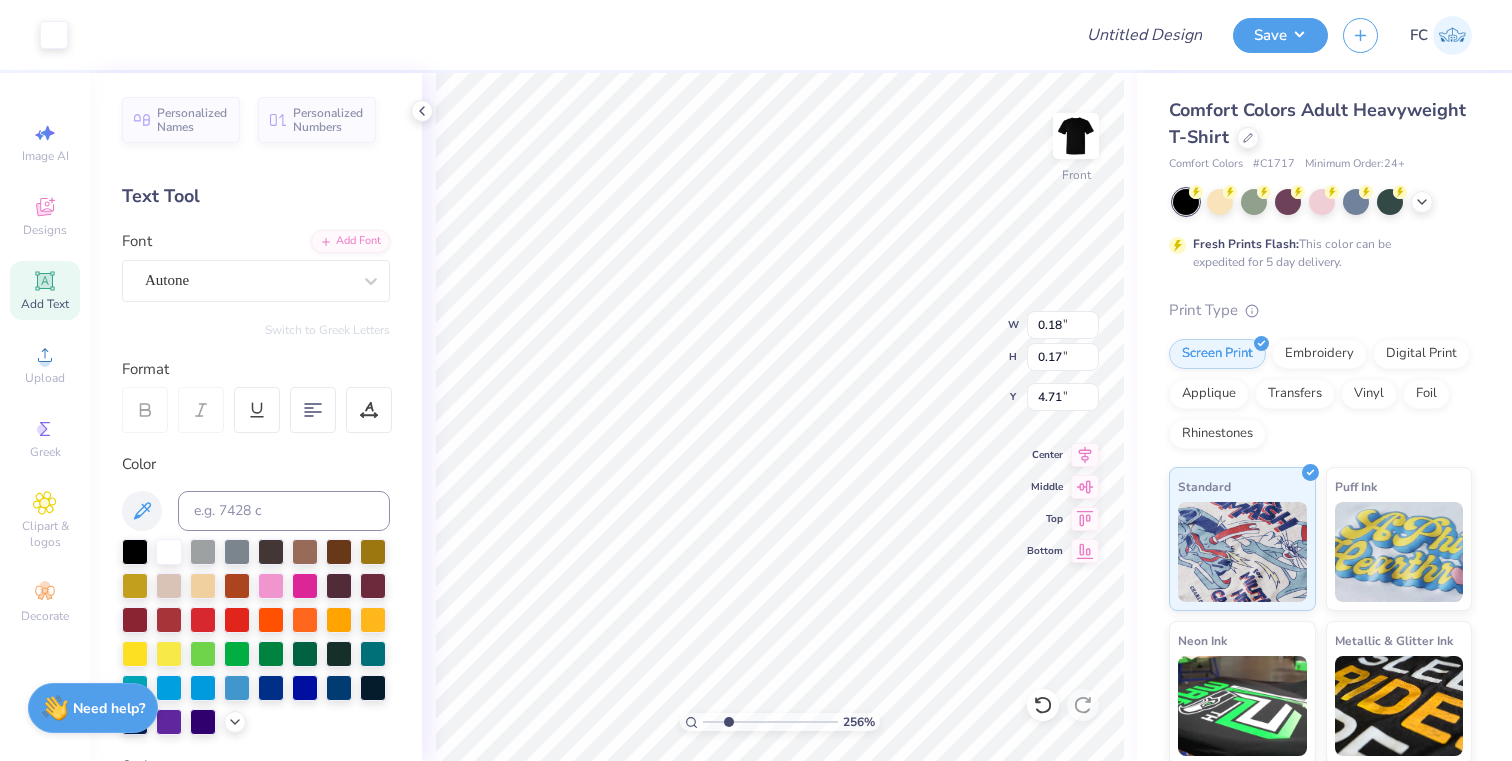 type on "0.19" 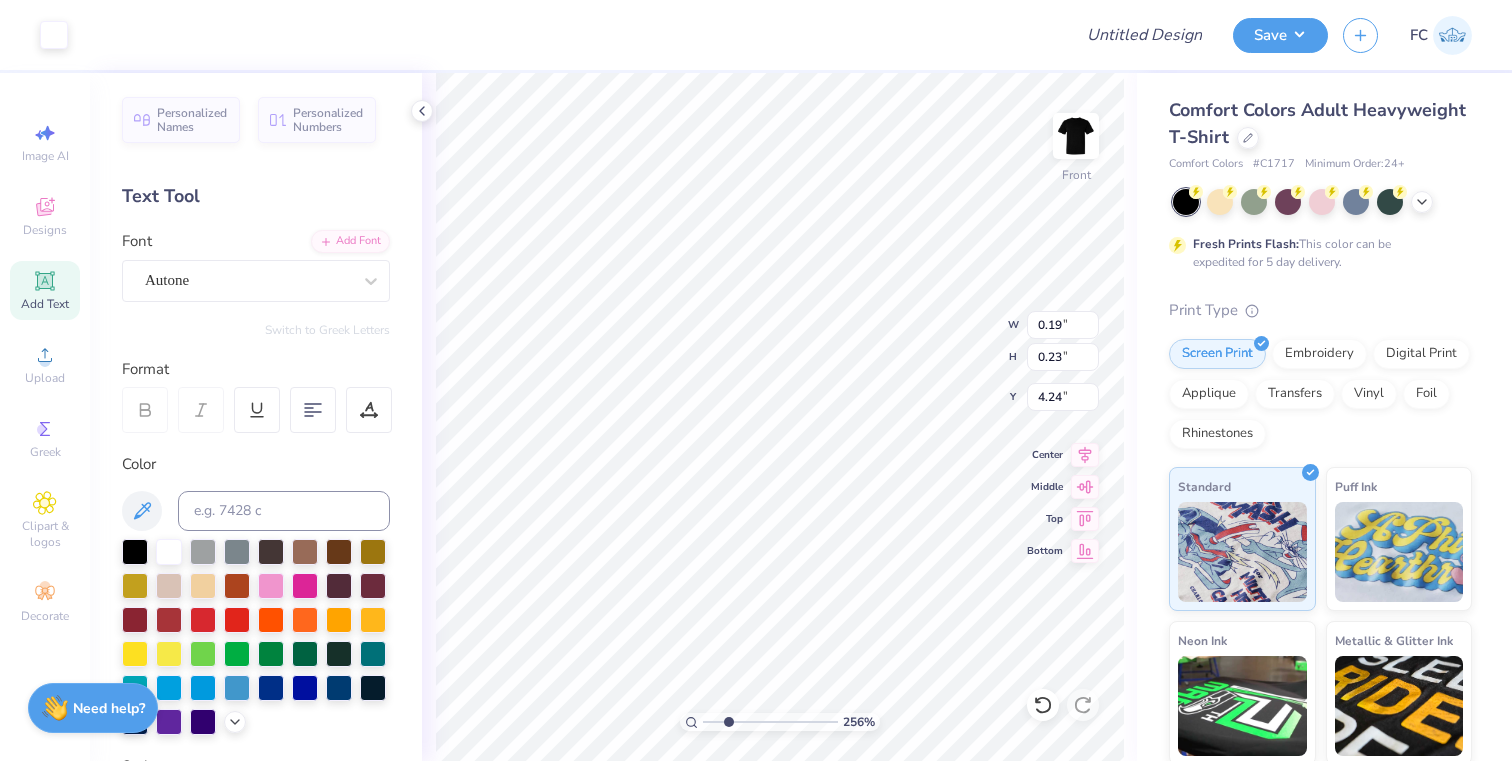 type on "4.71" 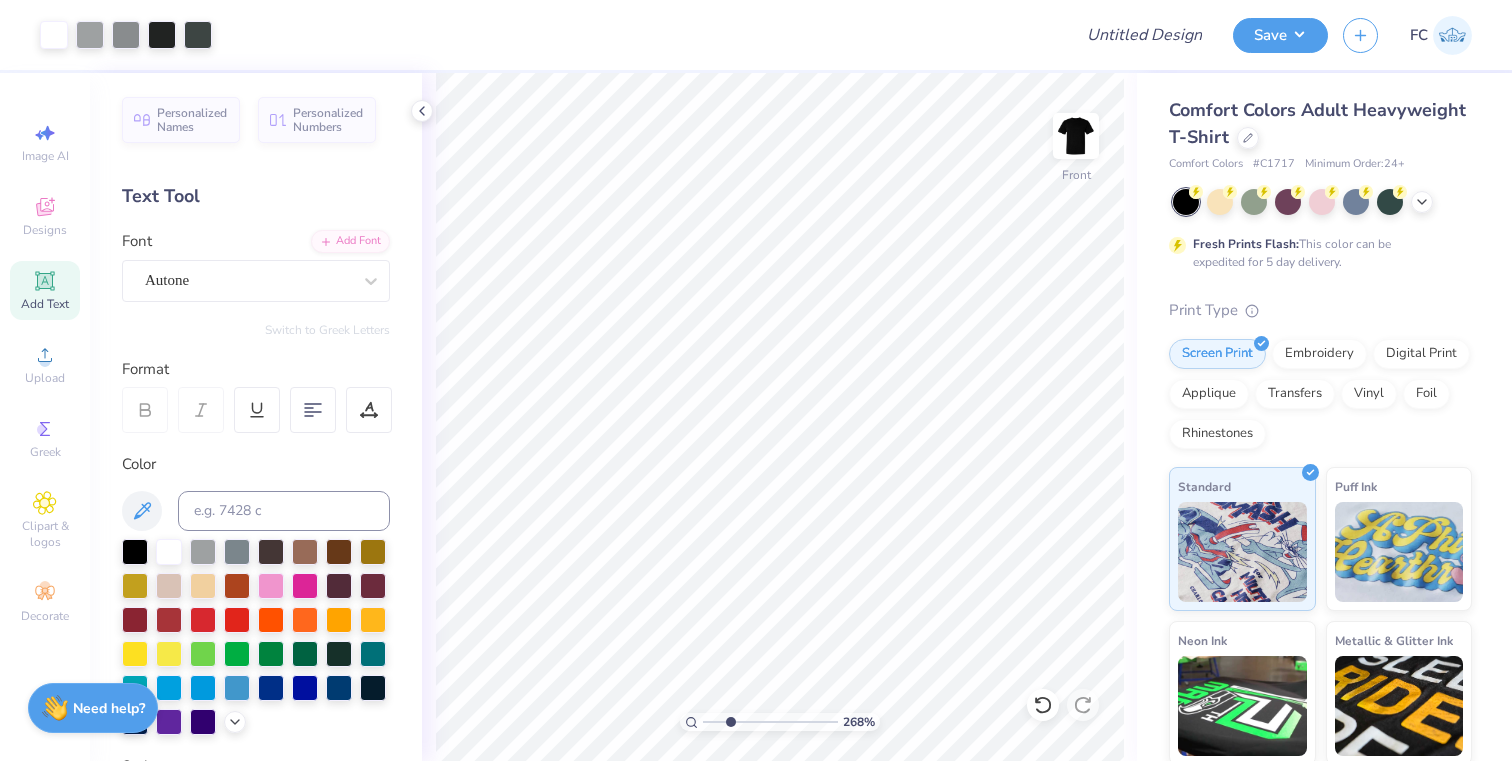 click at bounding box center (770, 722) 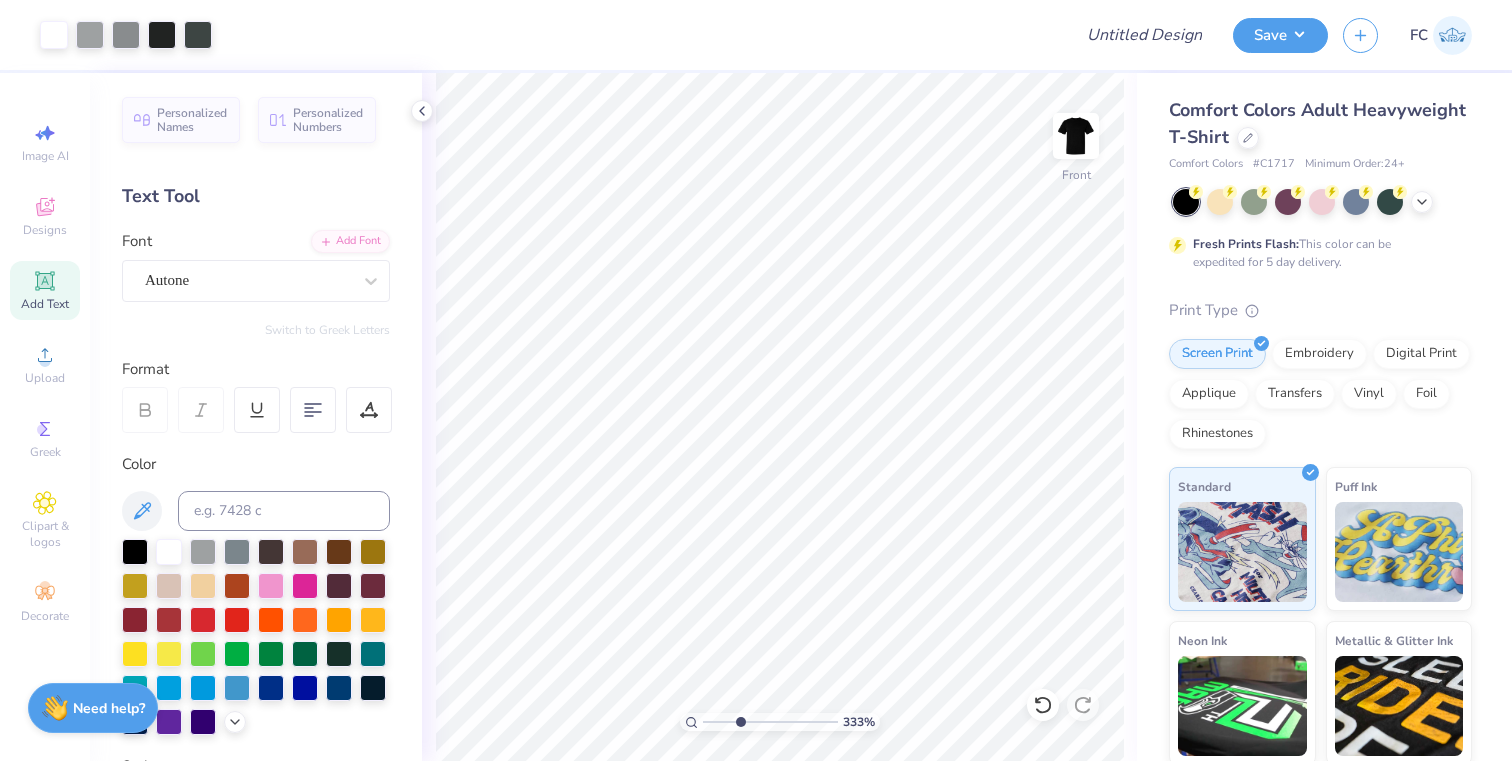 type on "3.4" 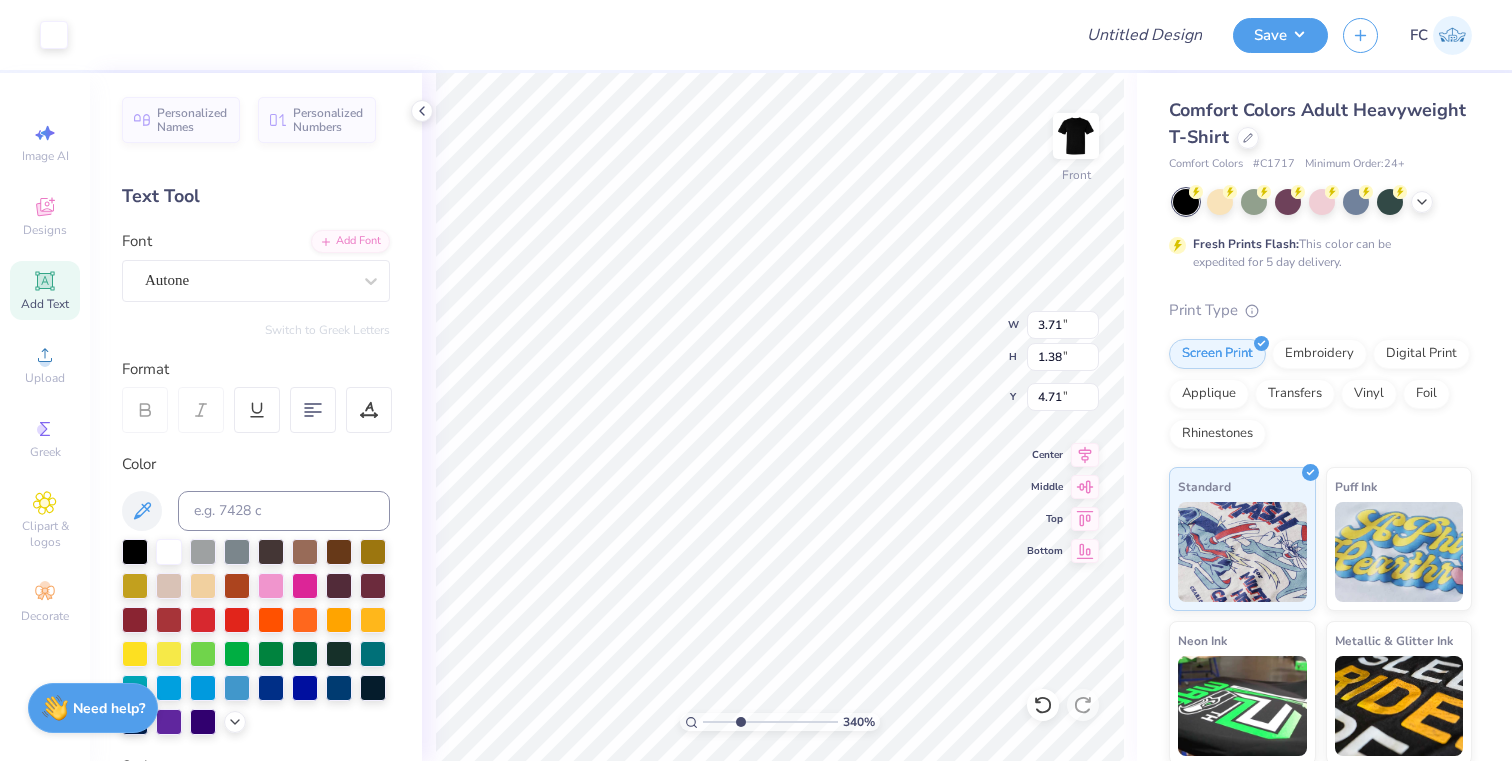 type on "5.16" 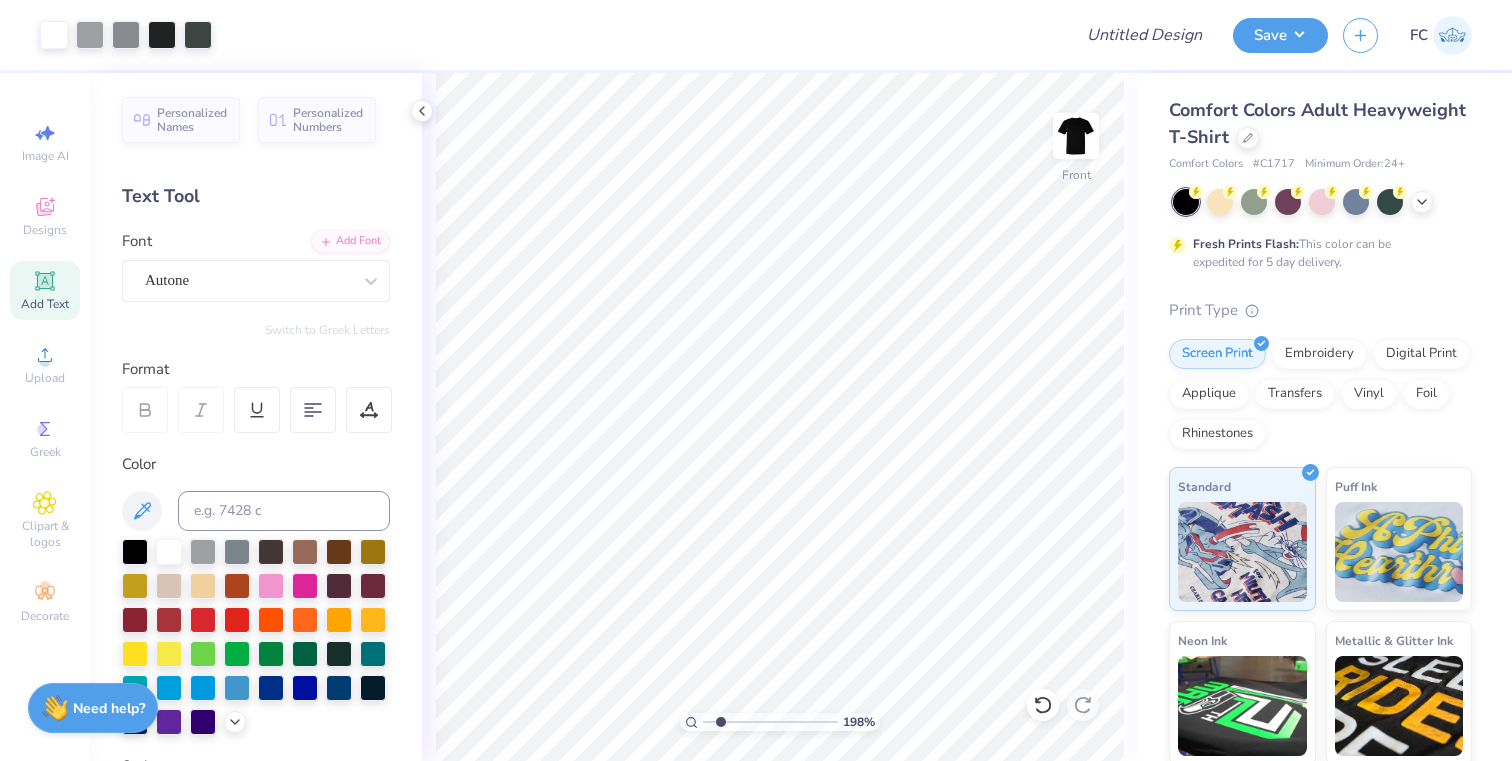 drag, startPoint x: 738, startPoint y: 720, endPoint x: 720, endPoint y: 721, distance: 18.027756 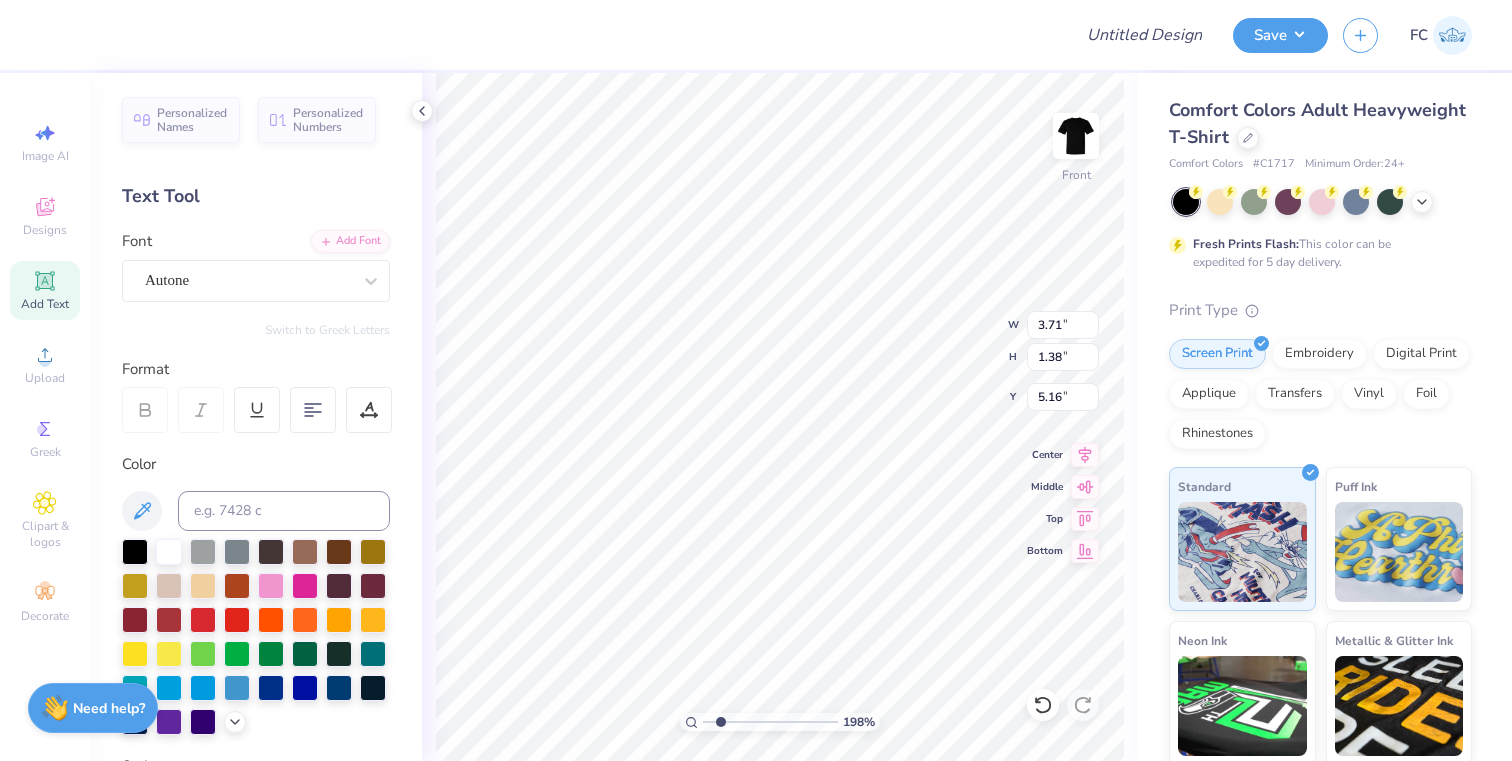 type on "[CITY]," 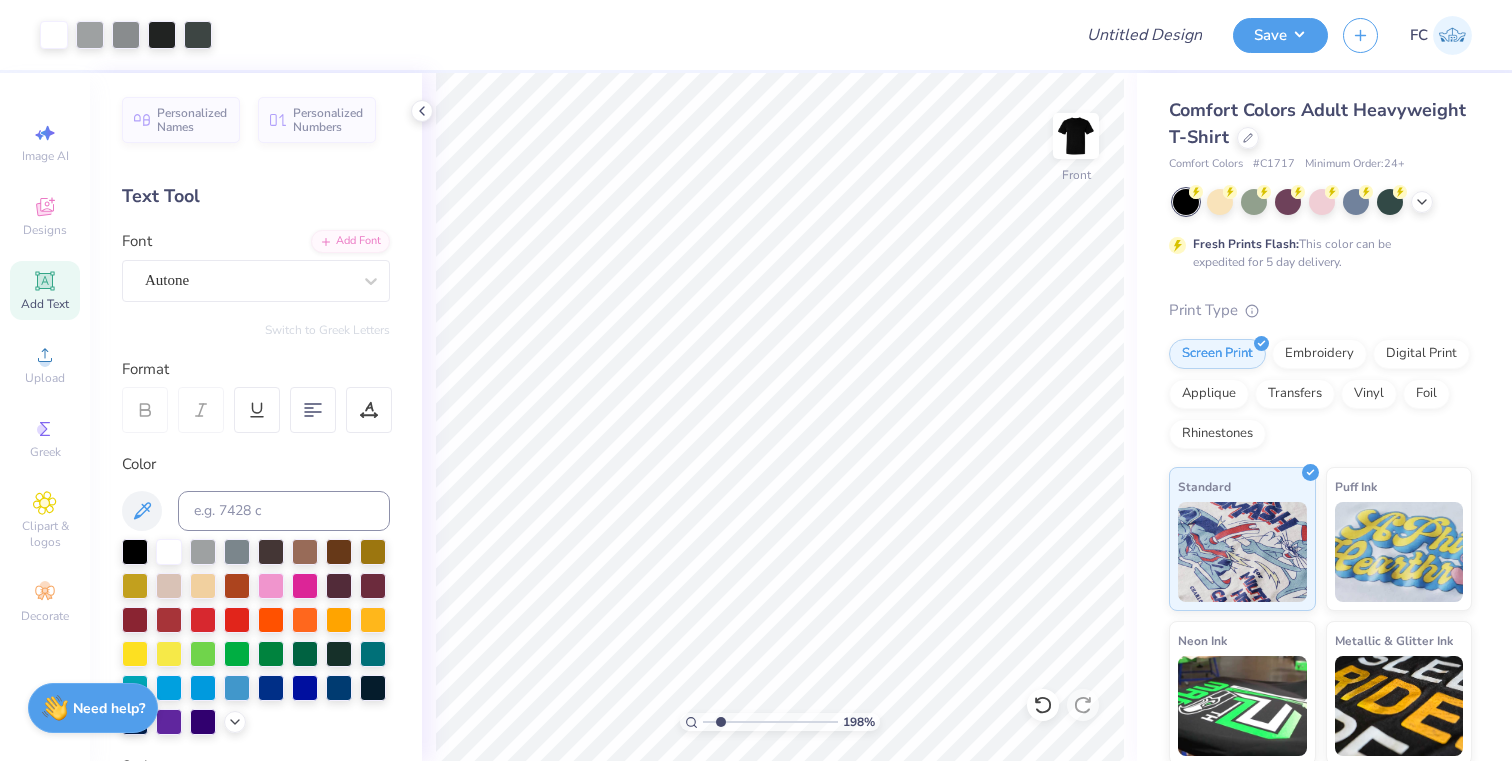 click on "Add Text" at bounding box center (45, 304) 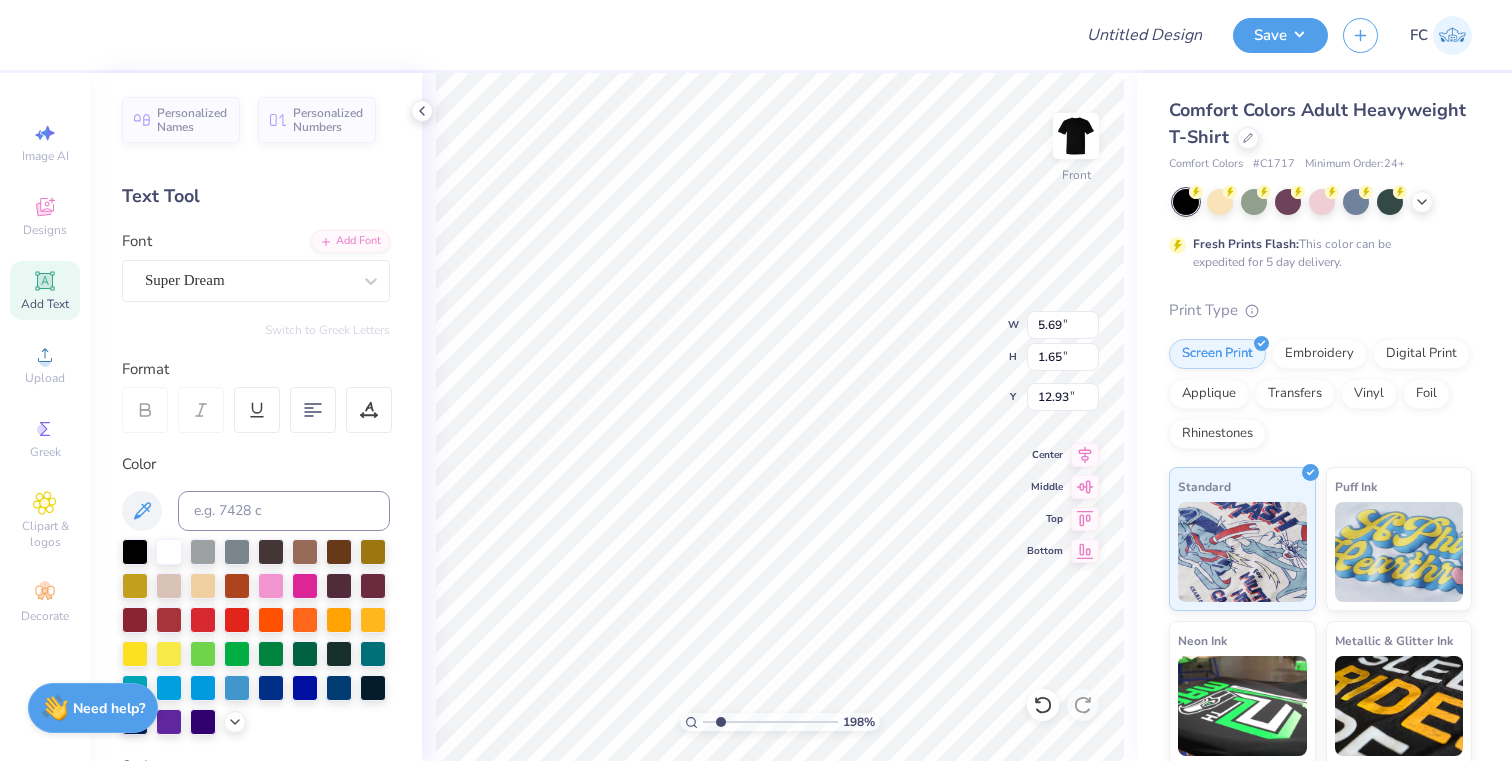 type on "c" 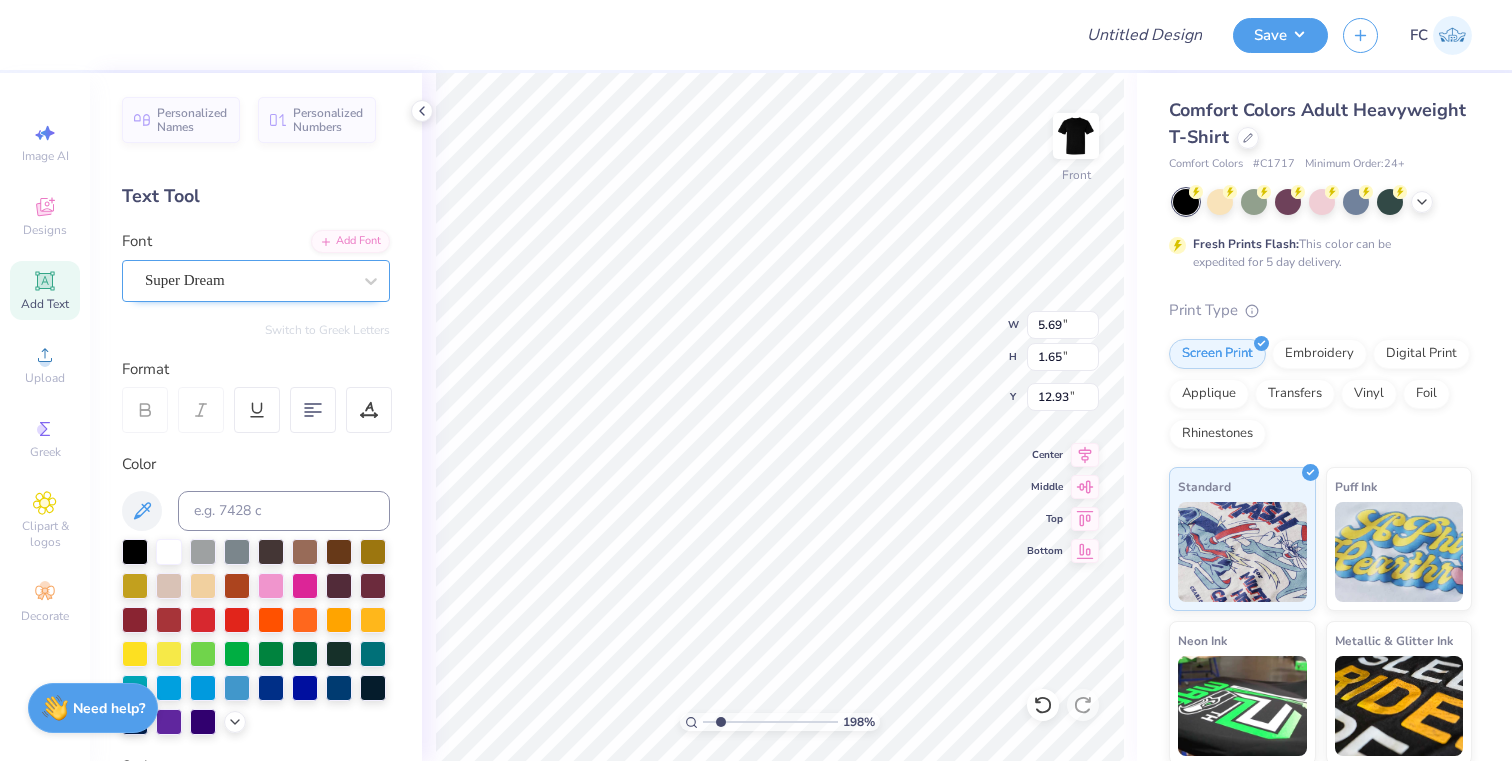 click on "Super Dream" at bounding box center (248, 280) 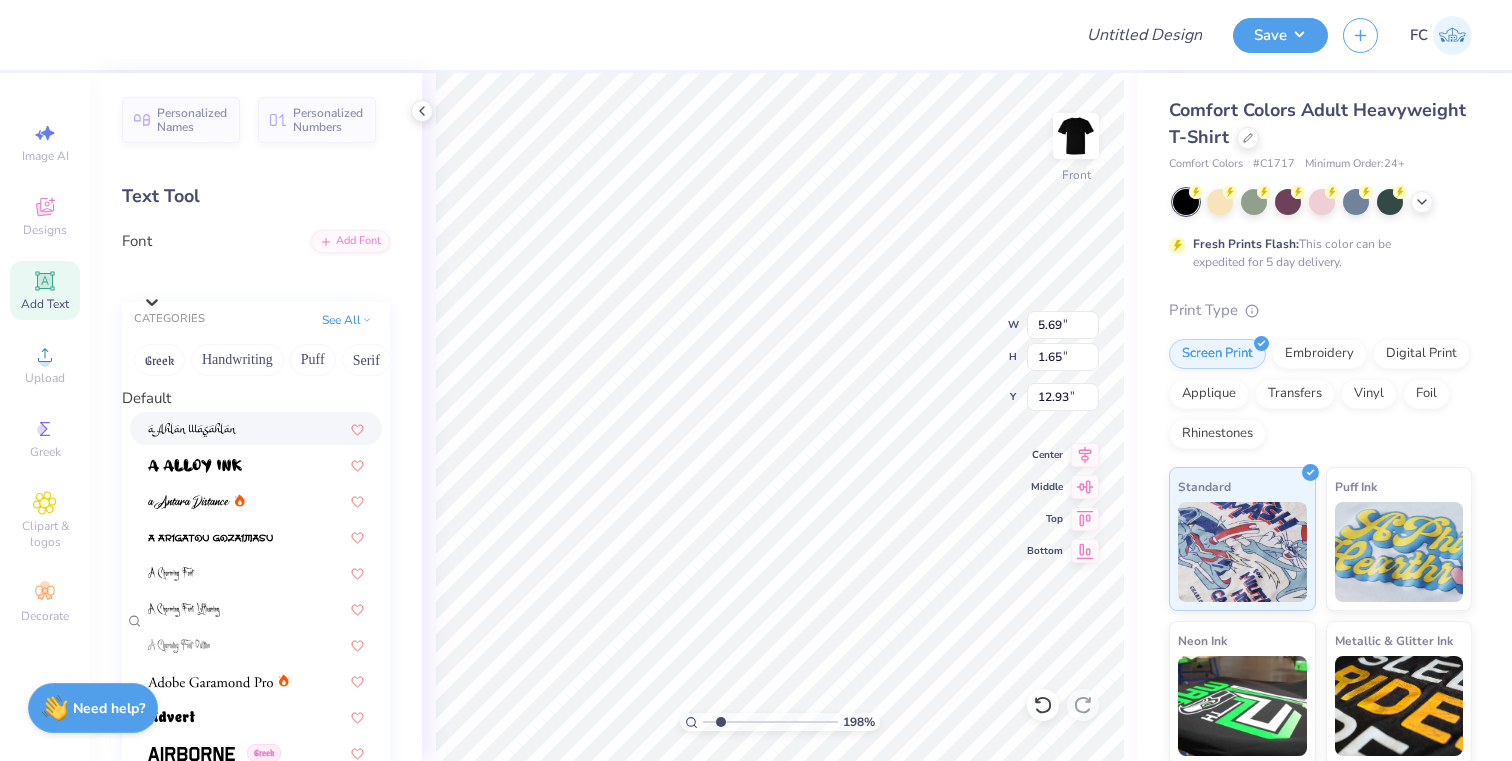 click at bounding box center (256, 428) 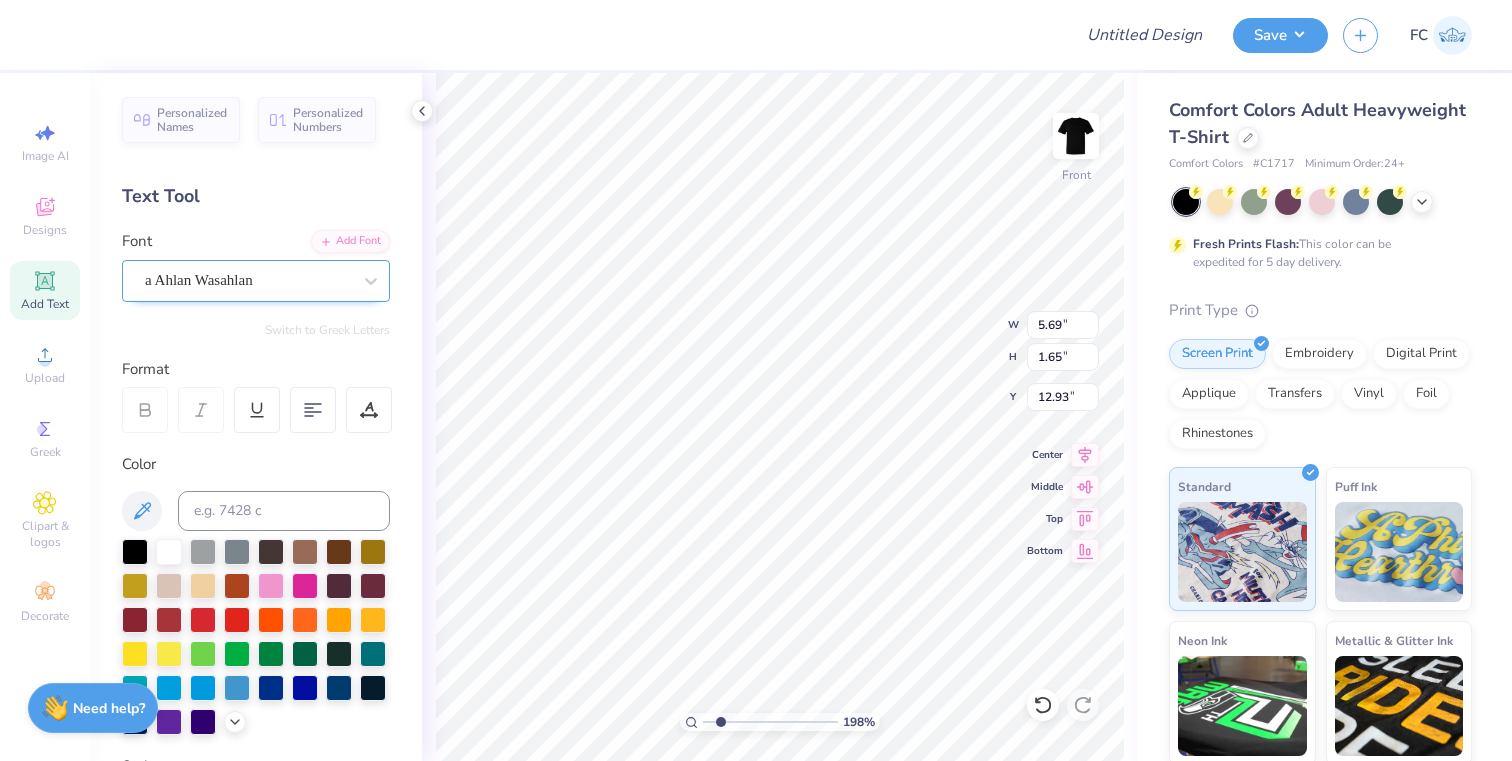 click on "a Ahlan Wasahlan" at bounding box center (248, 280) 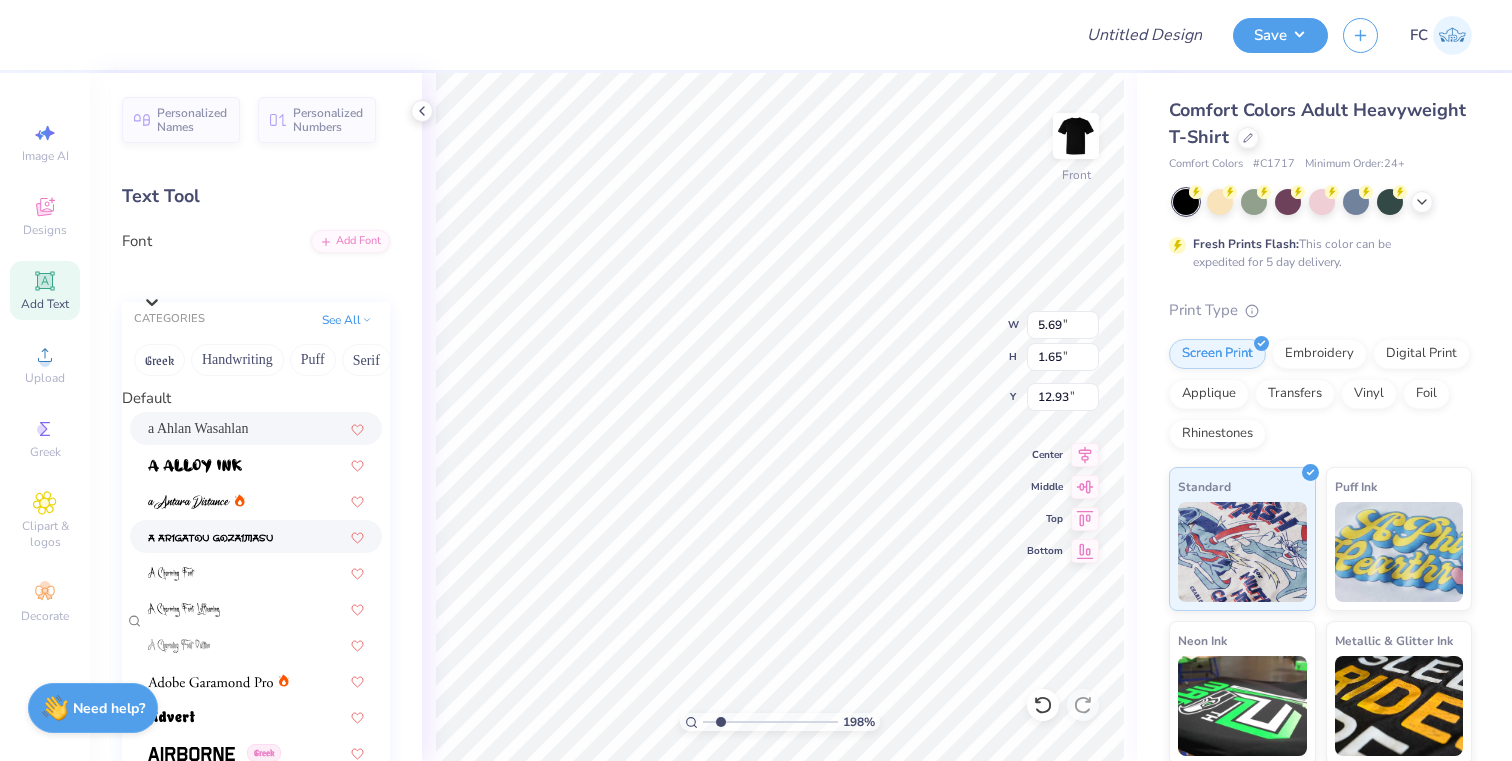 scroll, scrollTop: 636, scrollLeft: 0, axis: vertical 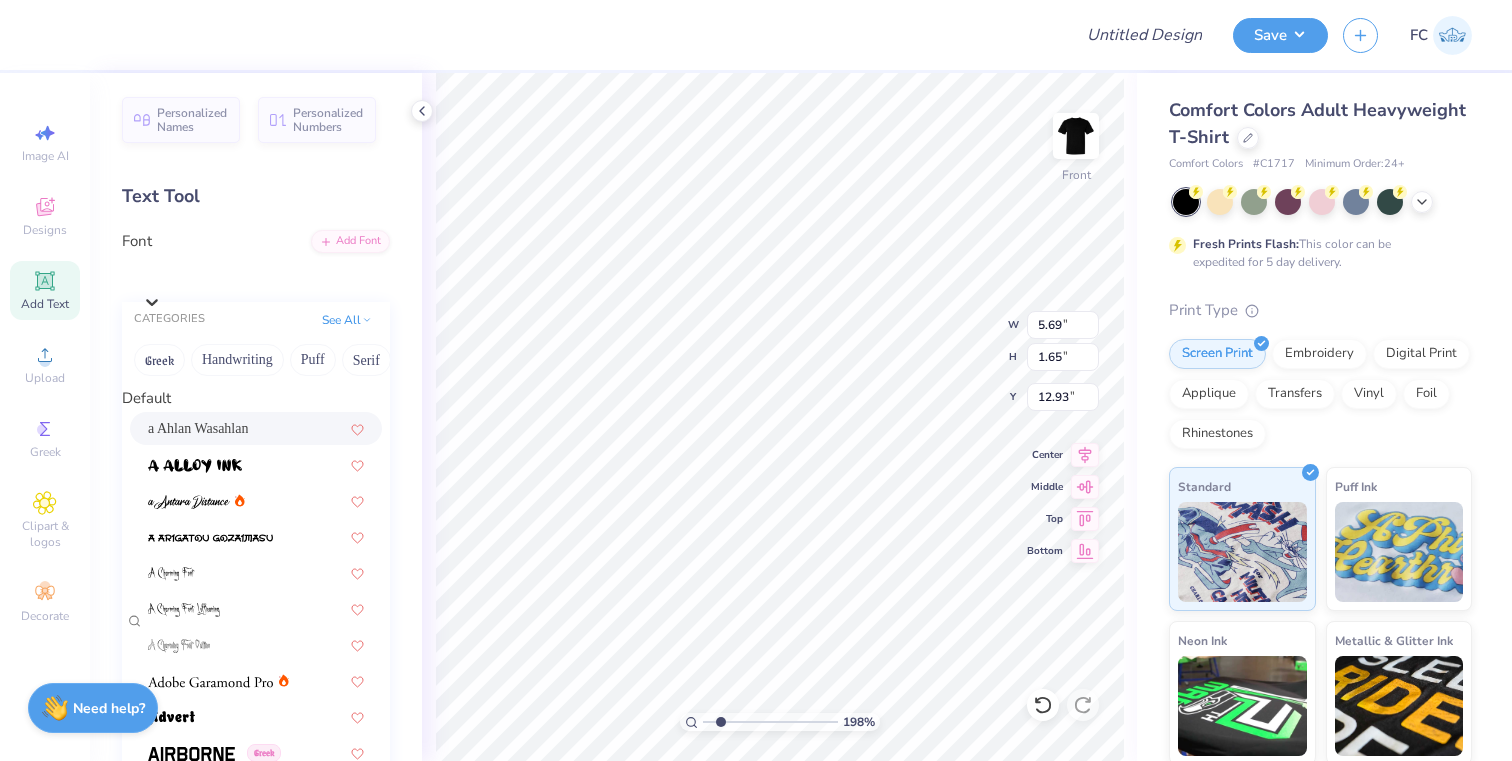 click on "Autone" at bounding box center (256, 1220) 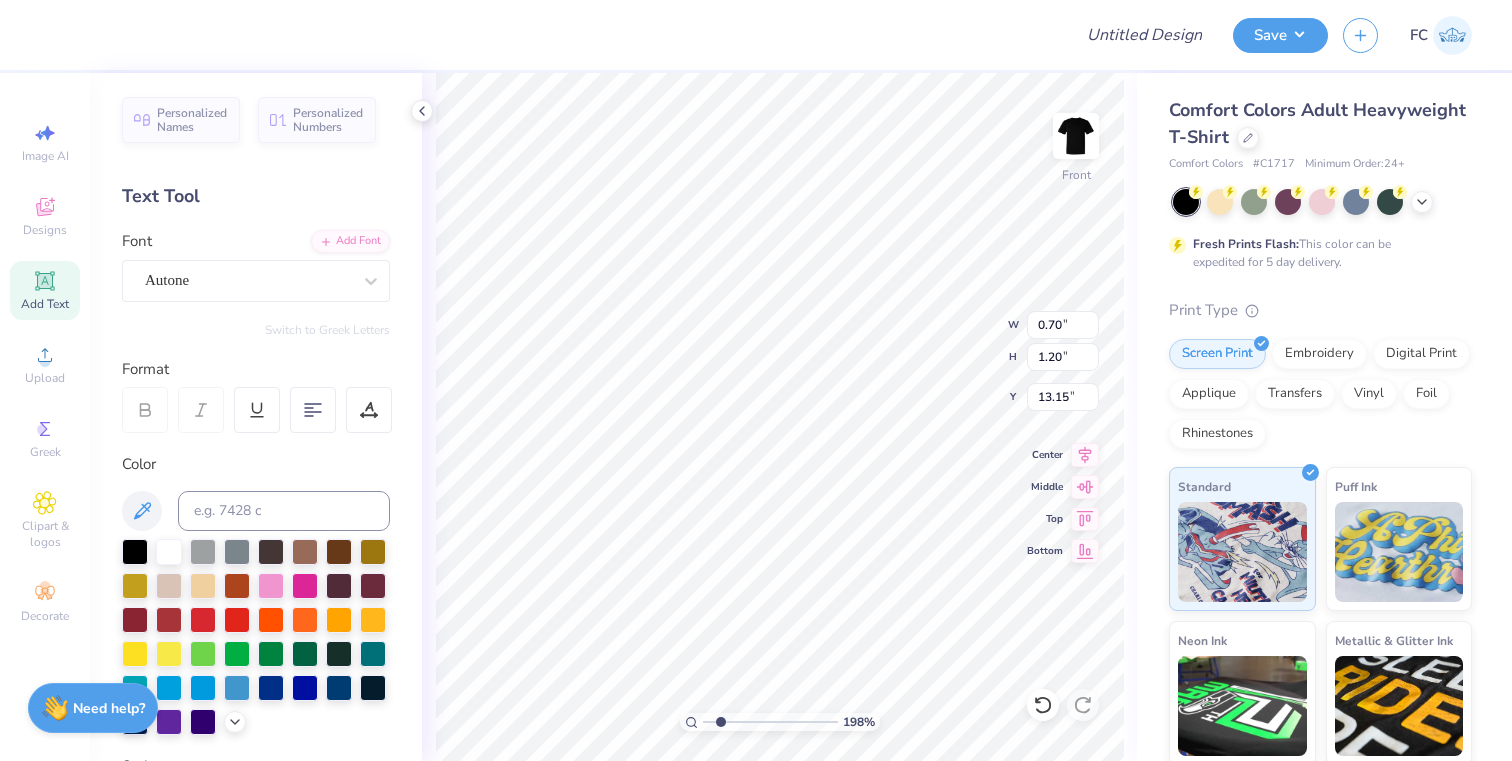 type on "5.02" 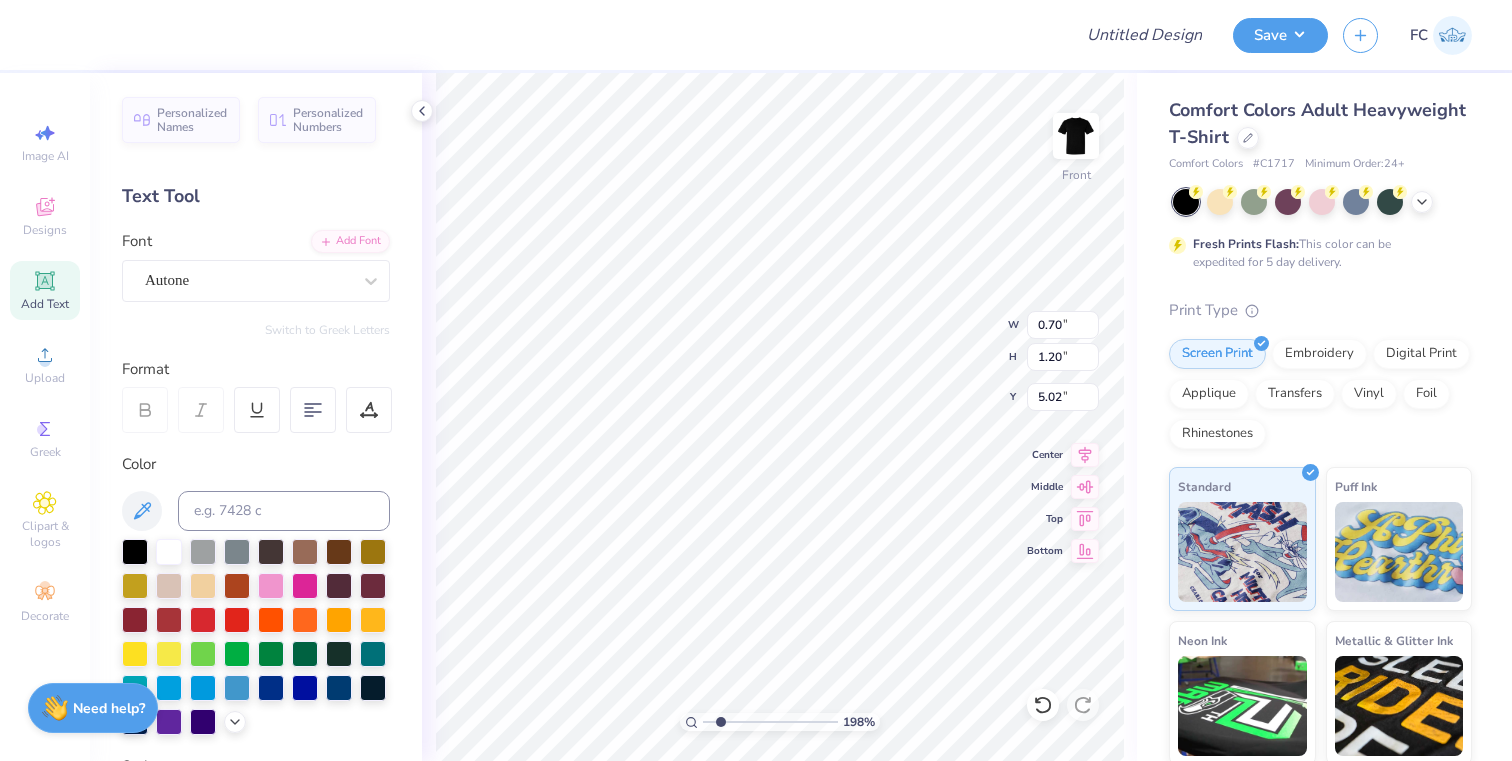 type on "0.43" 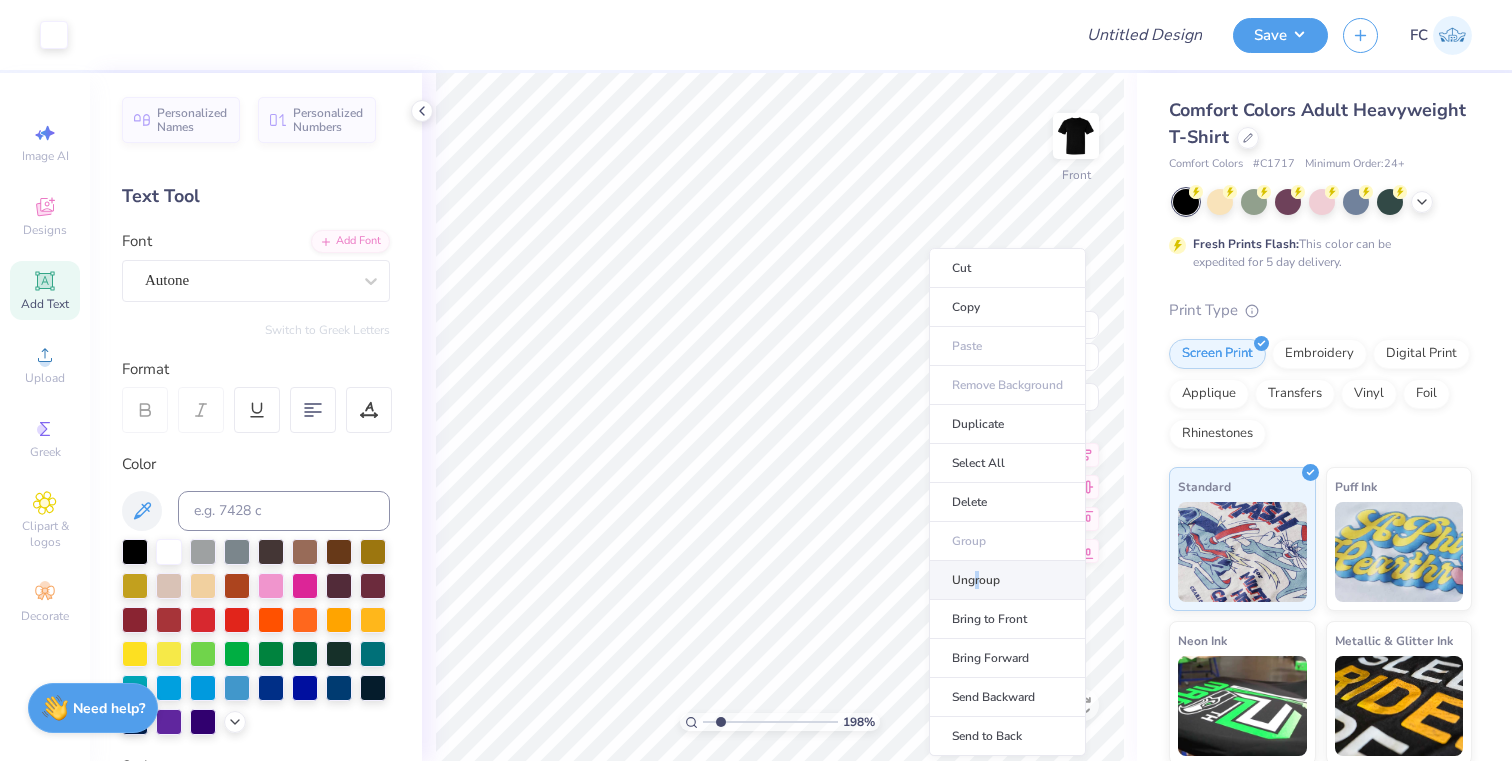 click on "Ungroup" at bounding box center (1007, 580) 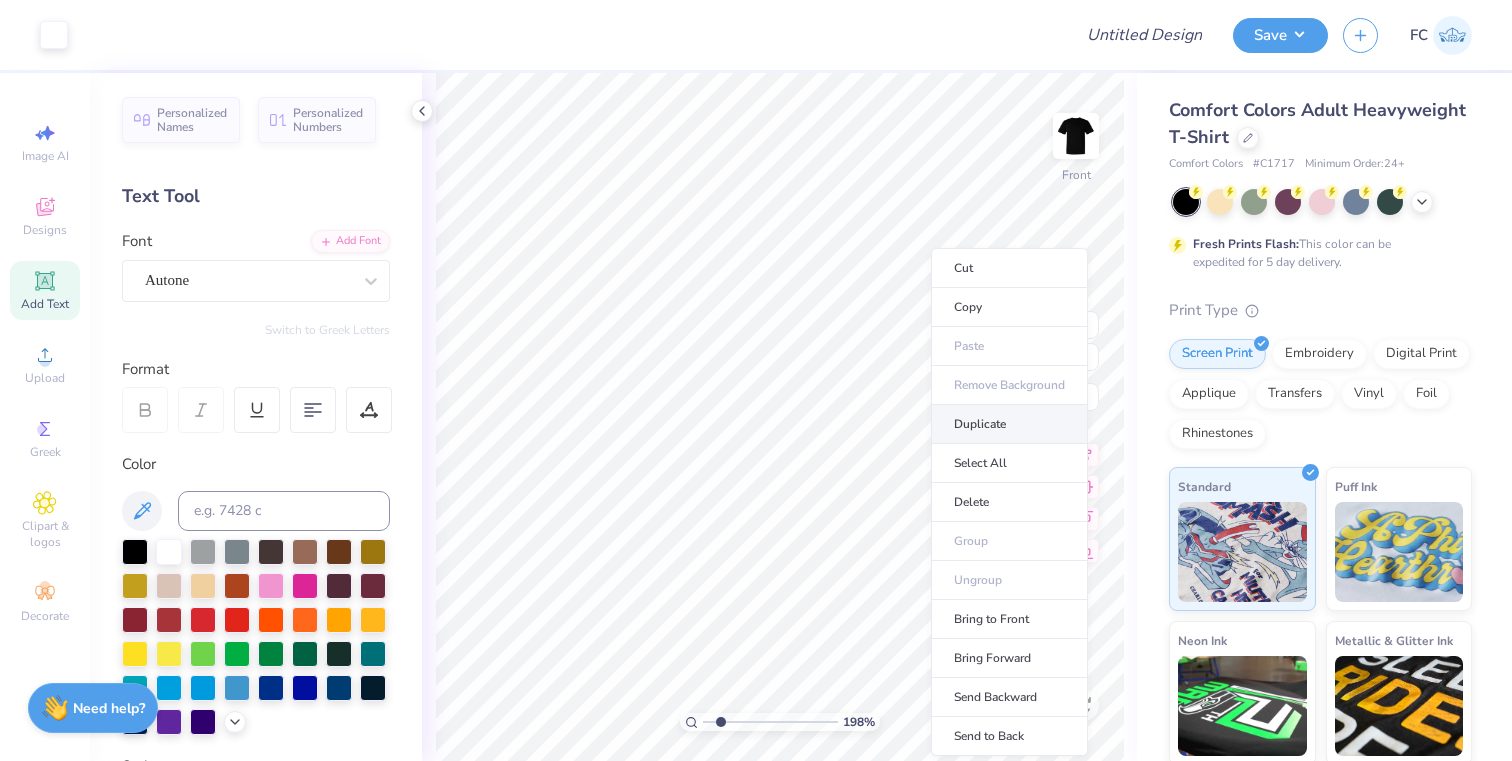 click on "Duplicate" at bounding box center [1009, 424] 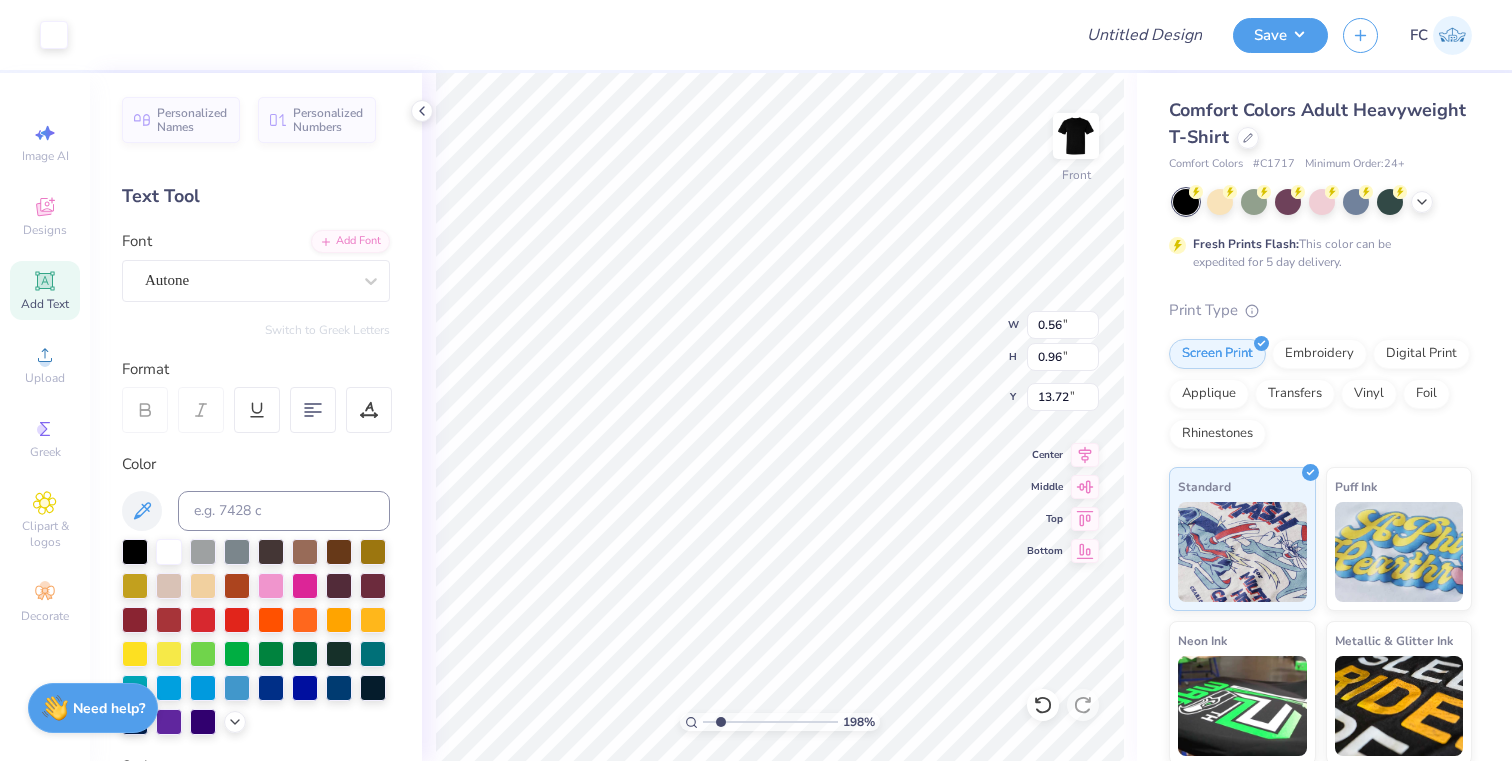 type on "4.89" 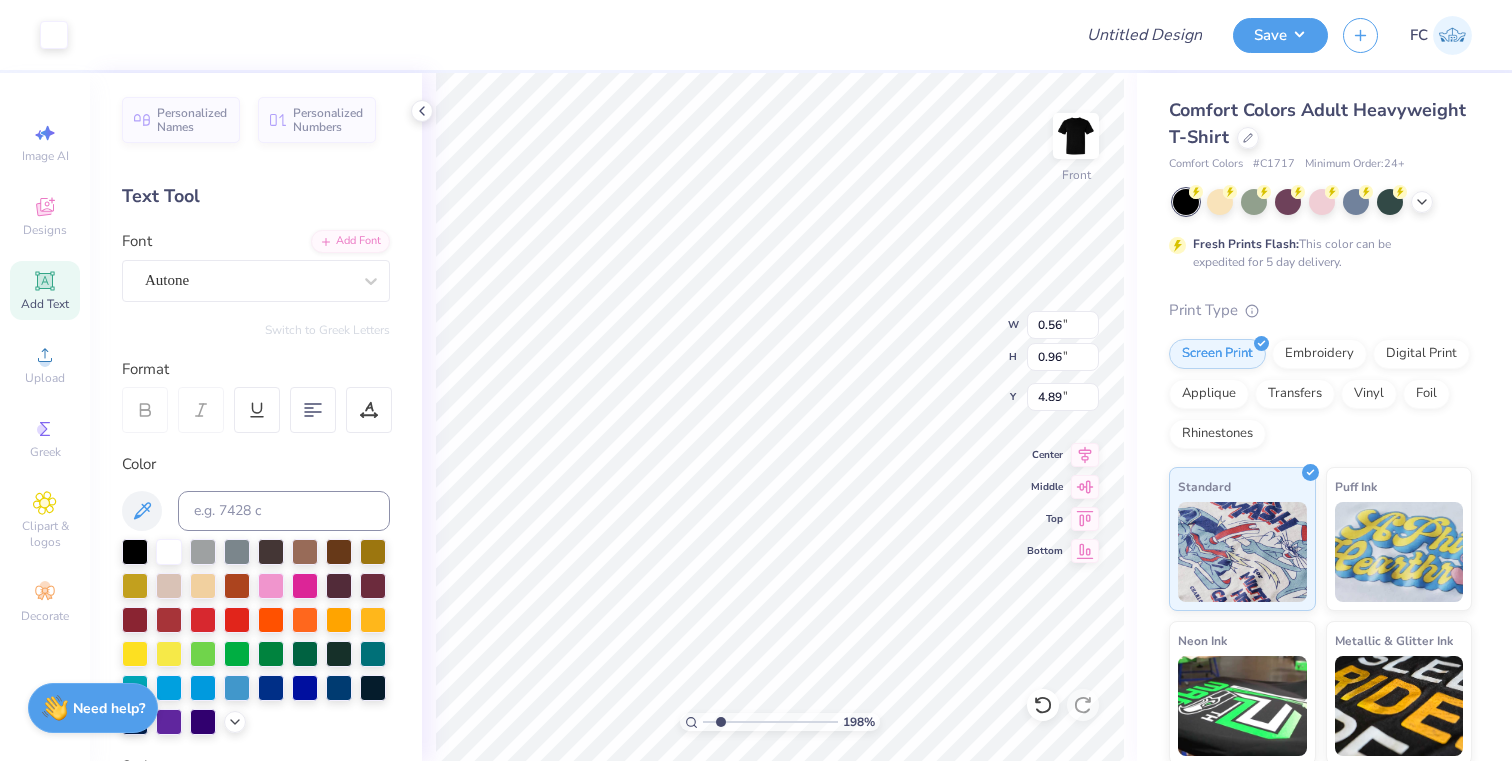 type on "0.41" 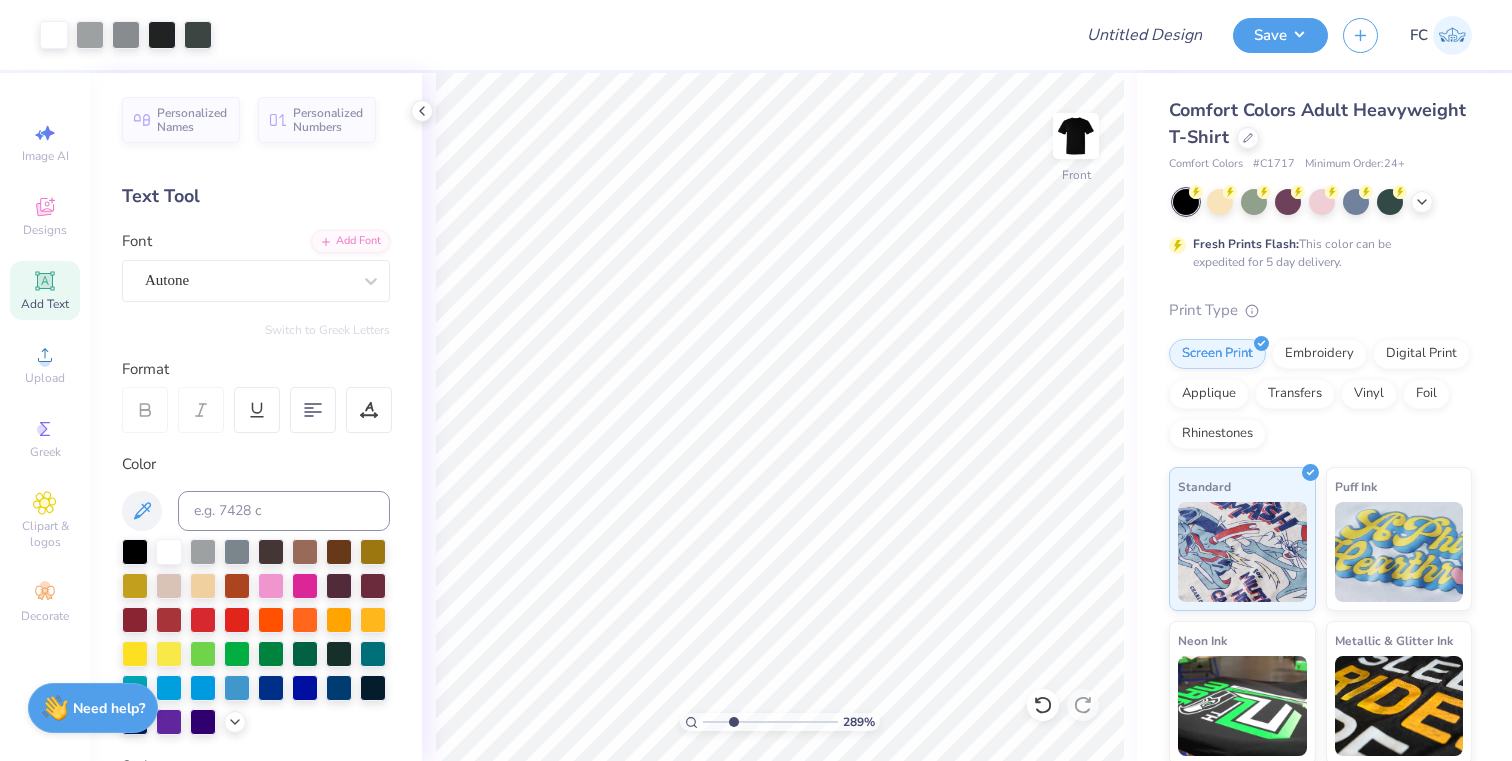 type on "2.62" 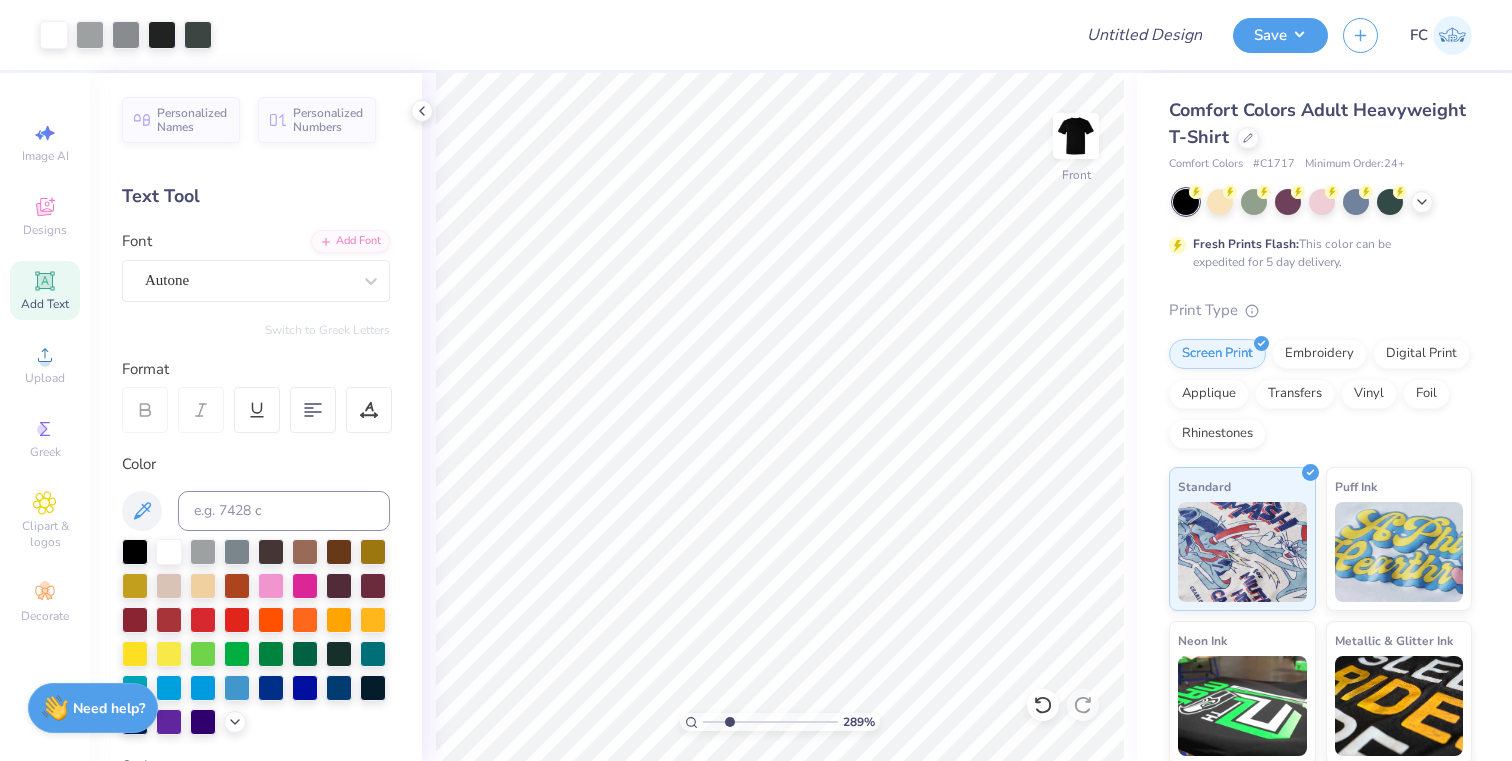 click at bounding box center [770, 722] 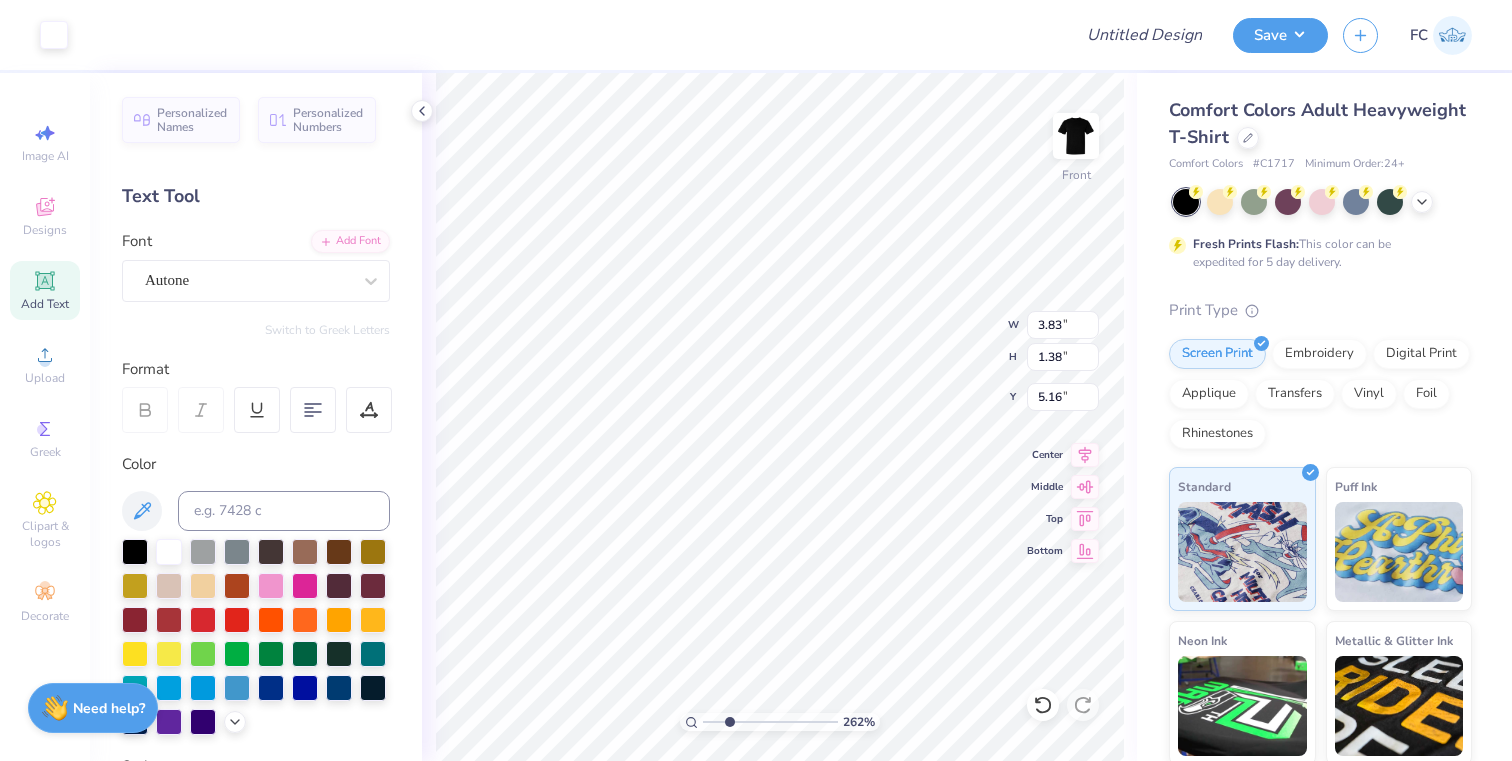 type on "3.34" 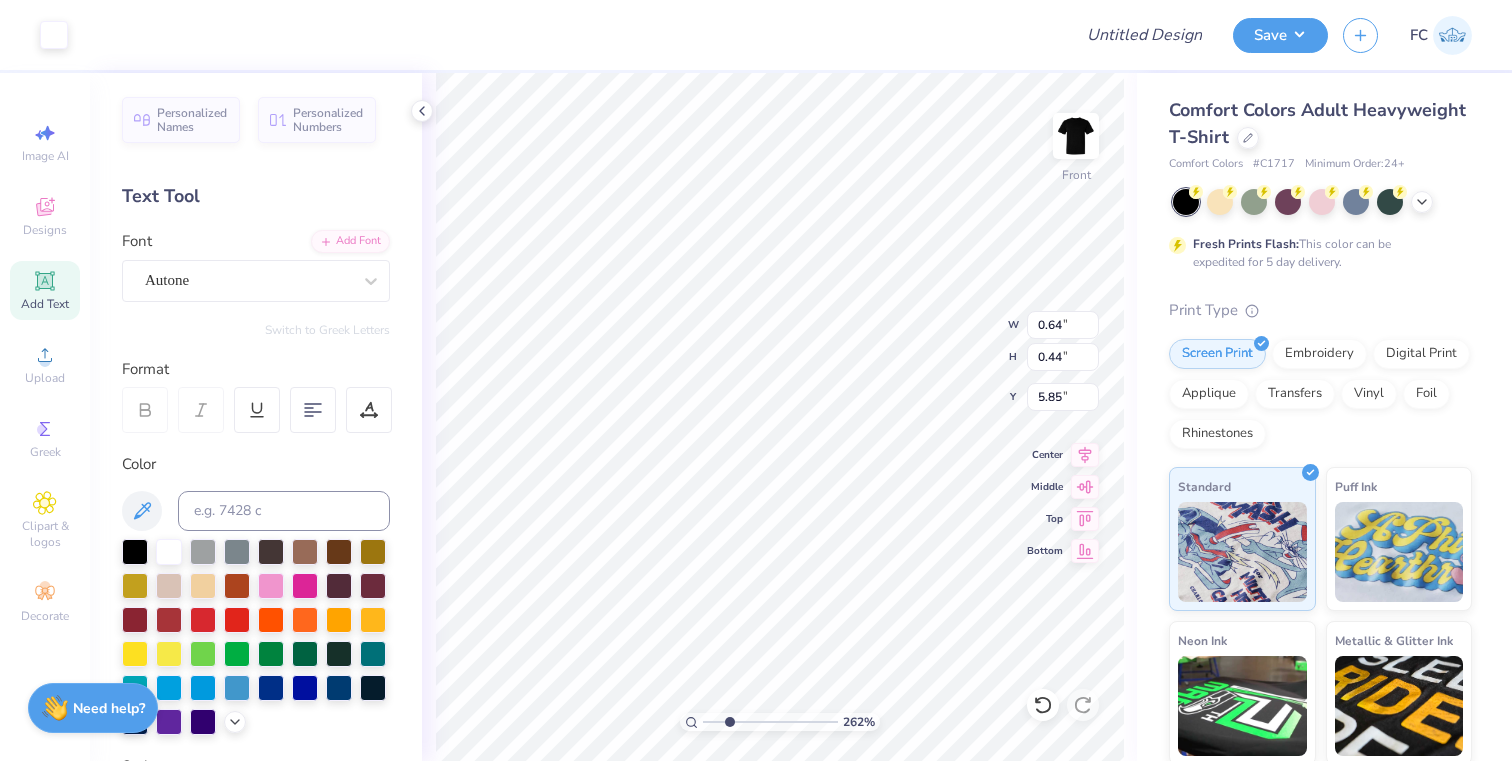 type on "4.03" 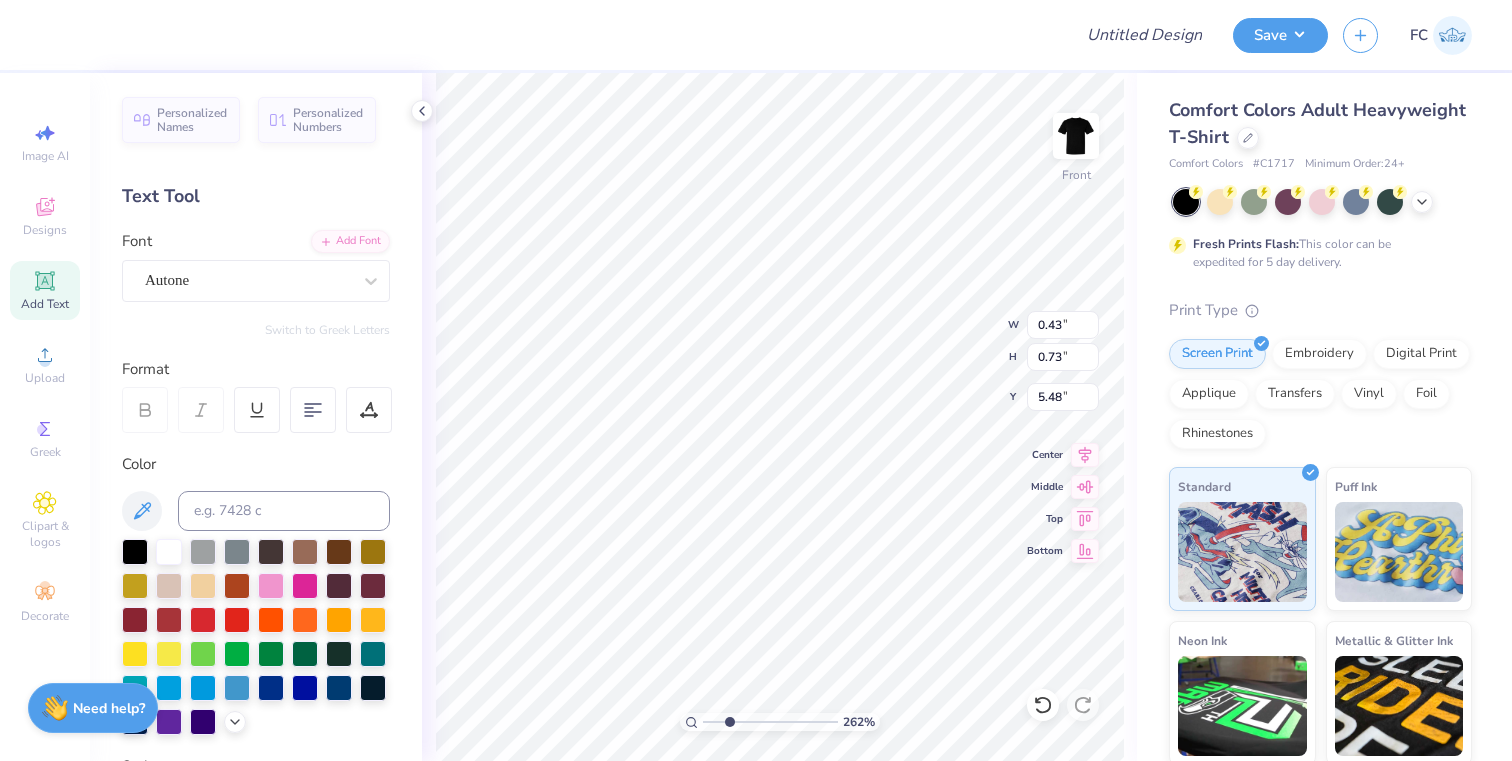 type on "3.90" 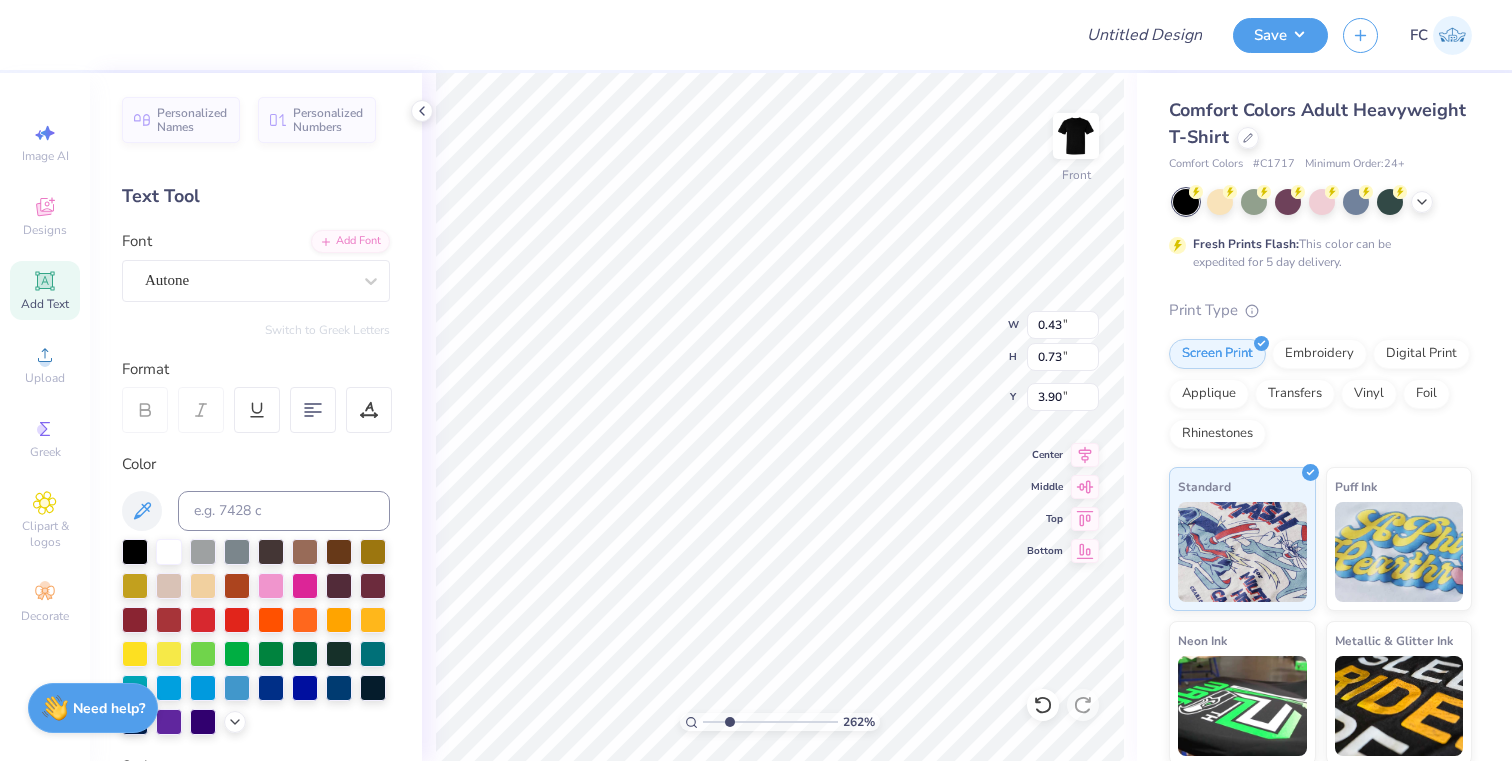 type on "0.41" 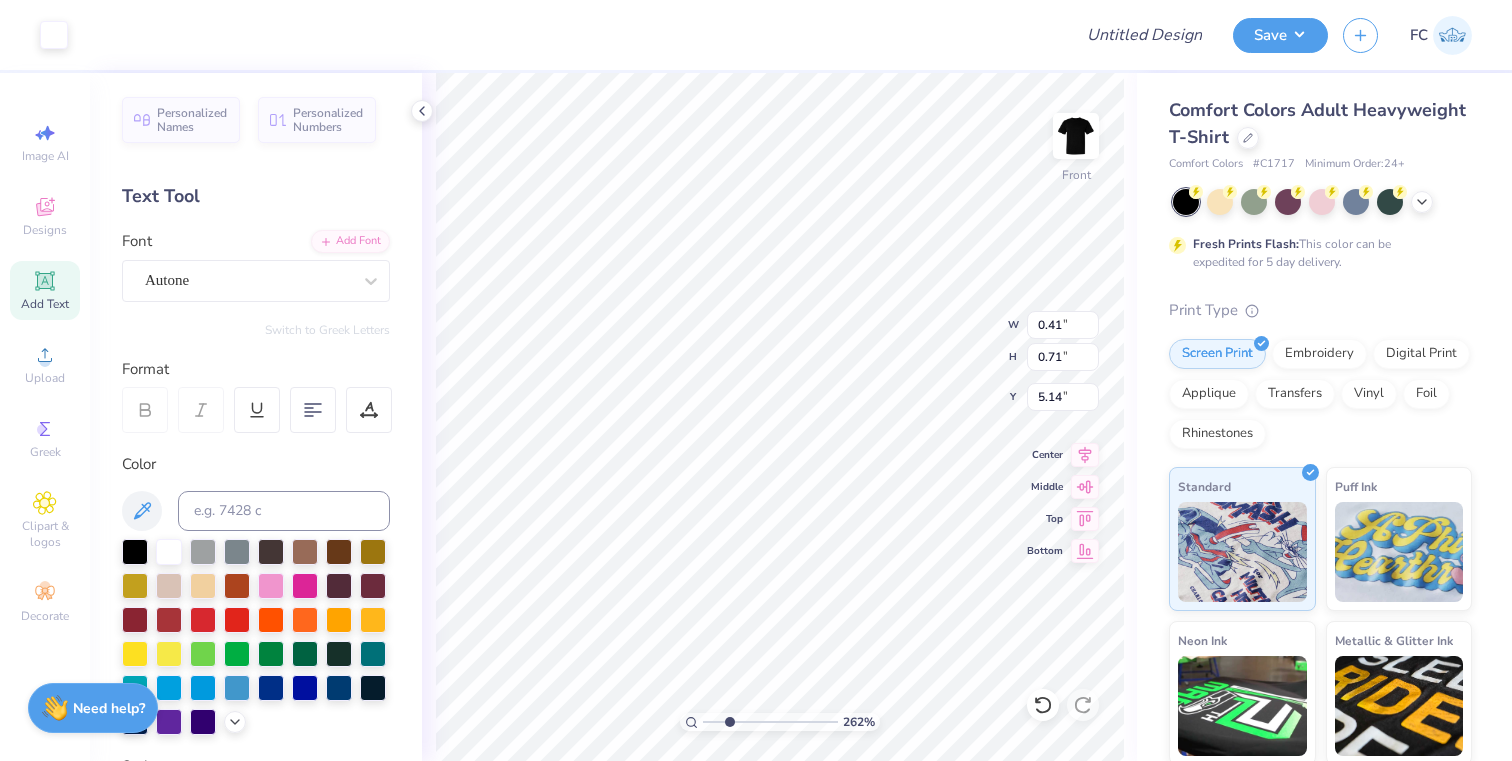 type on "3.80" 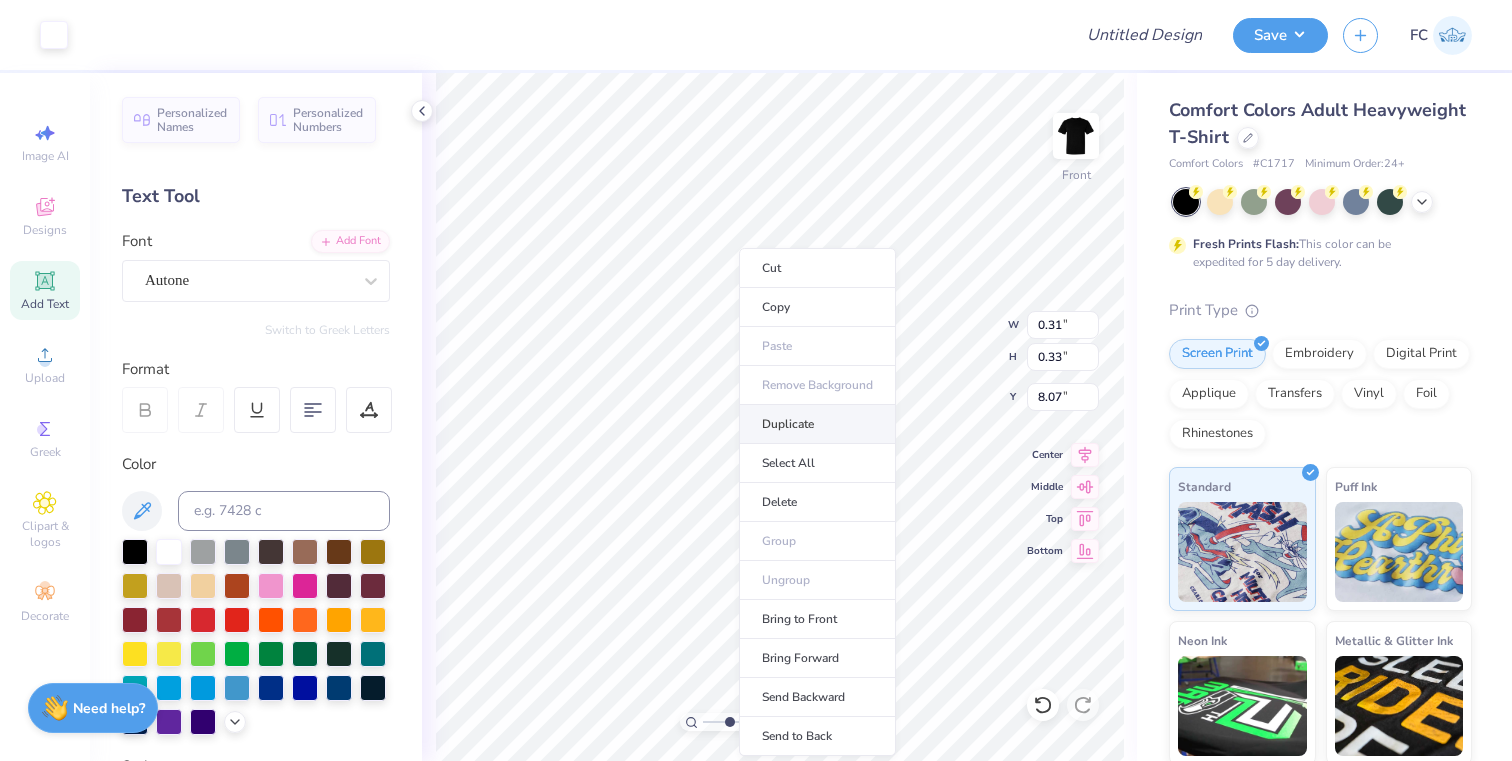 click on "Duplicate" at bounding box center [817, 424] 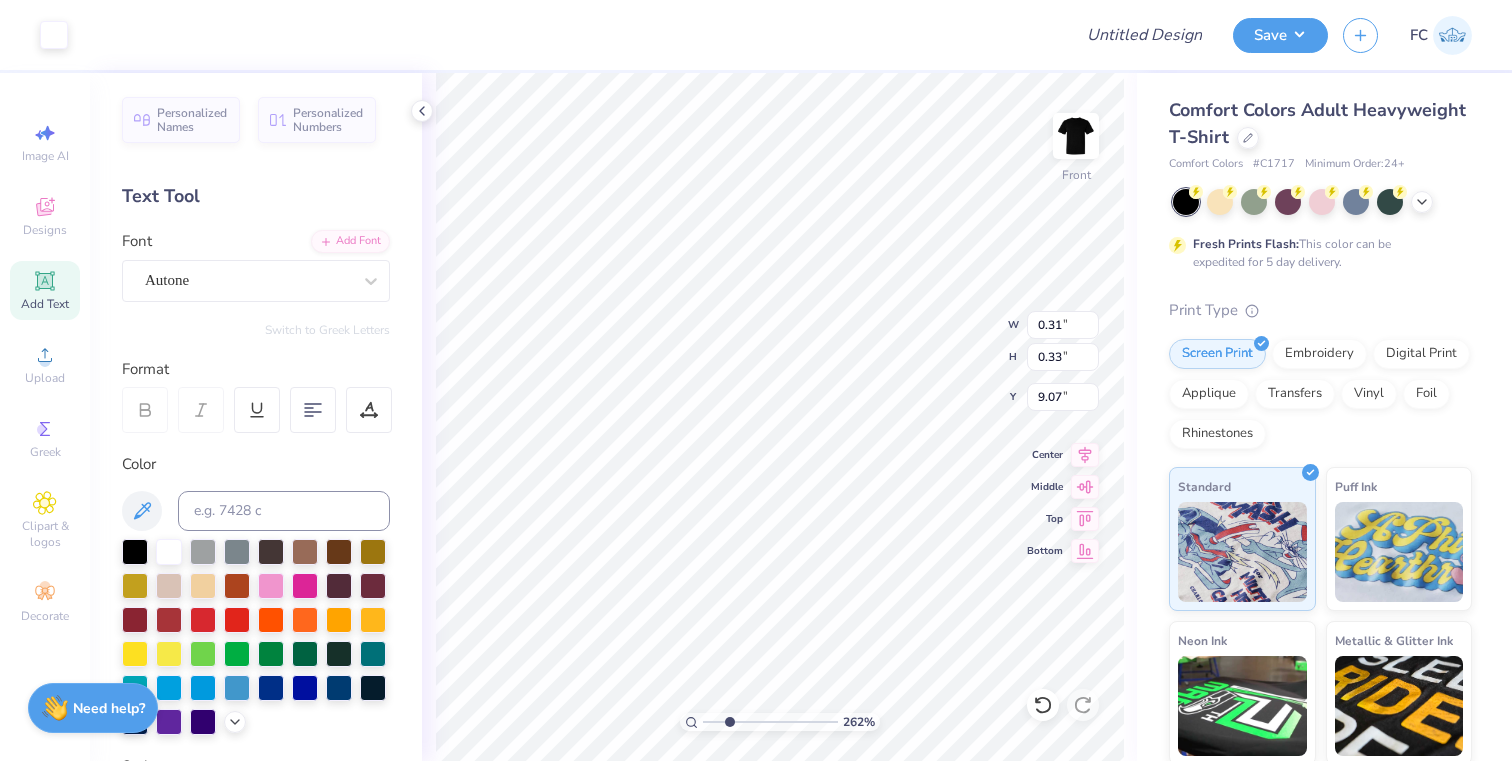 type on "3.34" 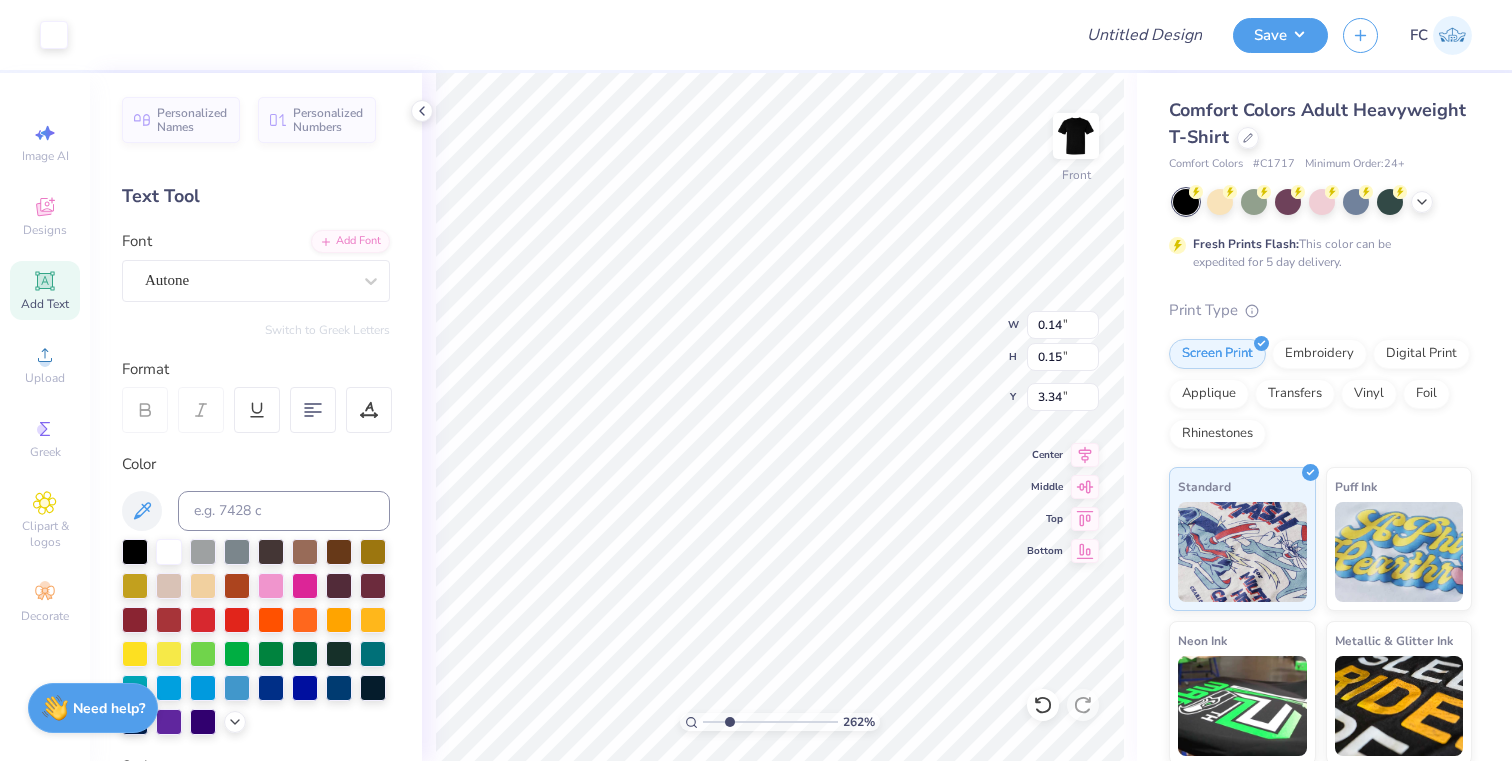 type on "0.14" 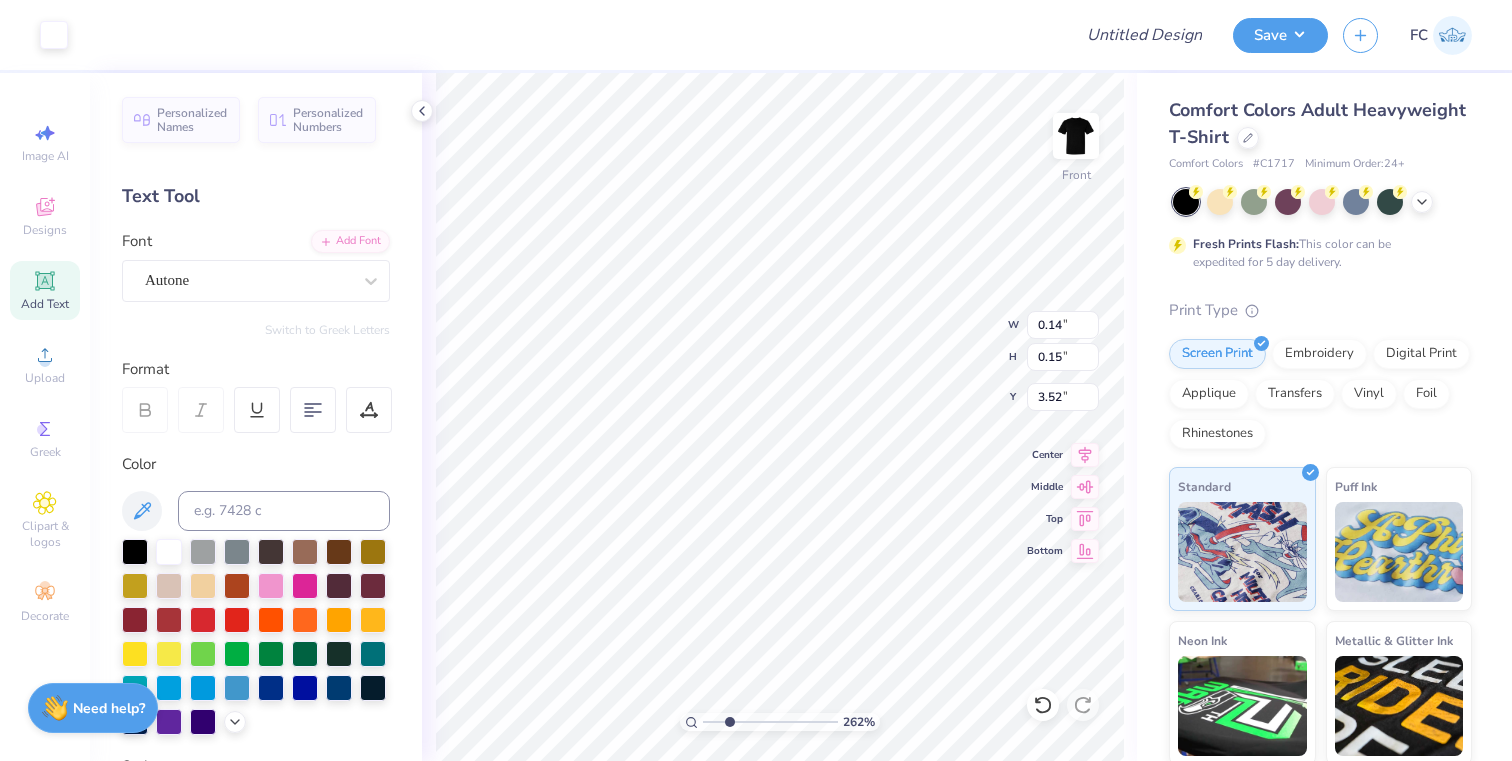type on "3.65" 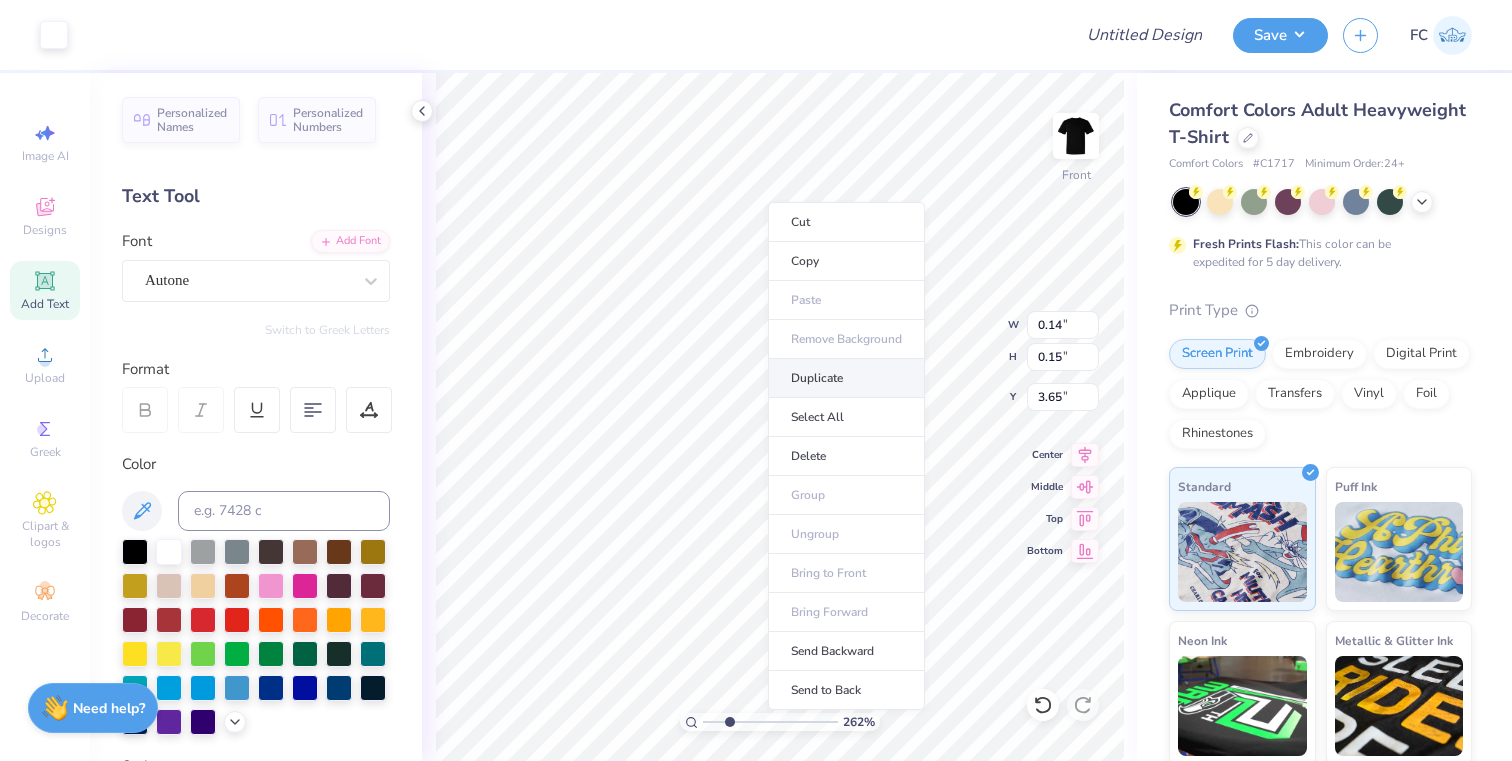 click on "Duplicate" at bounding box center [846, 378] 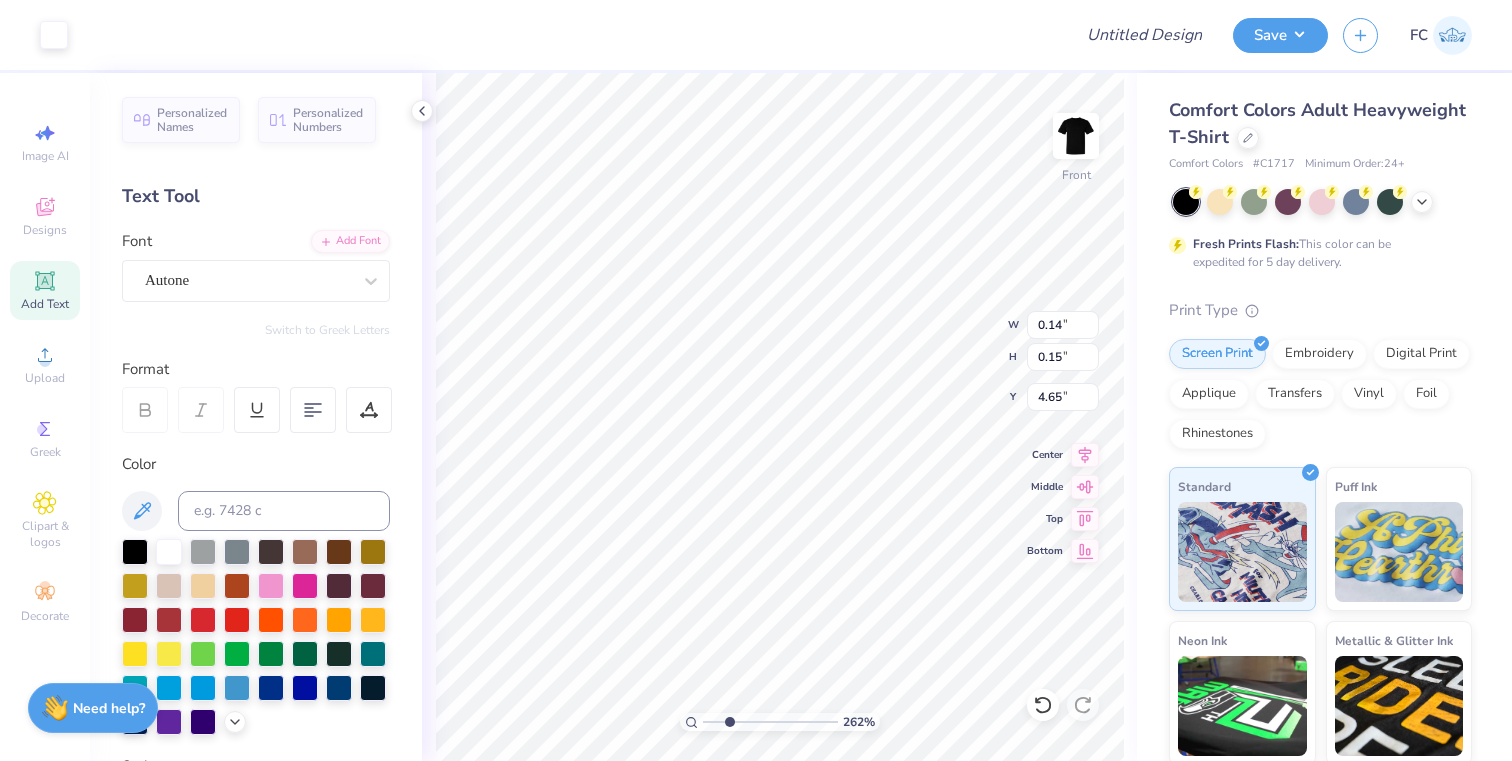 type on "4.65" 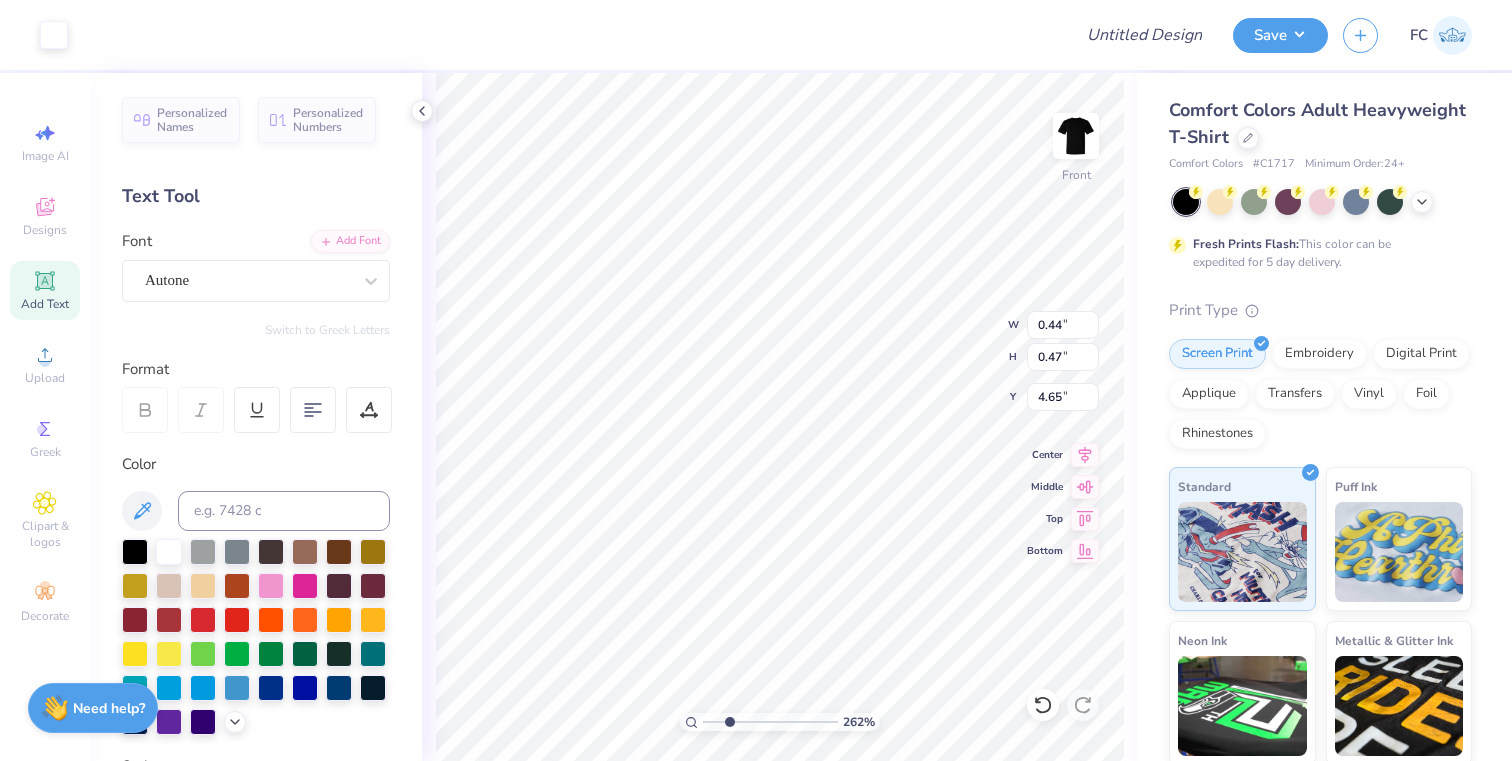 type on "3.26" 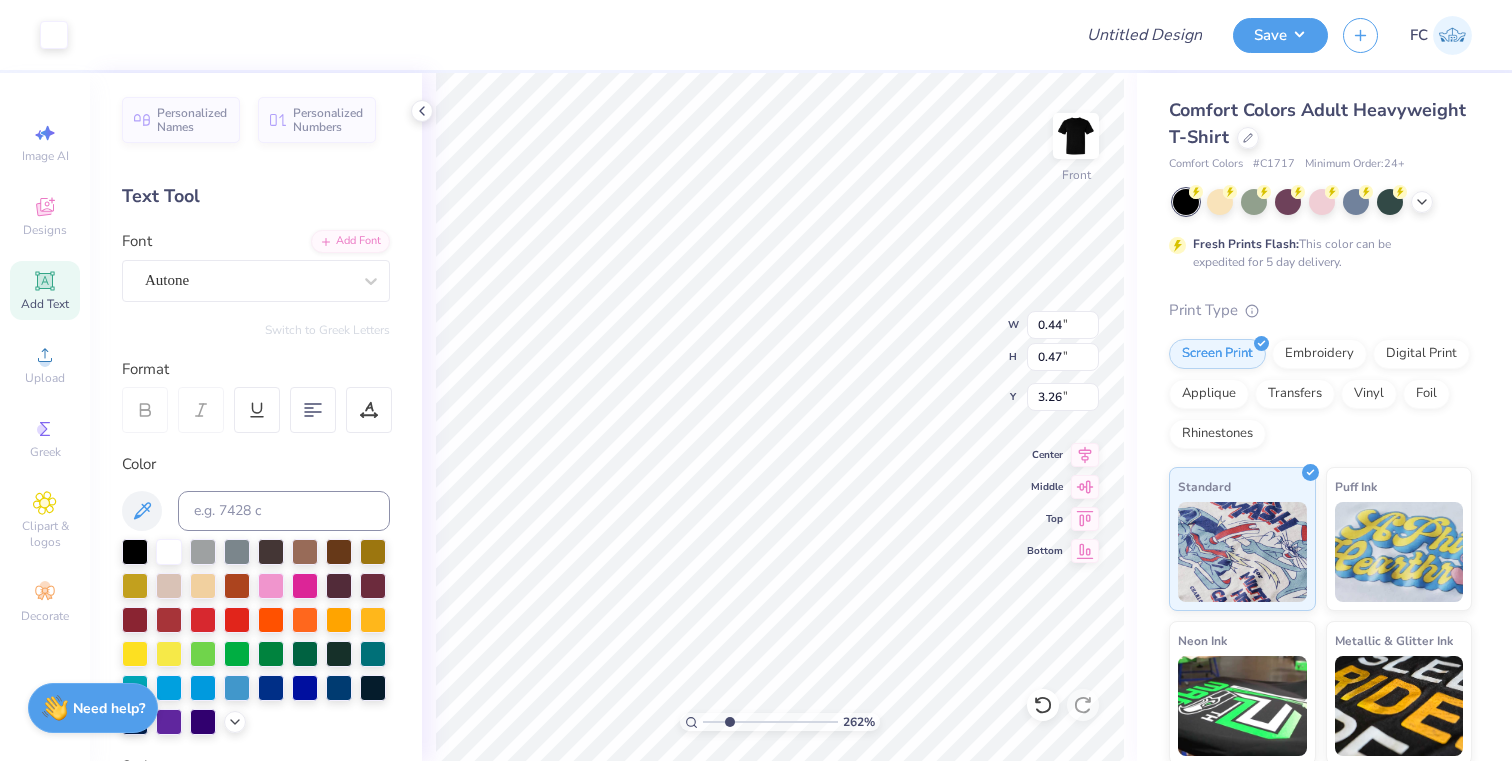 type on "0.18" 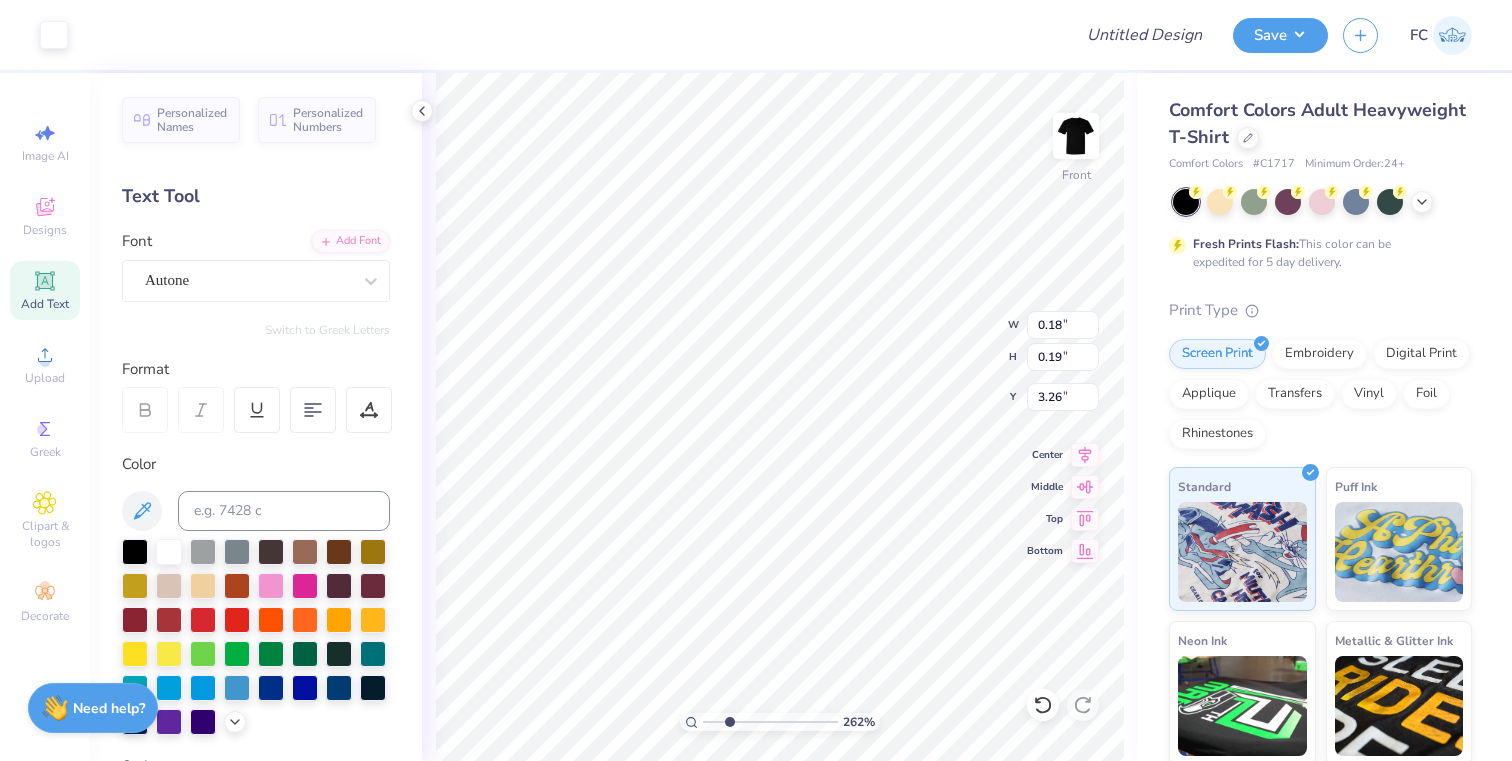 type on "0.14" 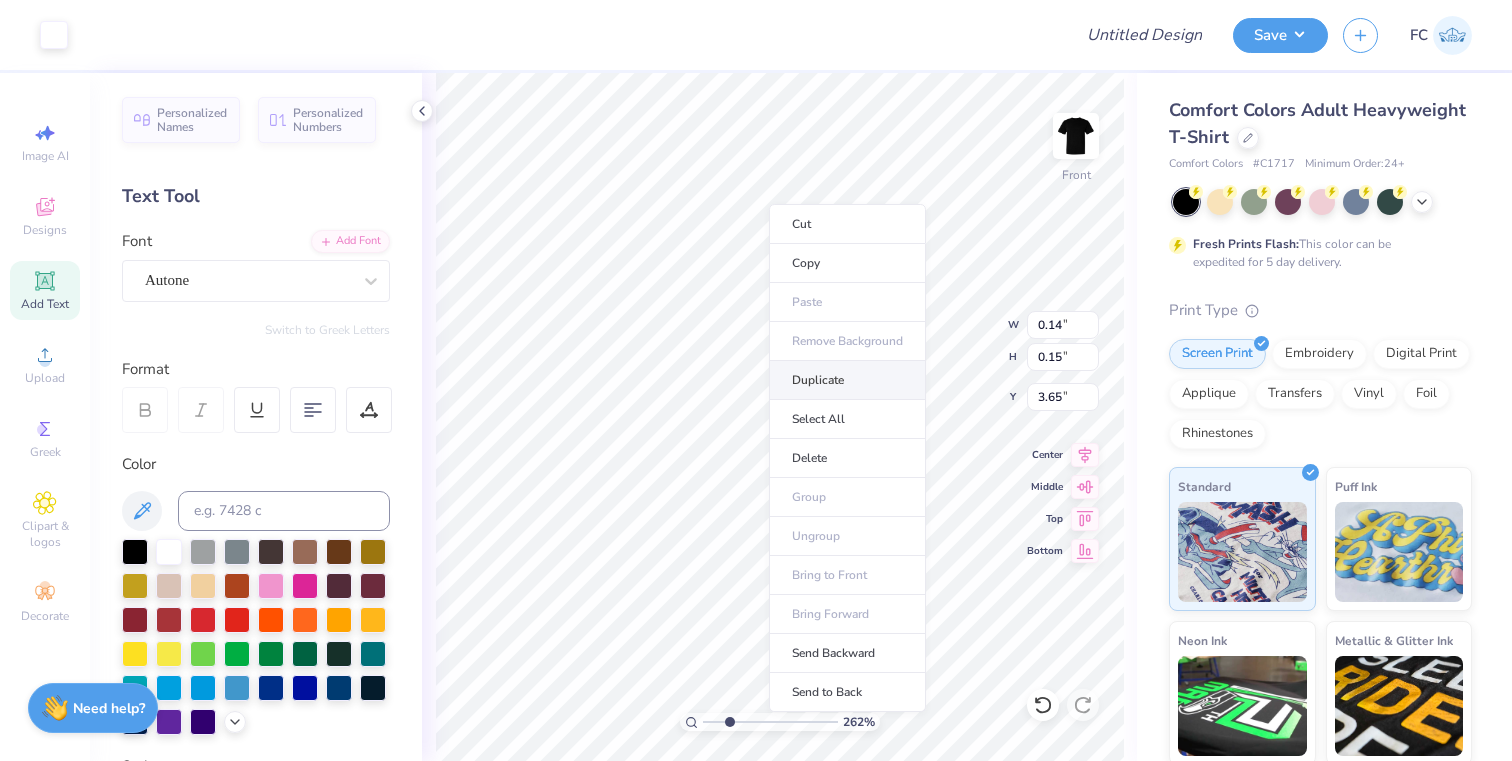 click on "Duplicate" at bounding box center (847, 380) 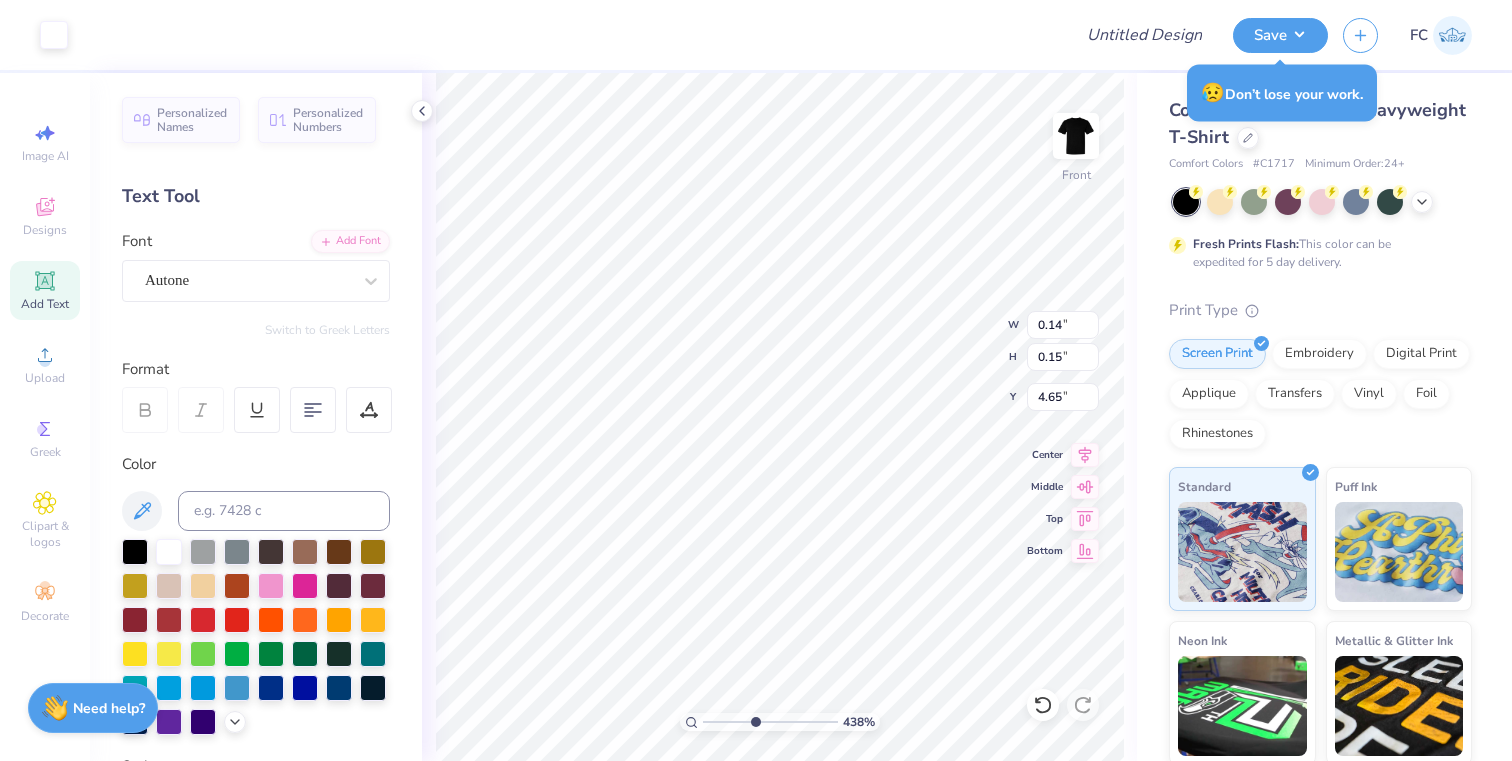 drag, startPoint x: 729, startPoint y: 723, endPoint x: 755, endPoint y: 713, distance: 27.856777 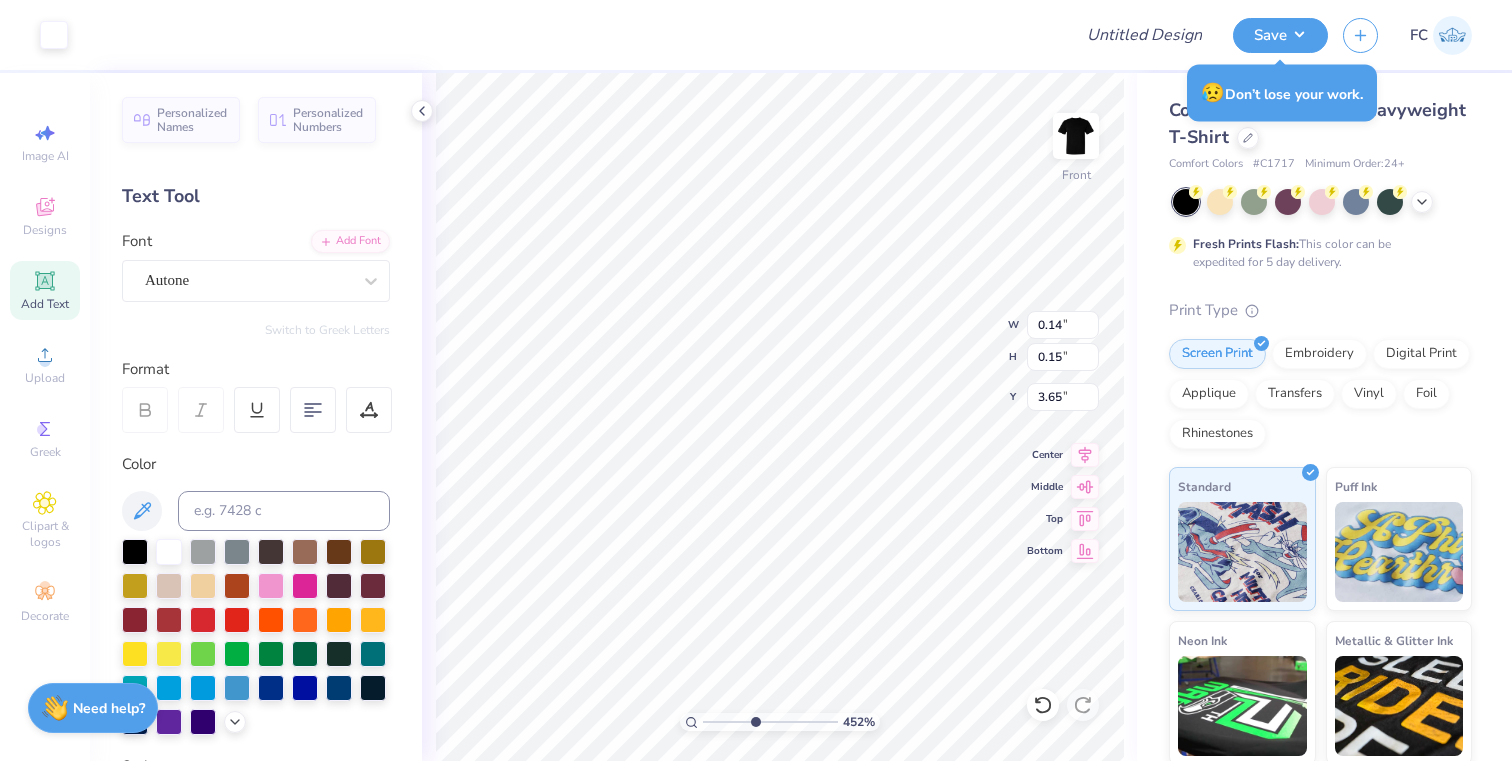 type on "3.58" 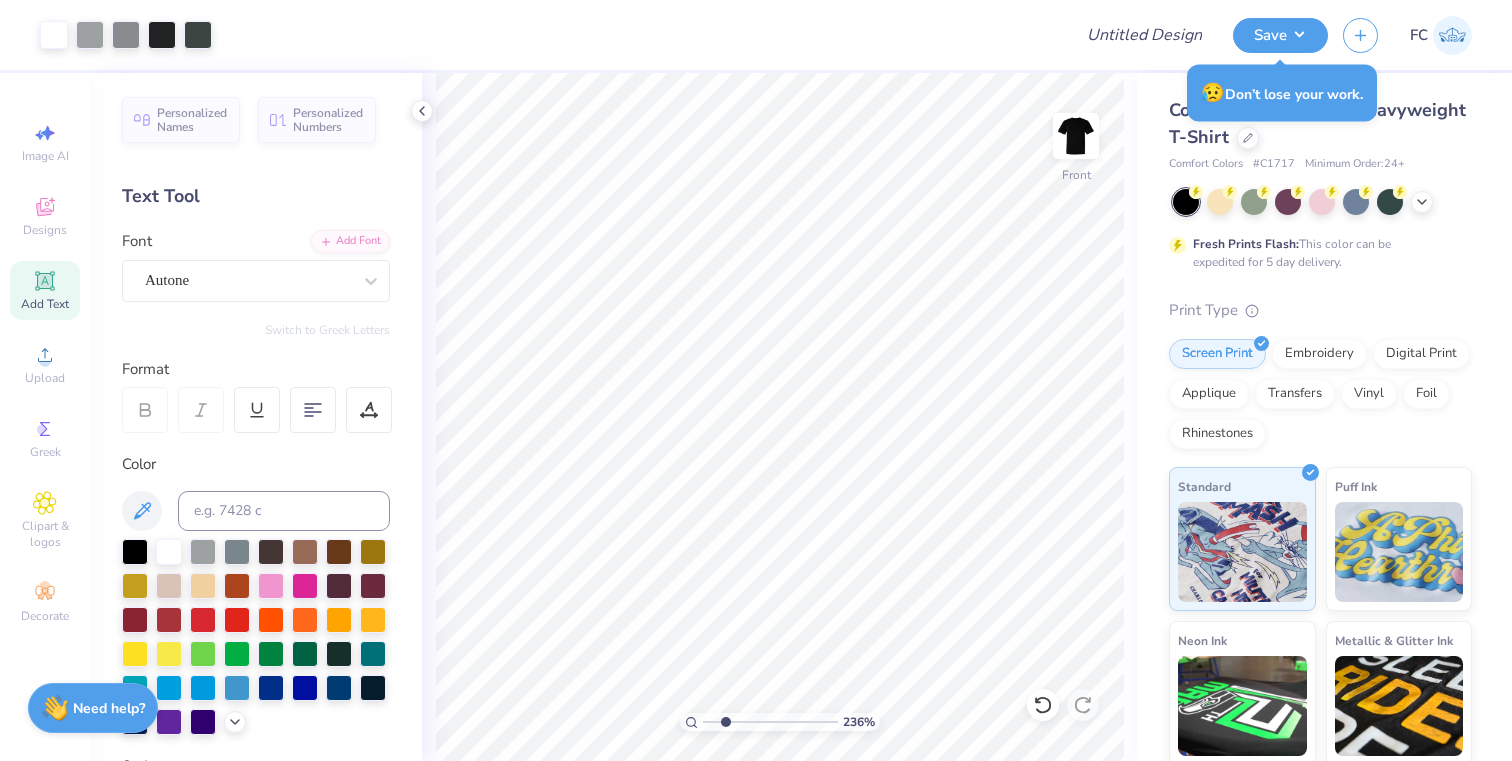 type on "2.36" 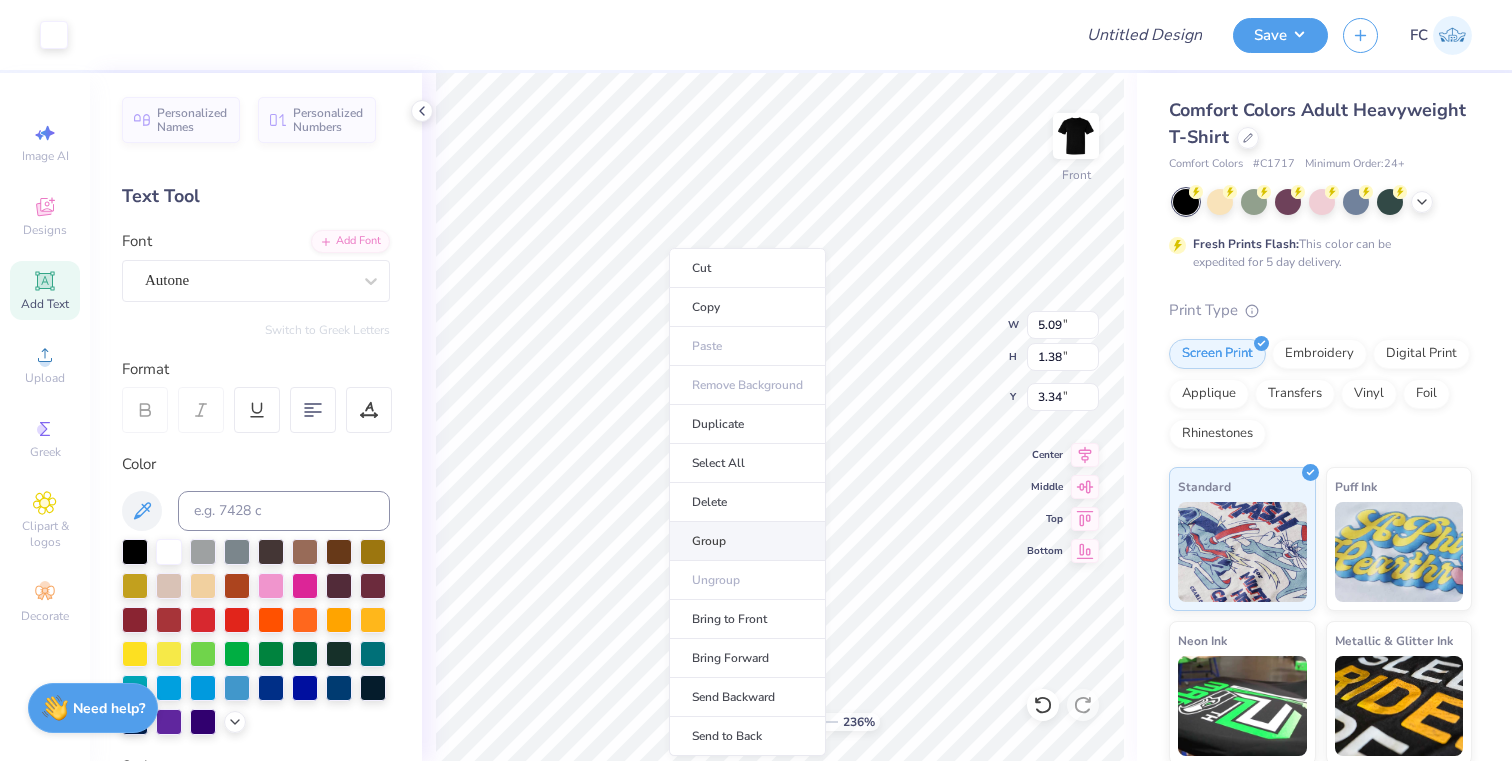 click on "Group" at bounding box center (747, 541) 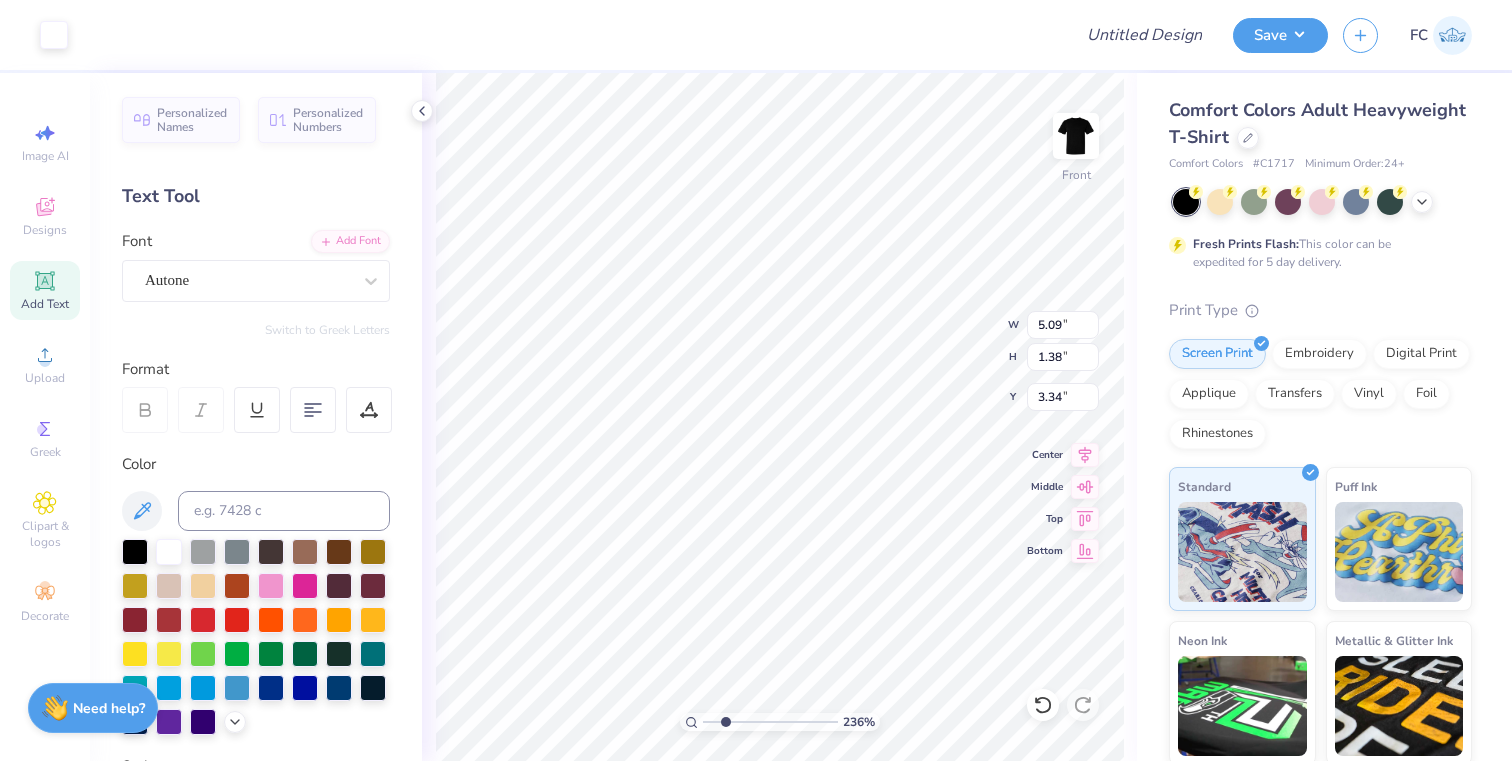 type on "3.35" 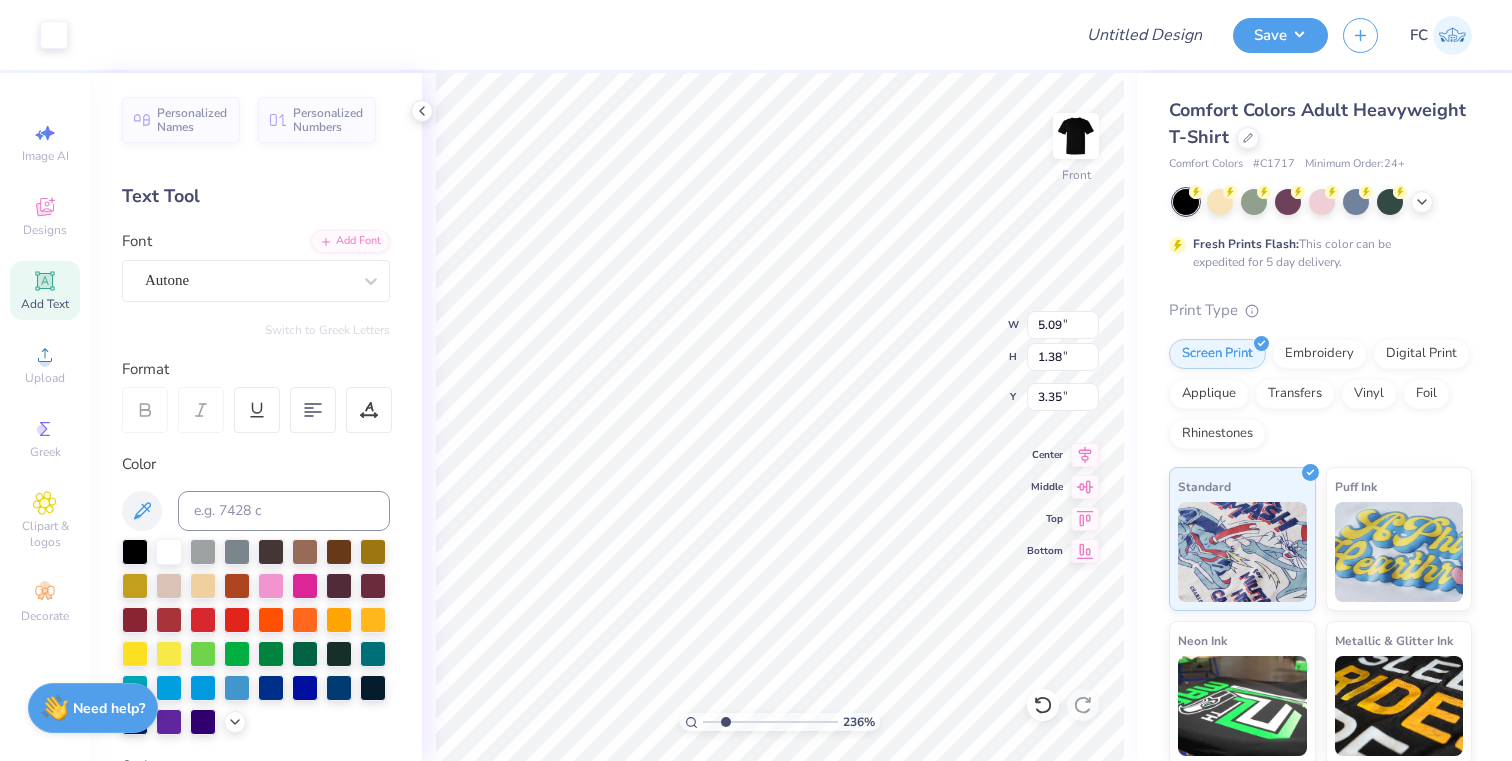 type on "4.24" 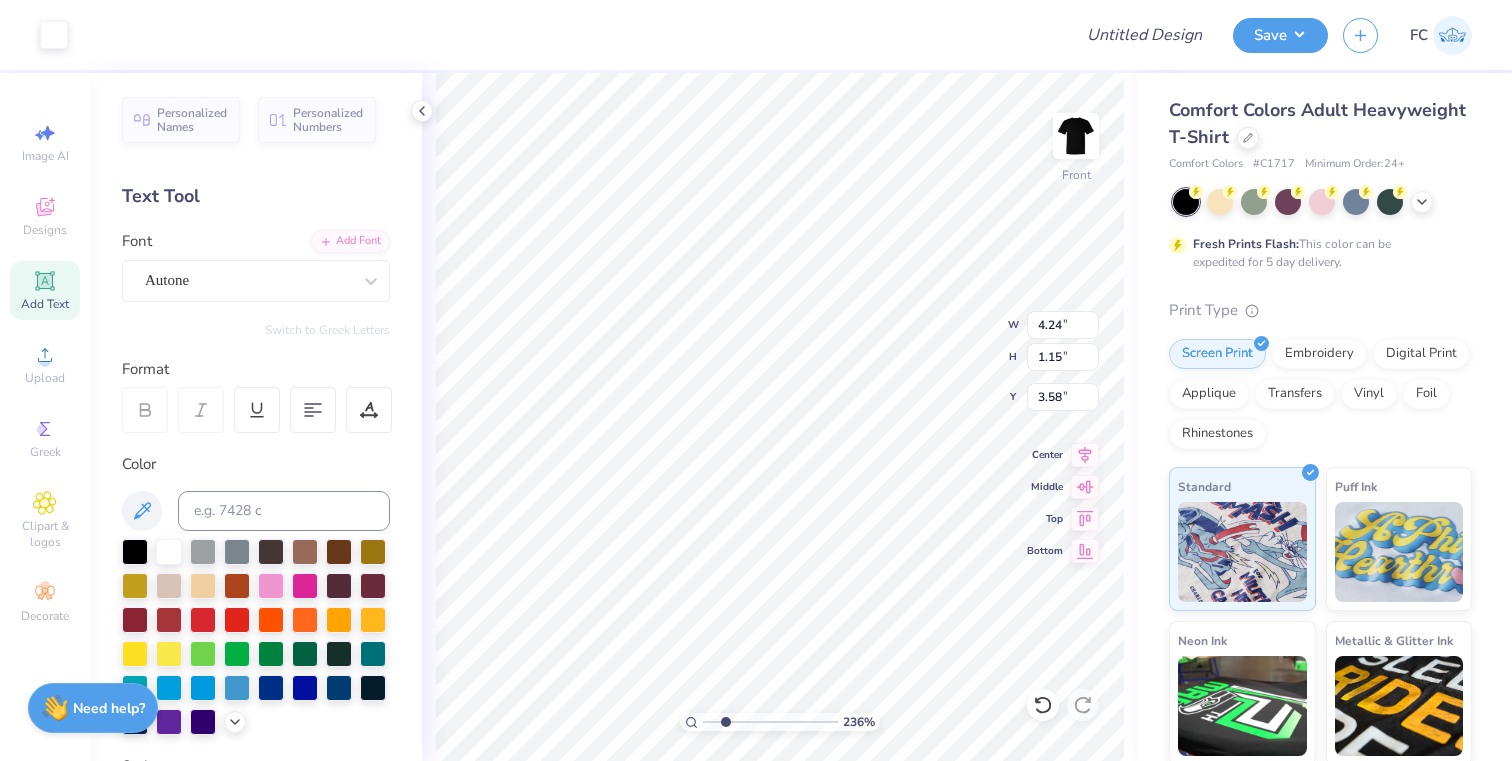 type on "1.55" 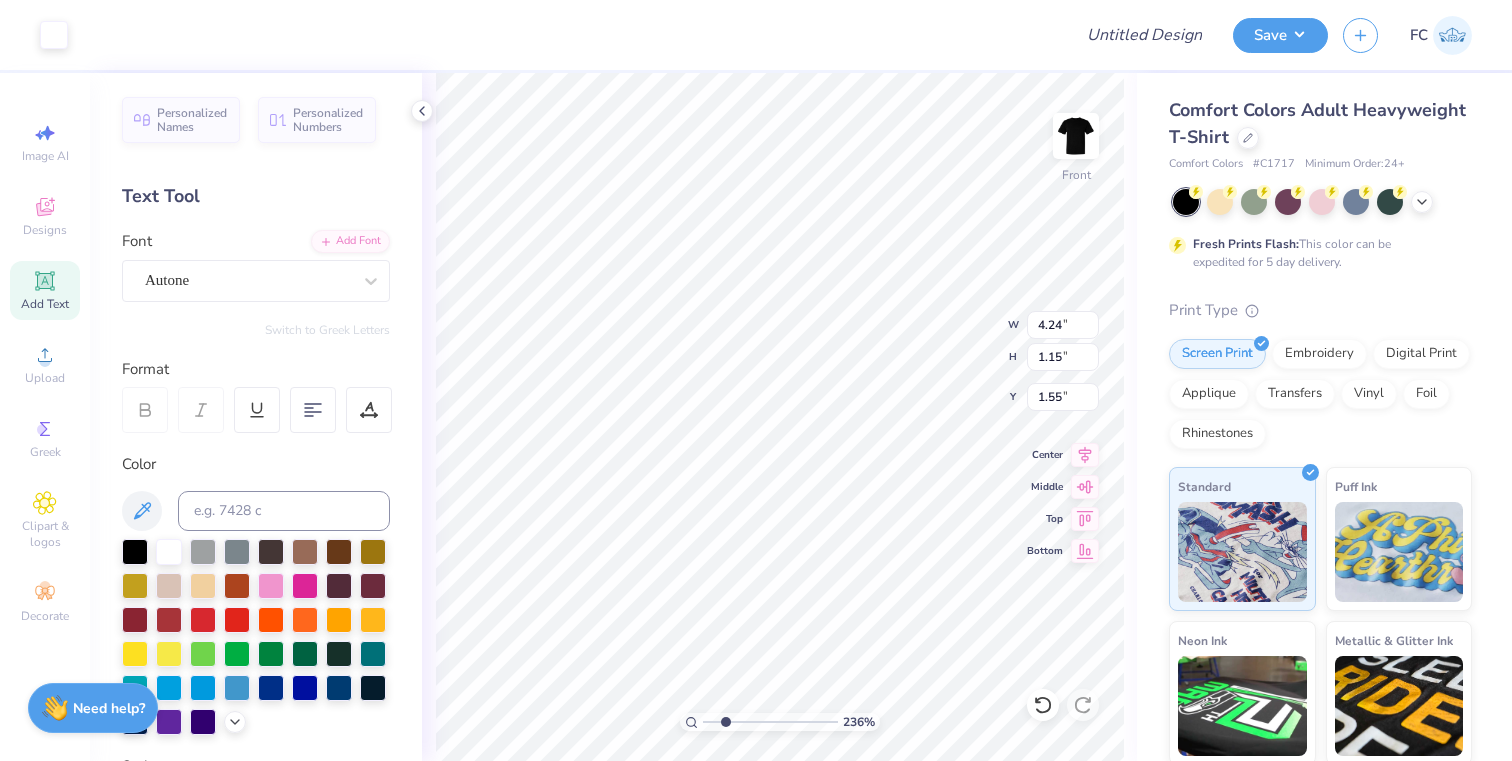 type on "1.58" 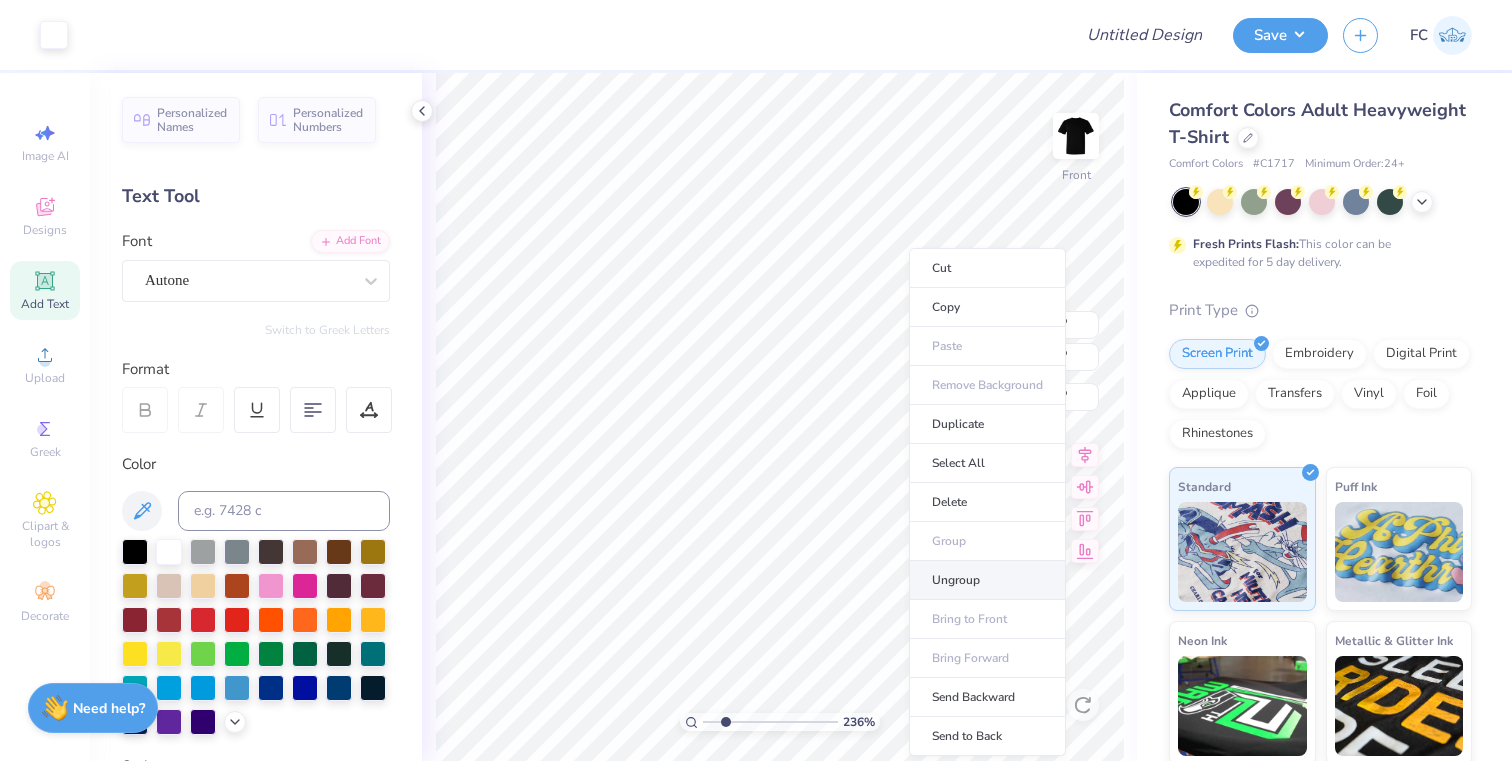 click on "Ungroup" at bounding box center (987, 580) 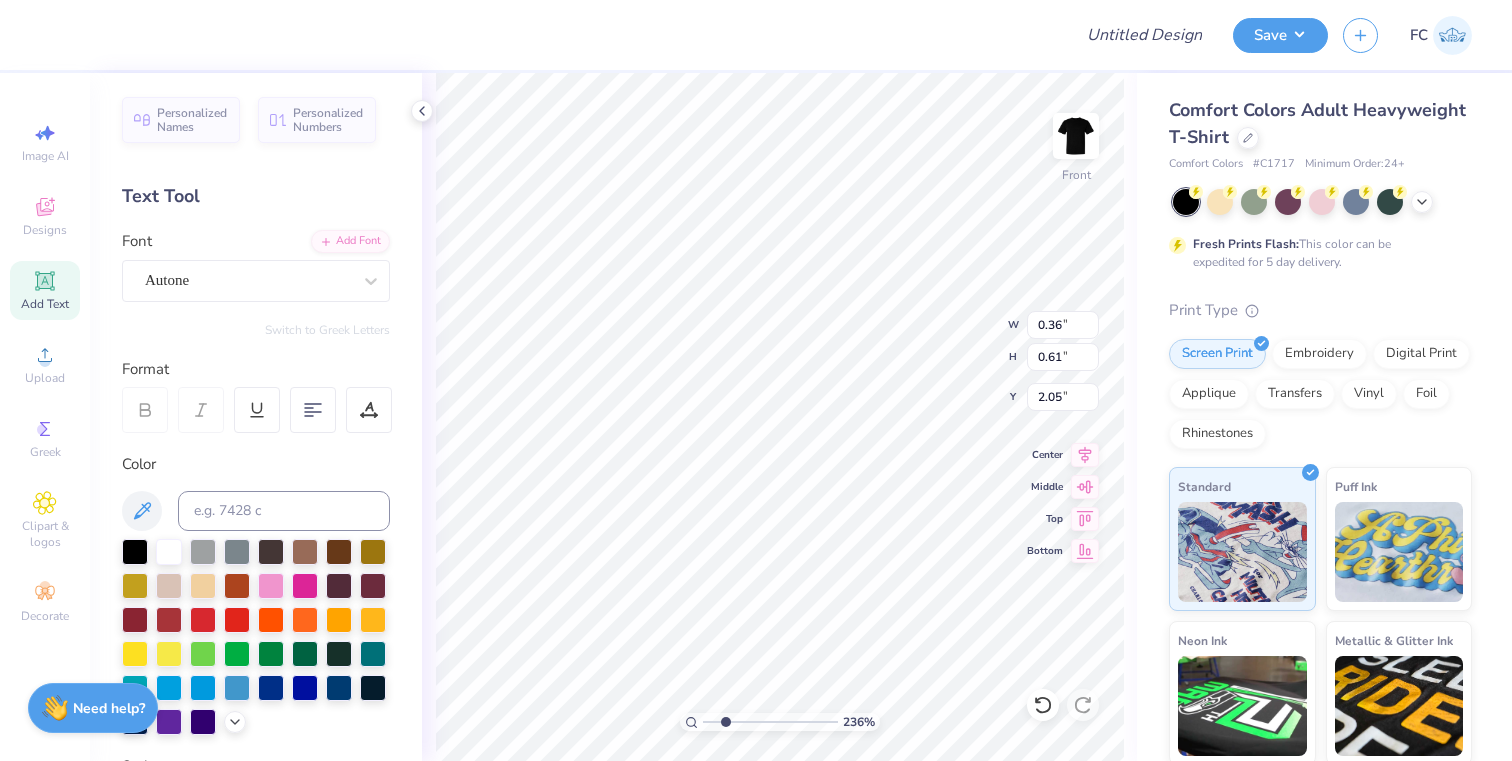 type on "5.54" 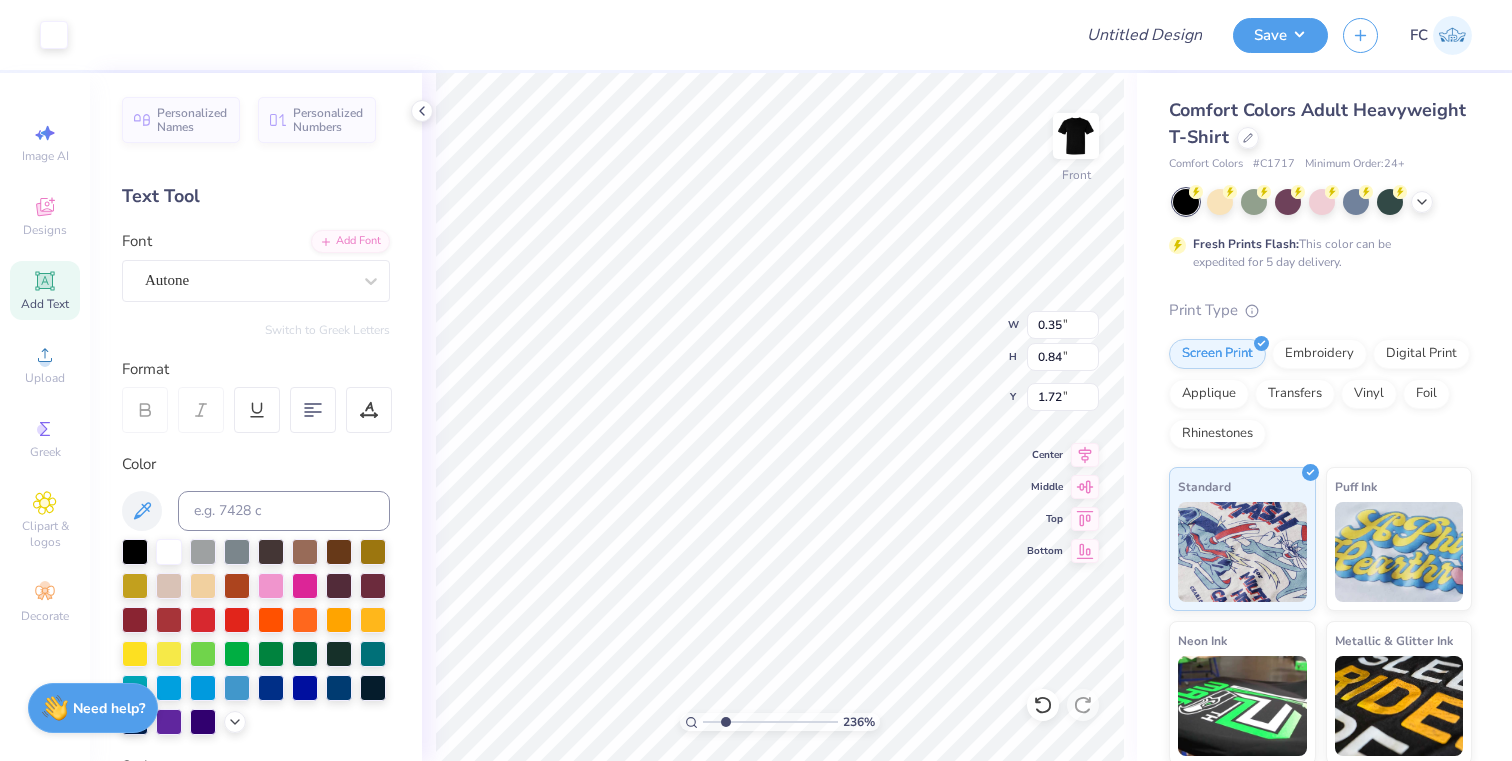 type on "5.43" 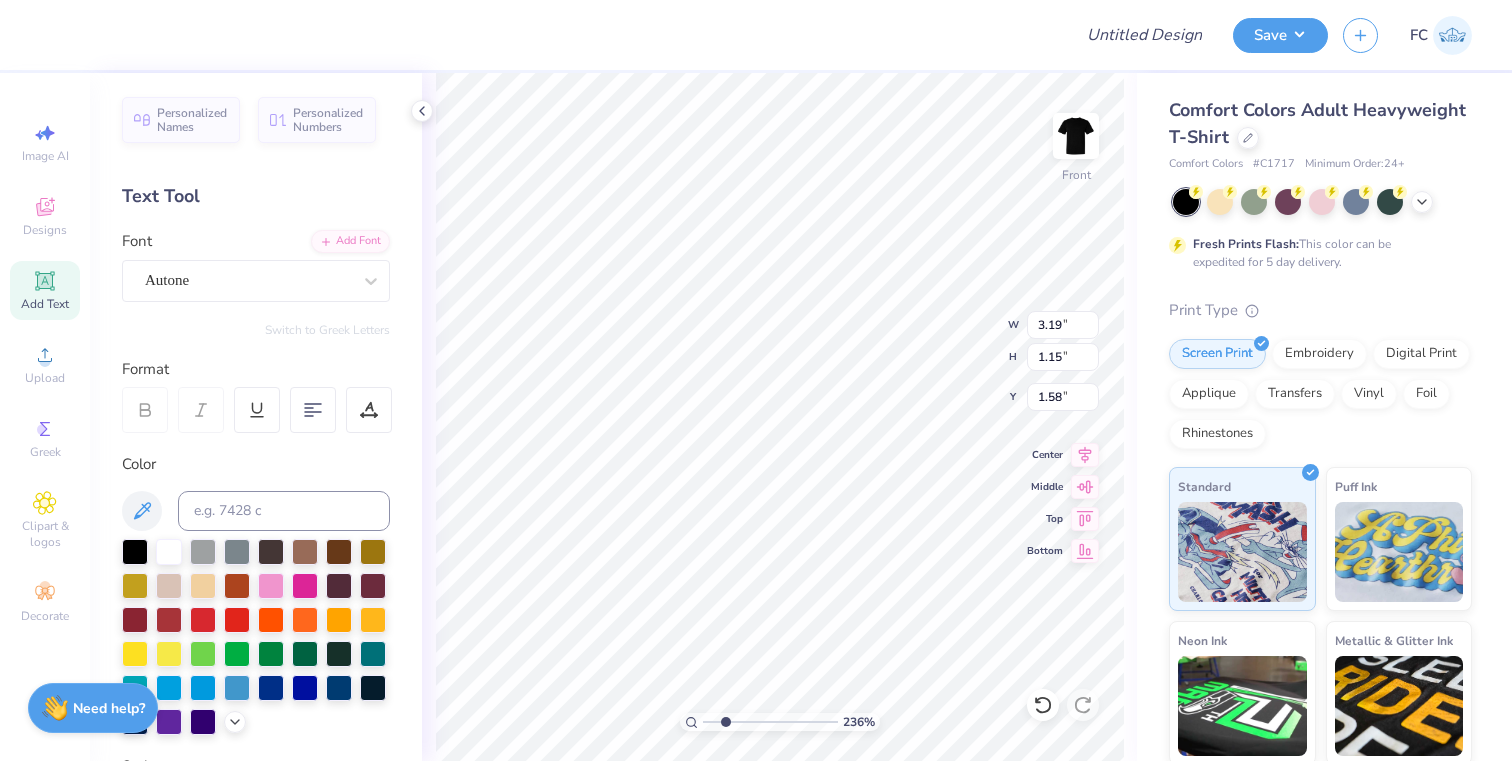 type on "1.85" 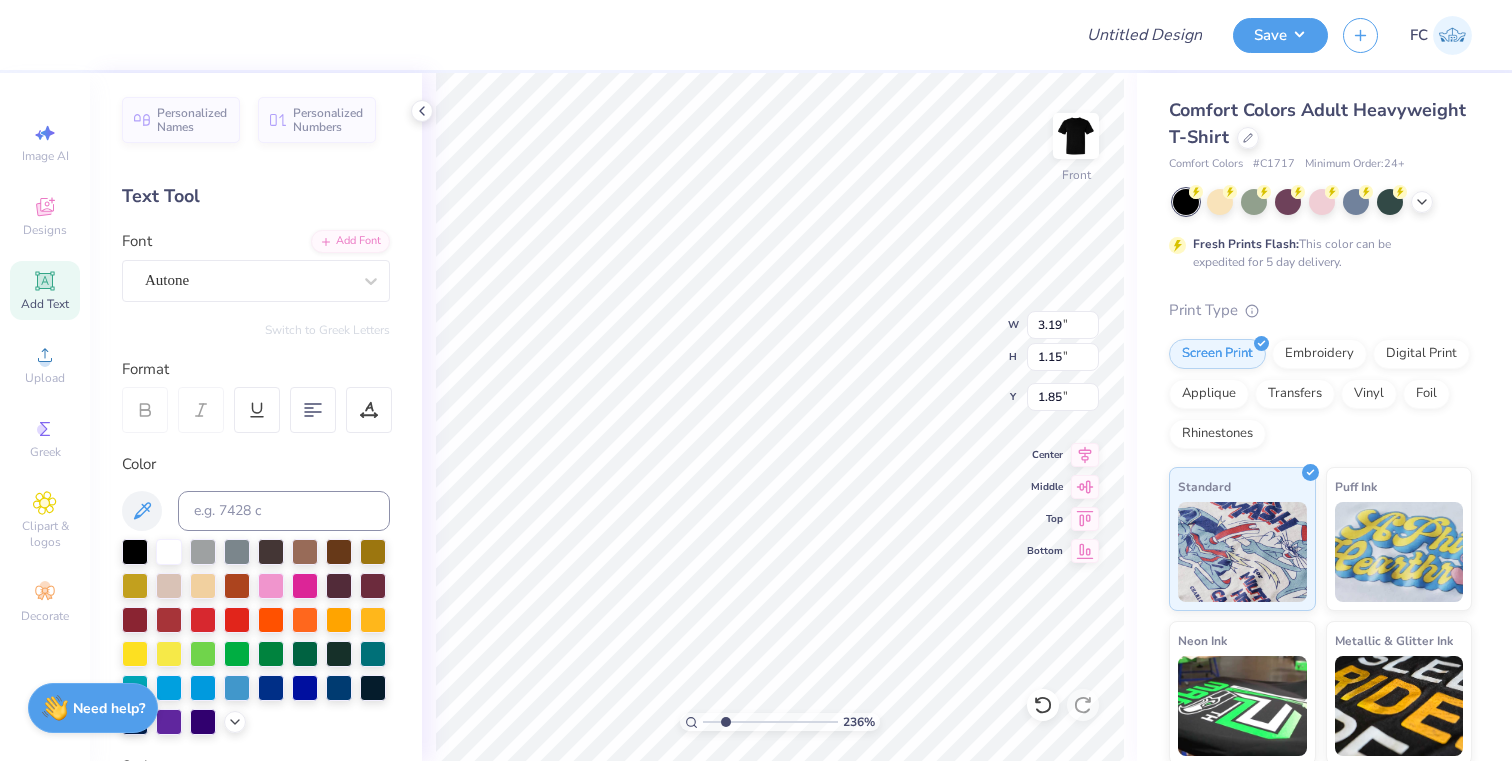 scroll, scrollTop: 0, scrollLeft: 2, axis: horizontal 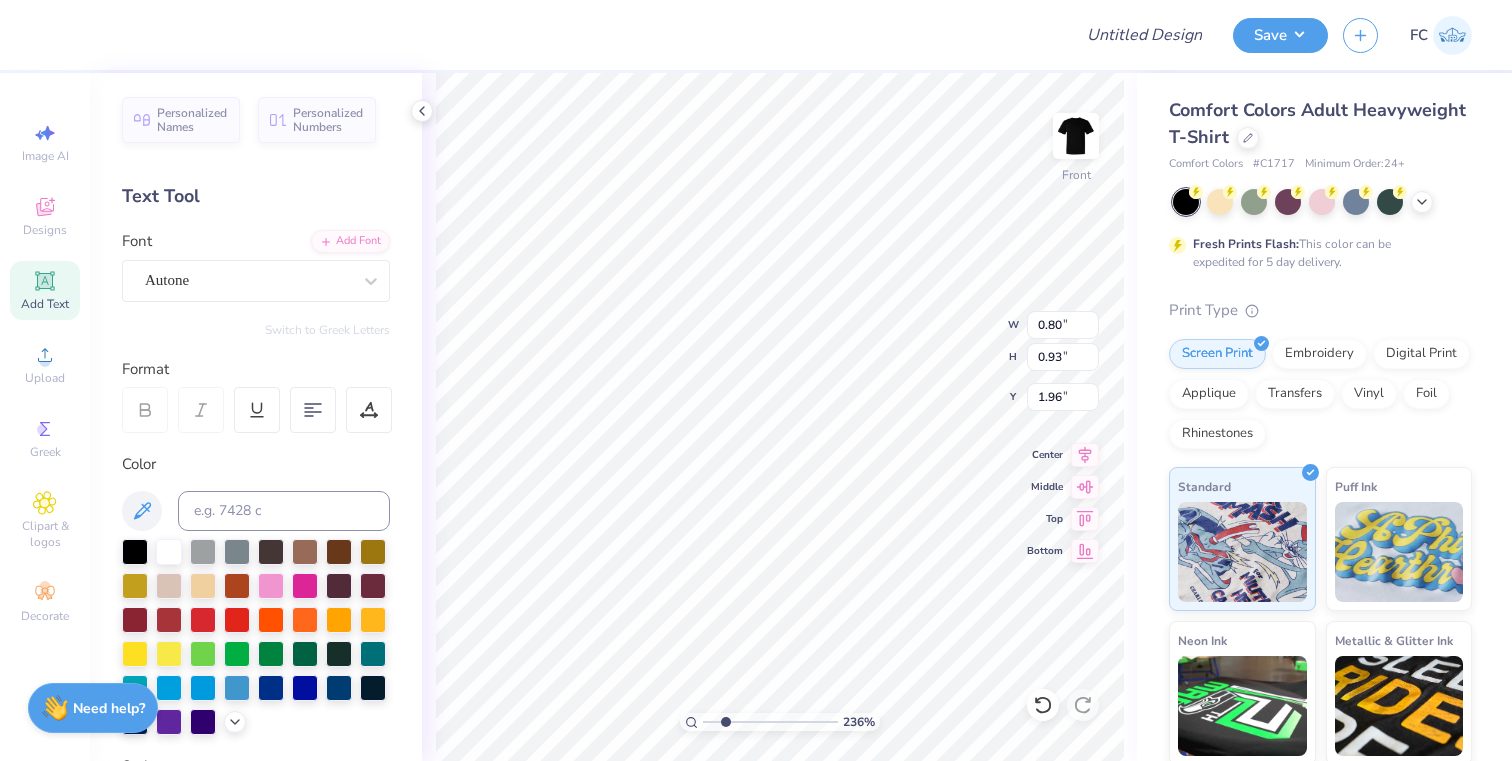 type on "5.34" 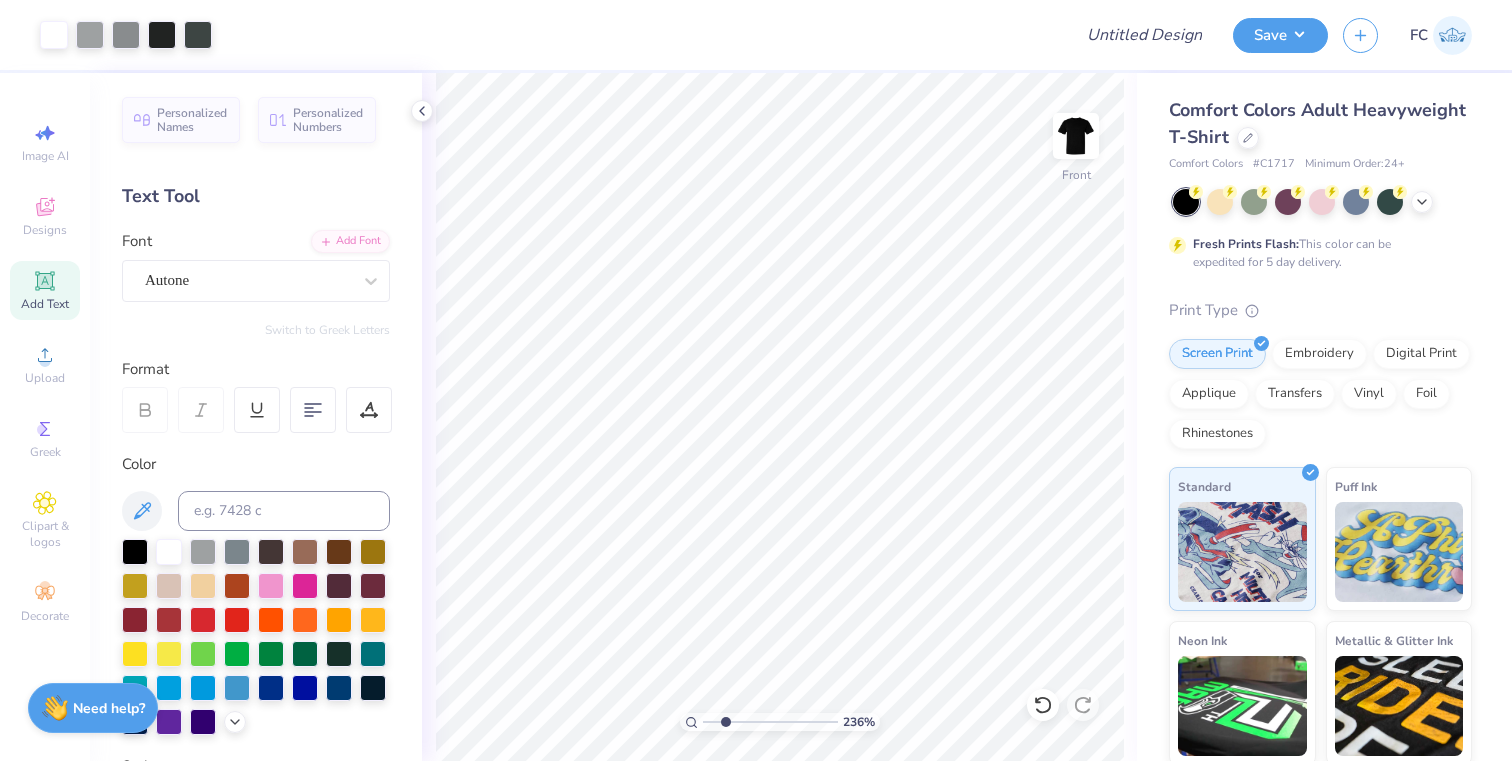 click on "Add Text" at bounding box center (45, 304) 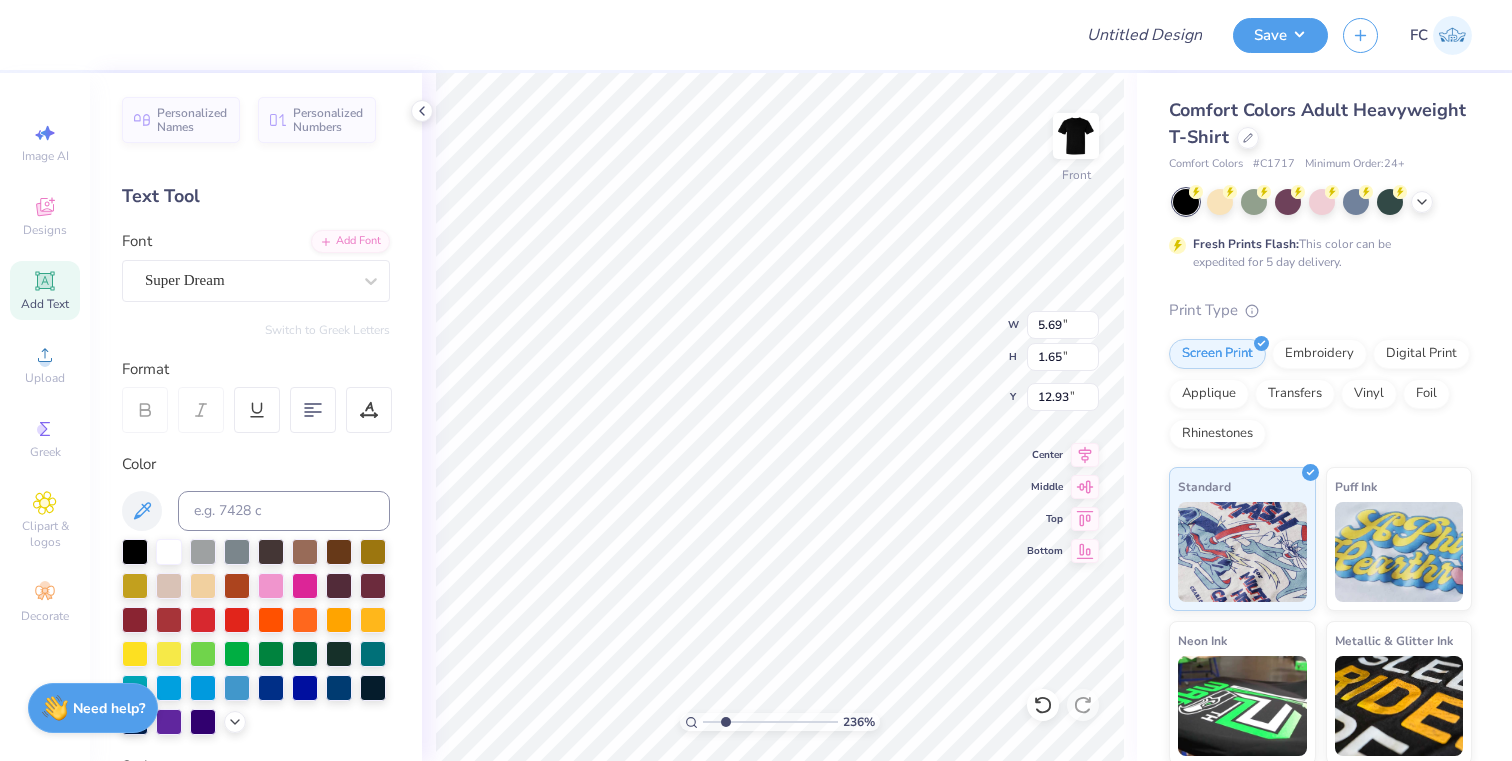 type on "o" 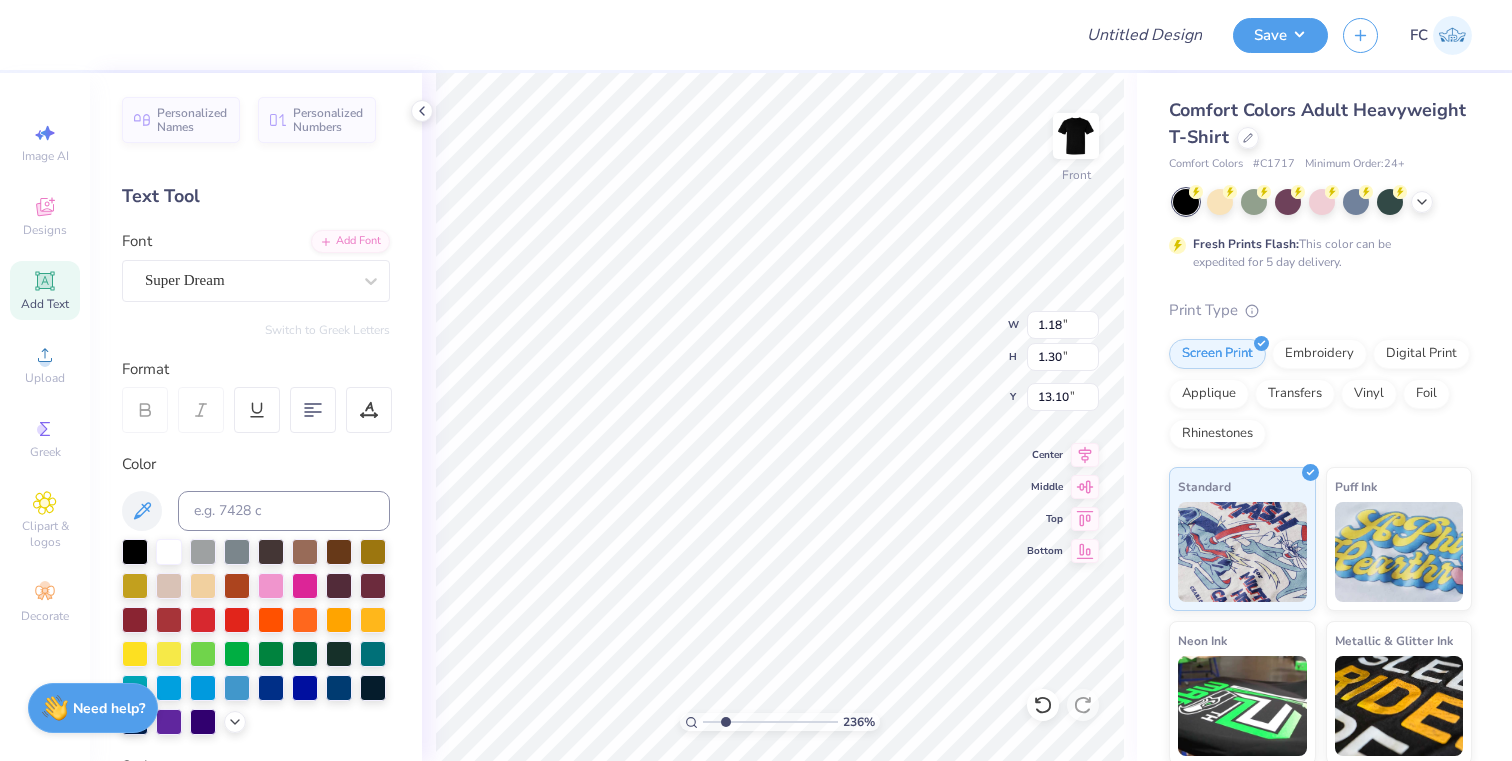 click on "Design Title Save FC Image AI Designs Add Text Upload Greek Clipart & logos Decorate Personalized Names Personalized Numbers Text Tool Add Font Font Super Dream Switch to Greek Letters Format Color Styles Text Shape 236 % Front W 1.18 1.18 " H 1.30 1.30 " Y 13.10 13.10 " Center Middle Top Bottom Comfort Colors Adult Heavyweight T-Shirt Comfort Colors # C1717 Minimum Order: 24 + Fresh Prints Flash: This color can be expedited for 5 day delivery. Print Type Screen Print Embroidery Digital Print Applique Transfers Vinyl Foil Rhinestones Standard Puff Ink Neon Ink Metallic & Glitter Ink Glow in the Dark Ink Water based Ink Need help? Chat with us." at bounding box center [756, 380] 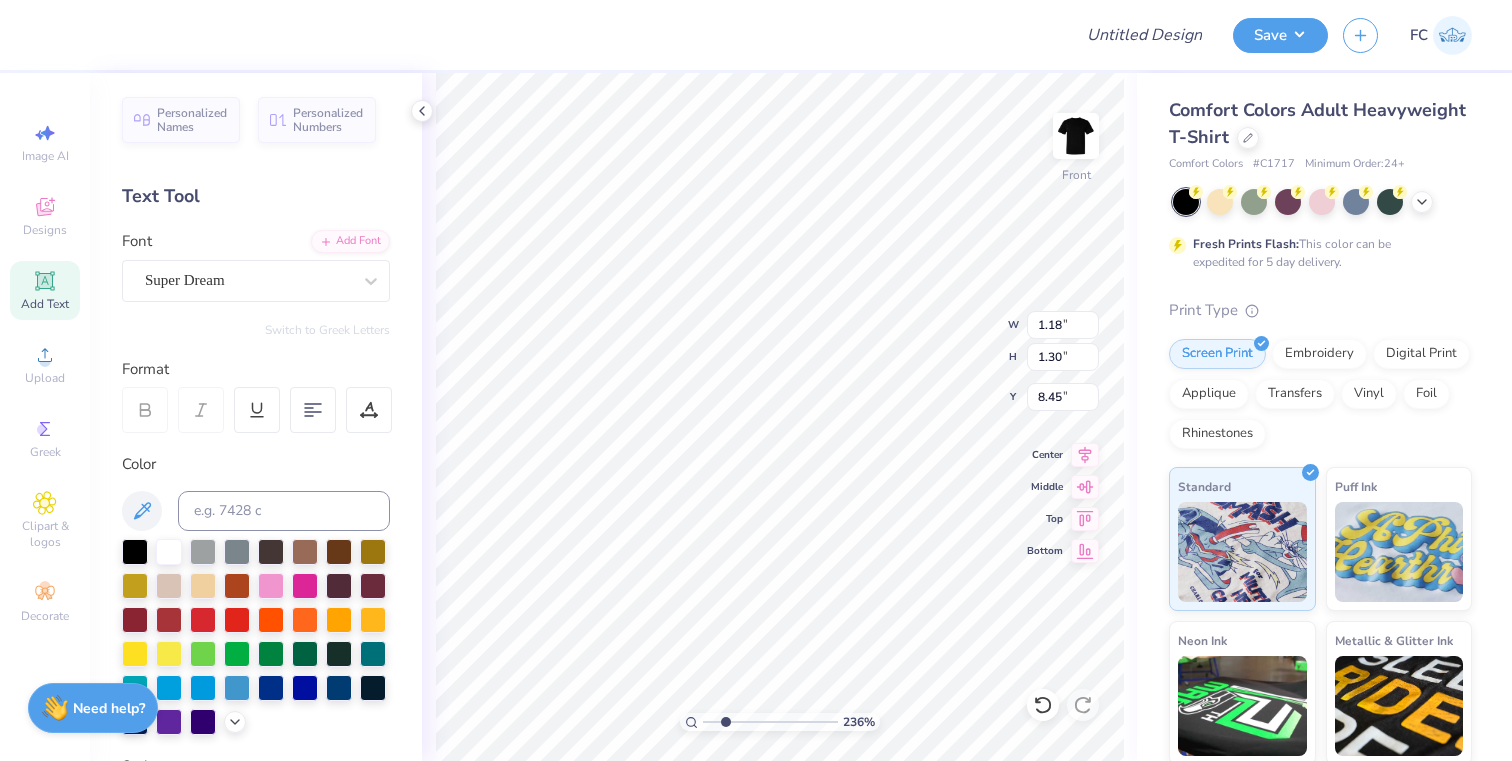 type on "4.96" 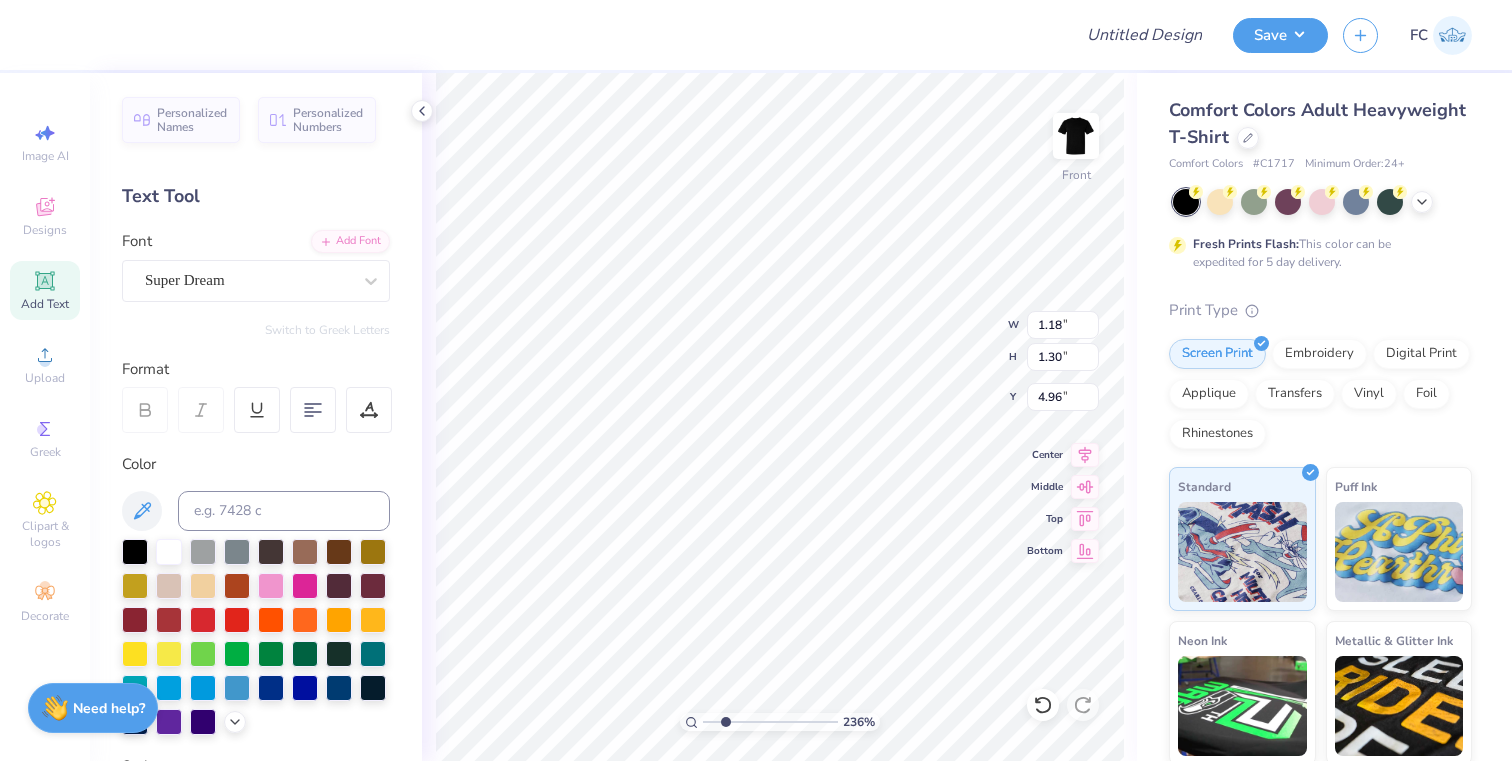 type on "0.64" 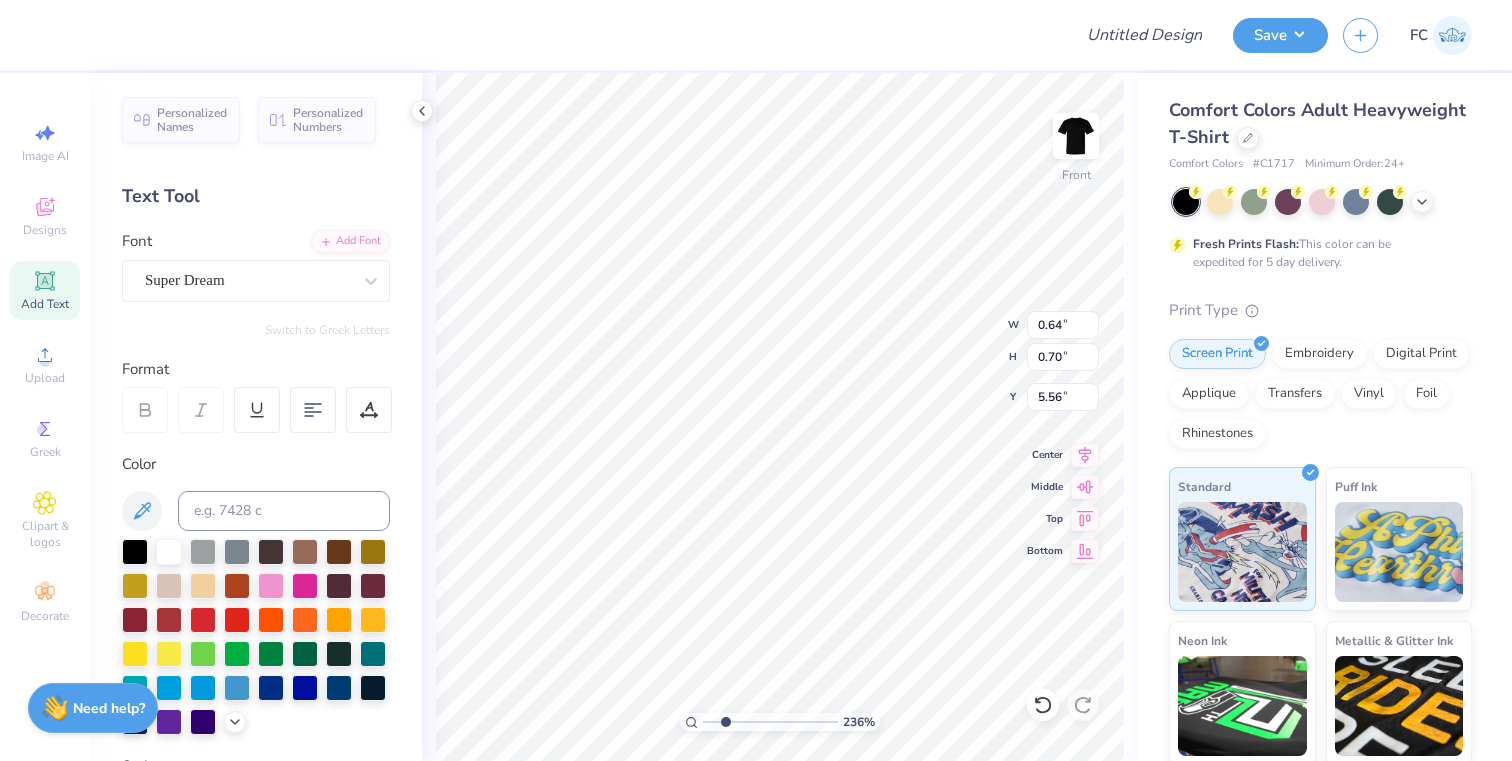 type on "5.55" 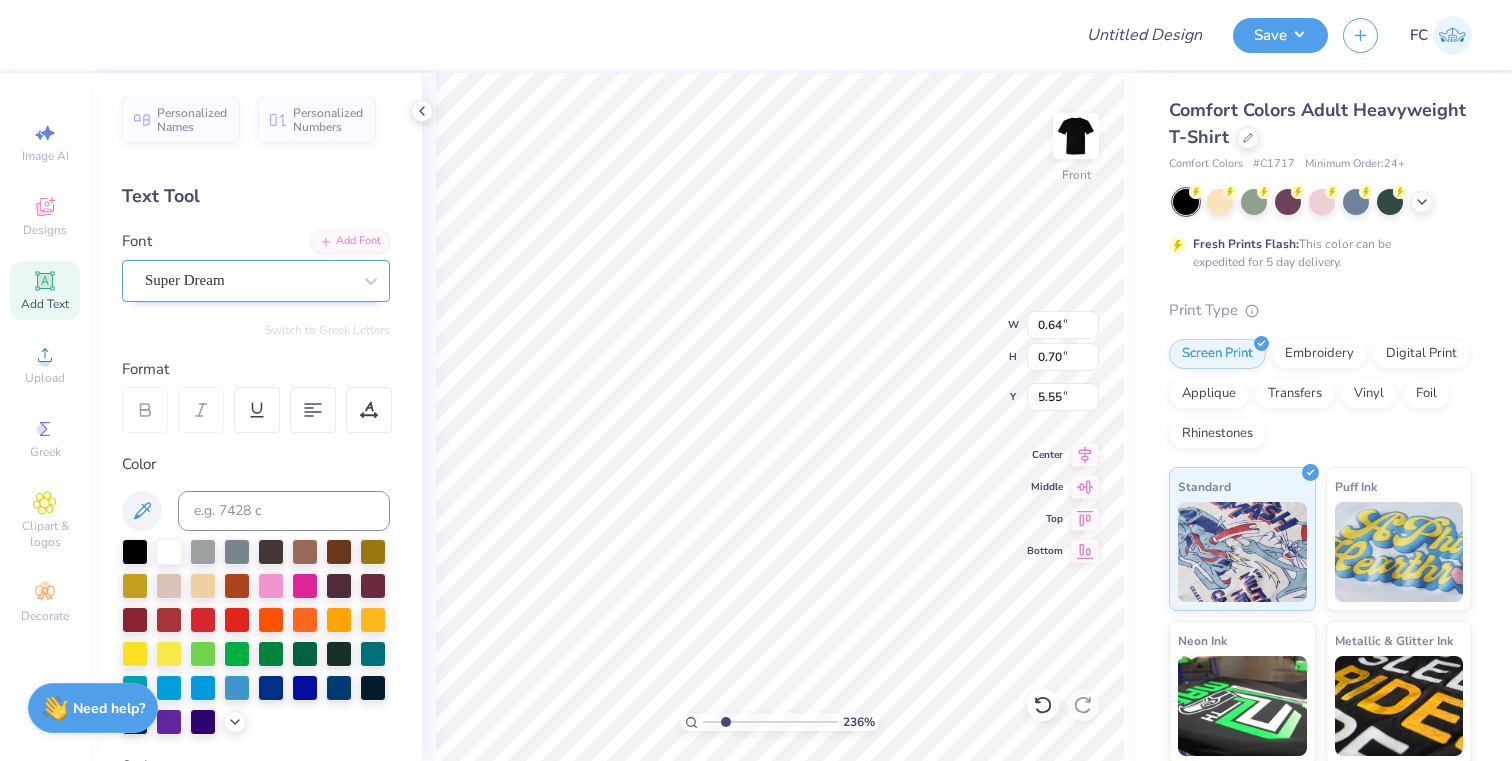 click on "Super Dream" at bounding box center [248, 280] 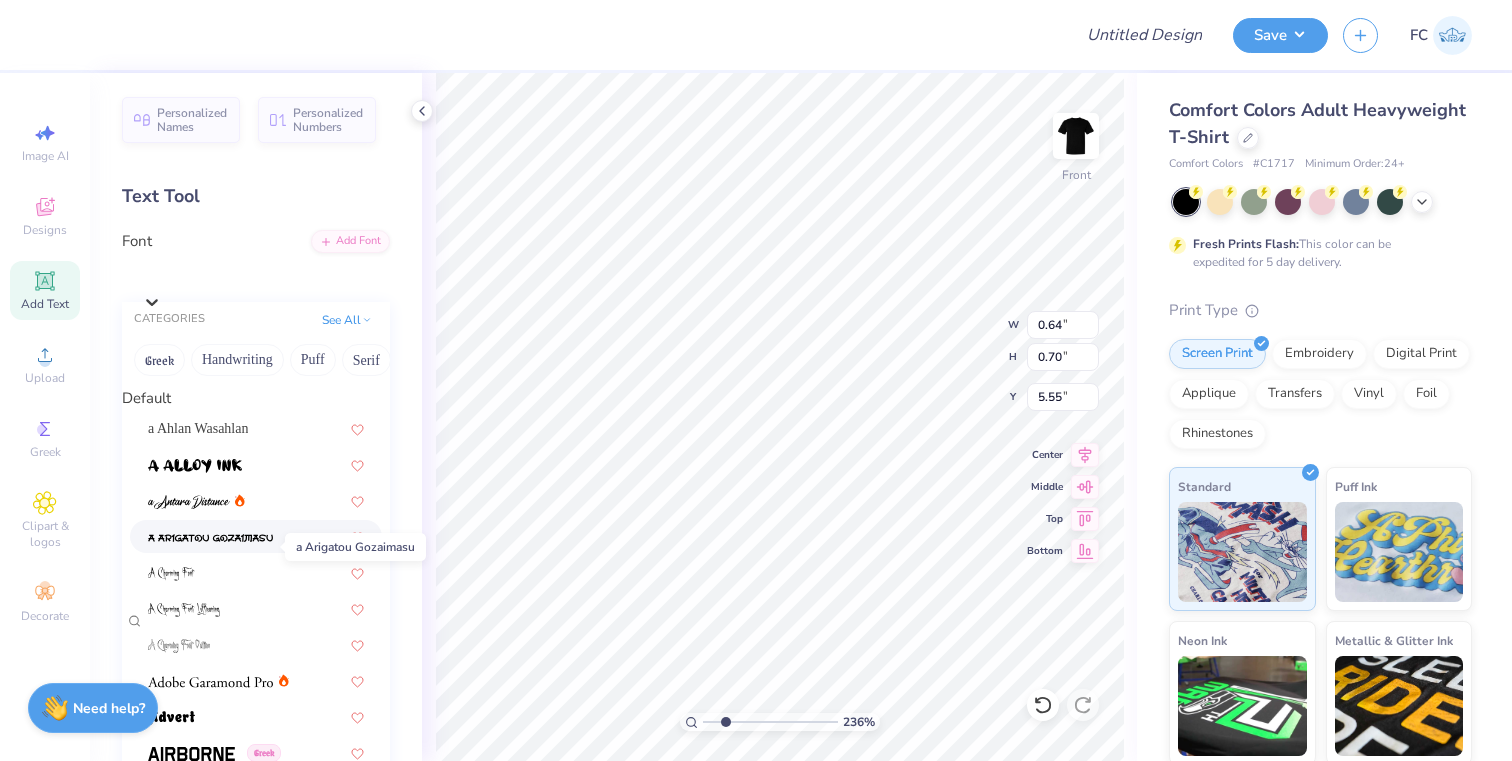 scroll, scrollTop: 17, scrollLeft: 0, axis: vertical 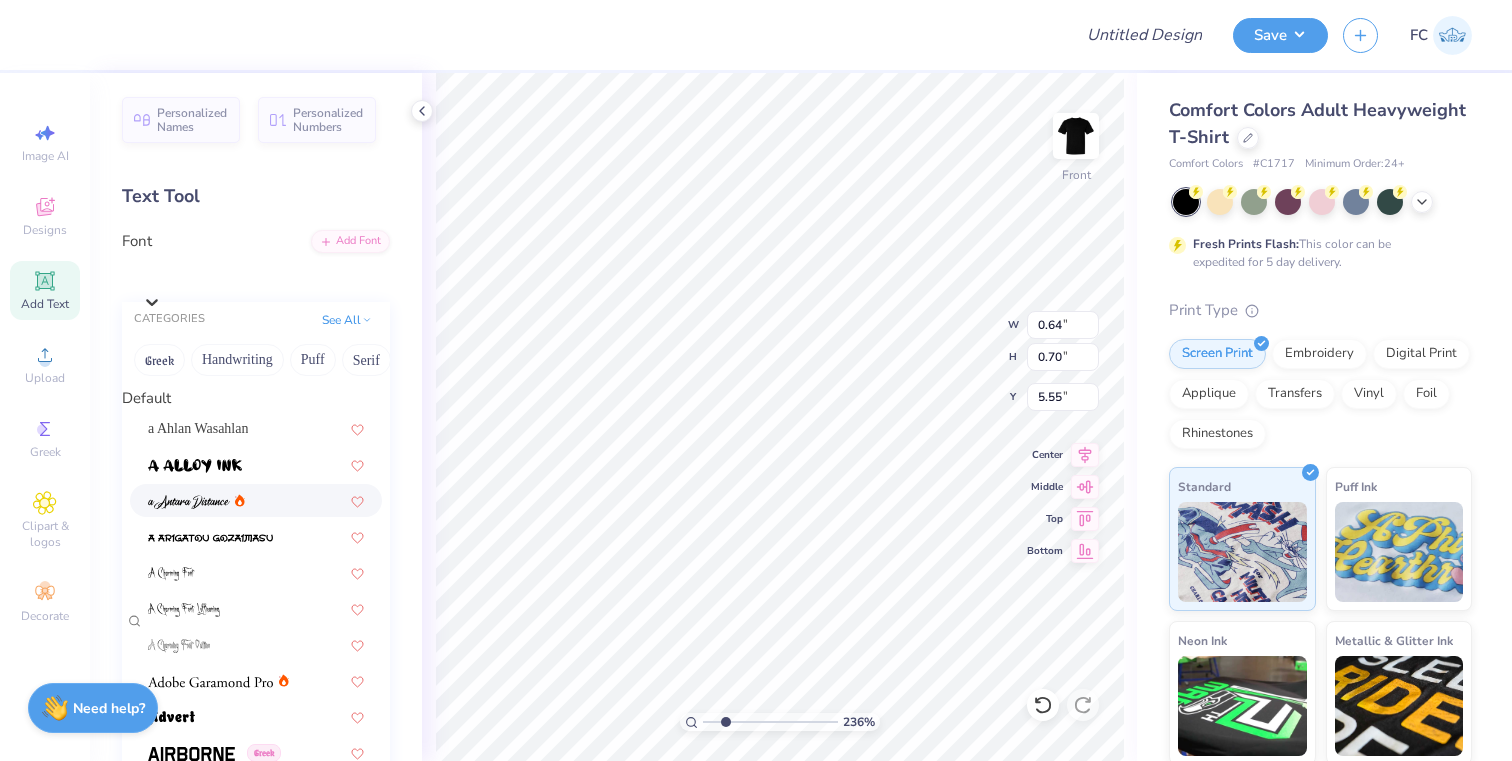 click at bounding box center [256, 500] 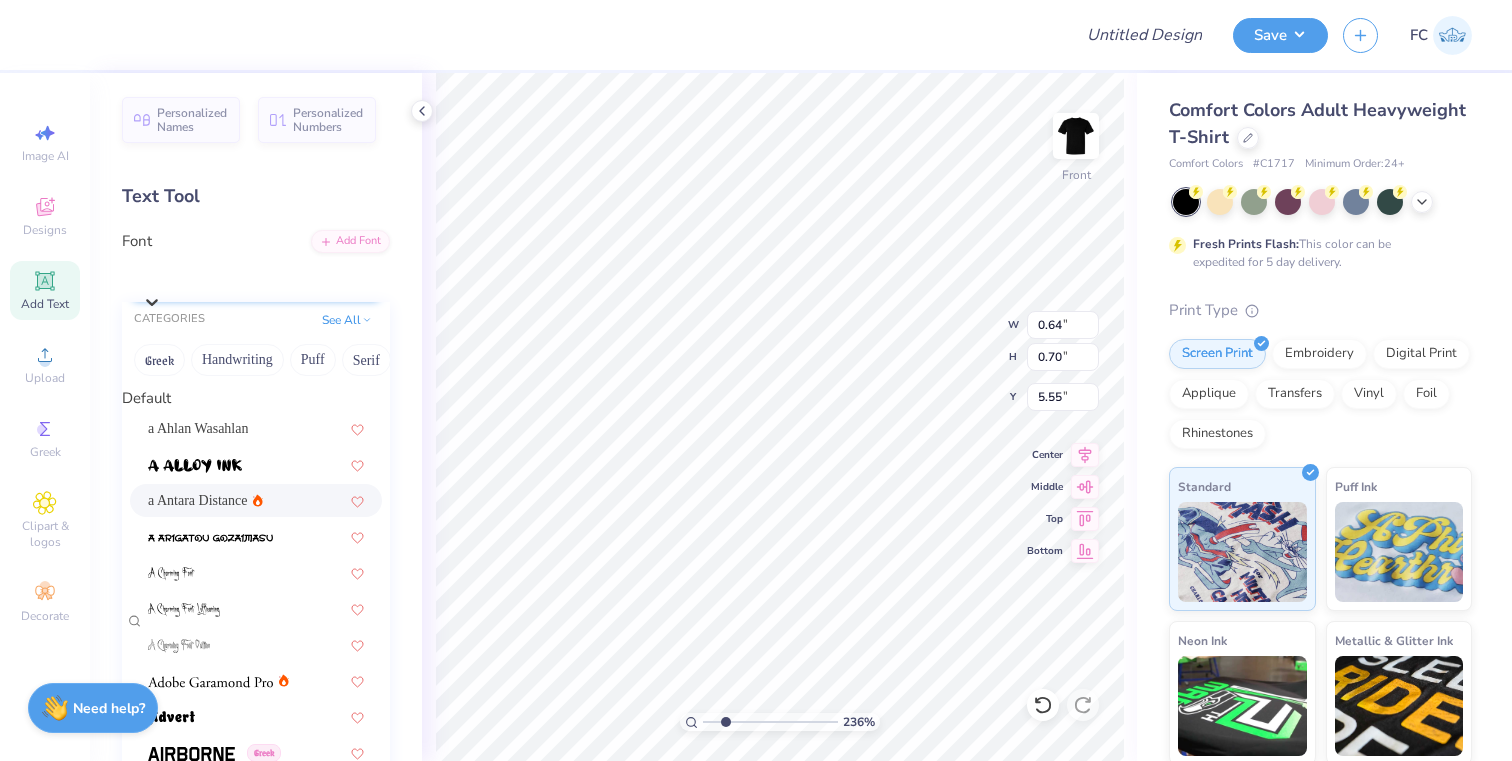 click on "a Antara Distance" at bounding box center (256, 281) 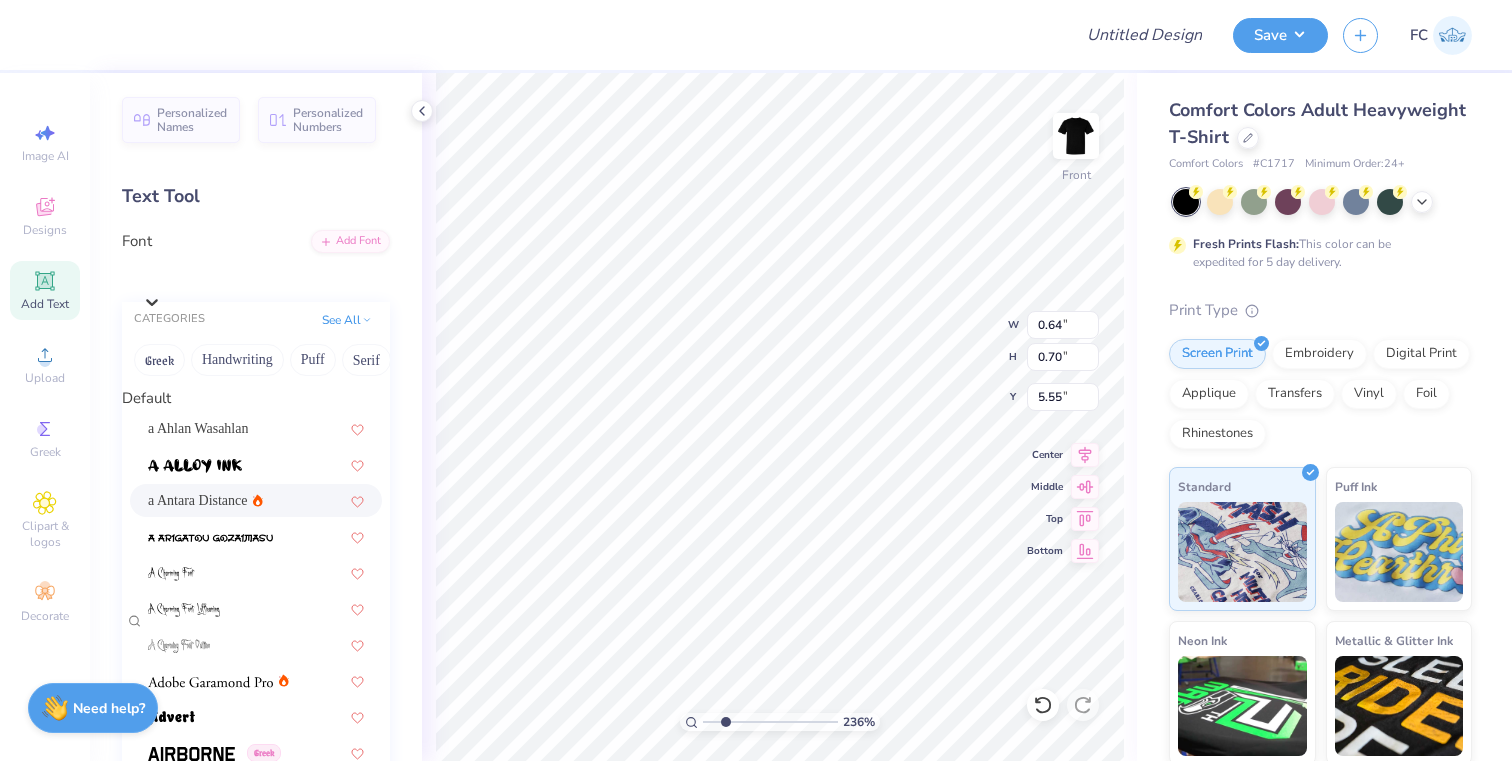 scroll, scrollTop: 555, scrollLeft: 0, axis: vertical 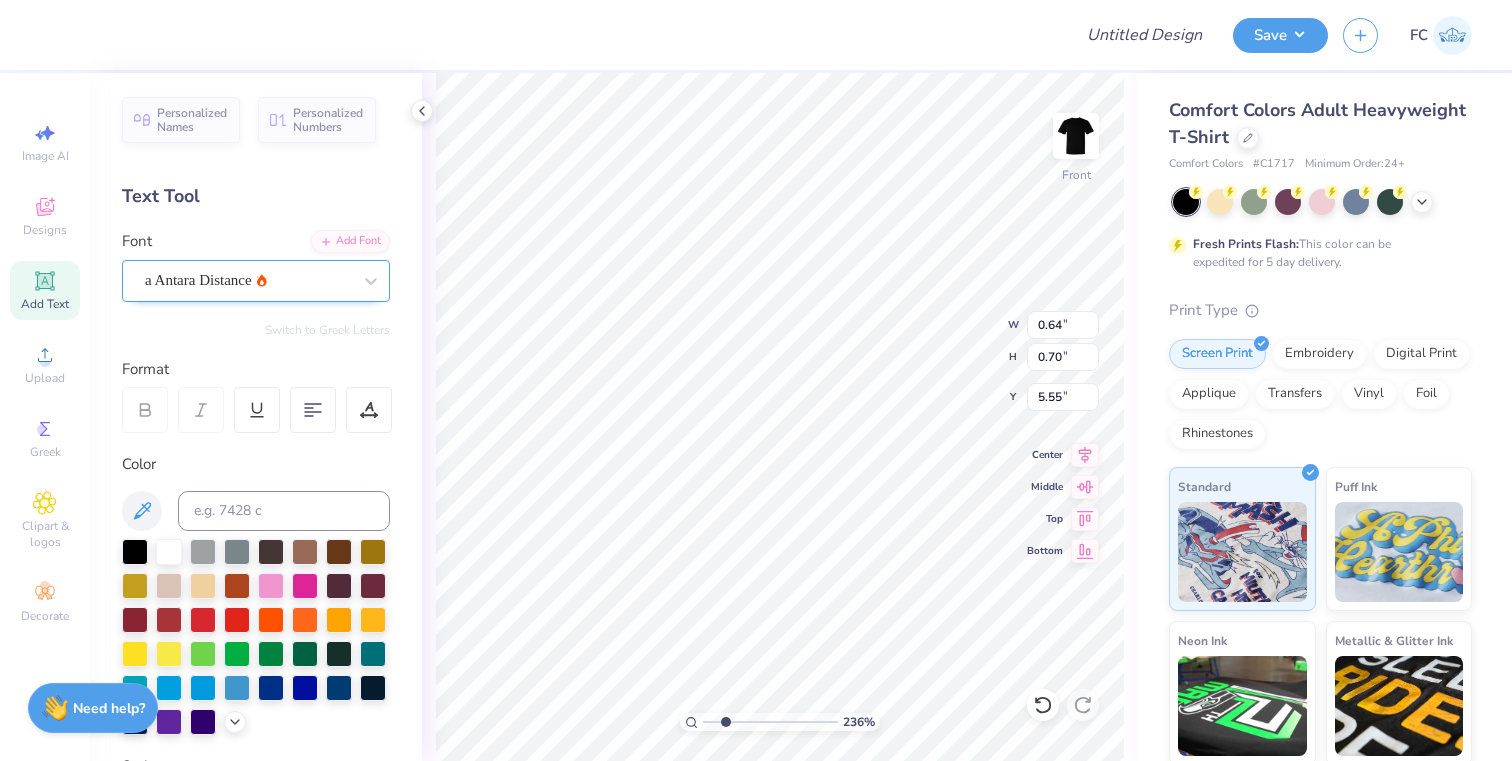 click at bounding box center (353, 281) 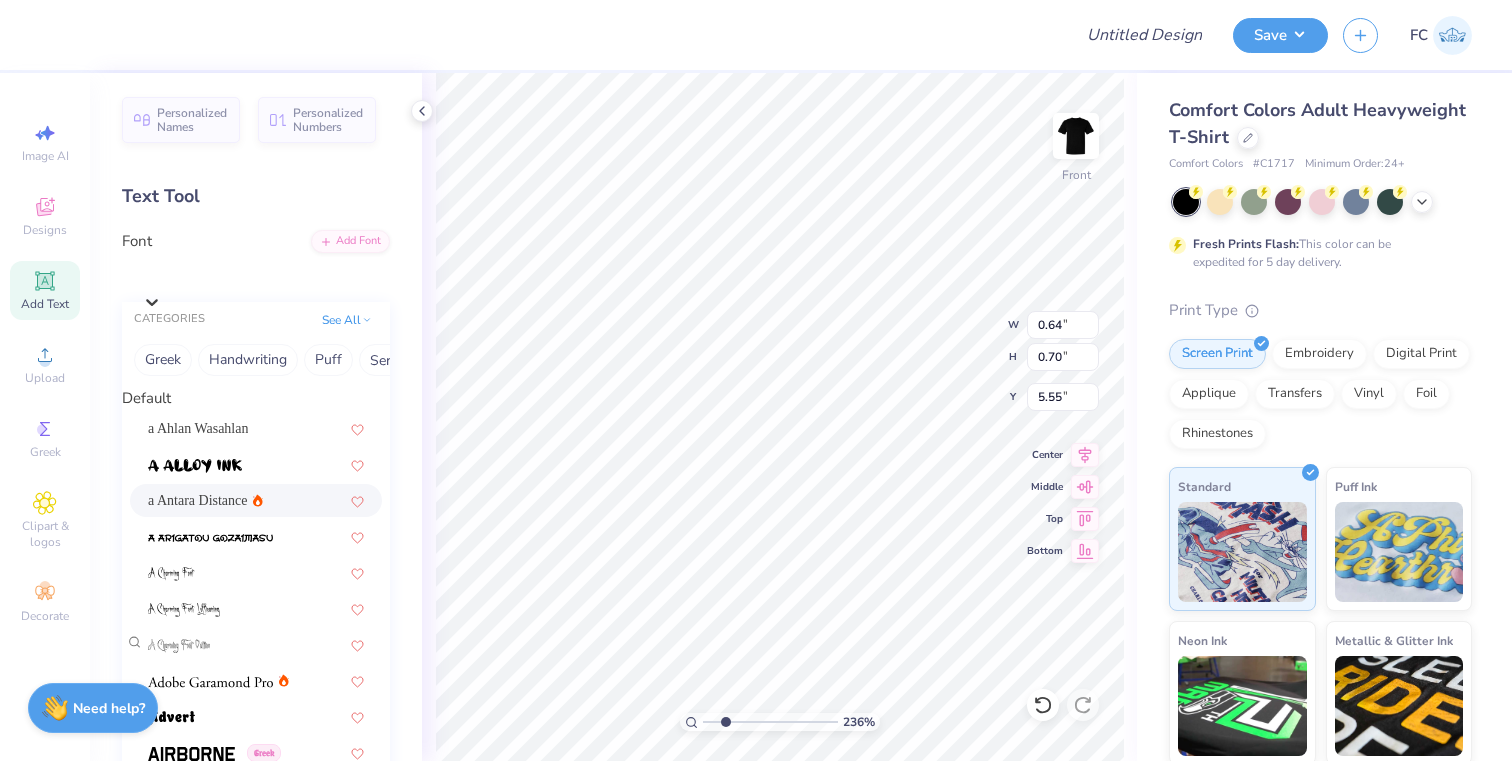 scroll, scrollTop: 459, scrollLeft: 0, axis: vertical 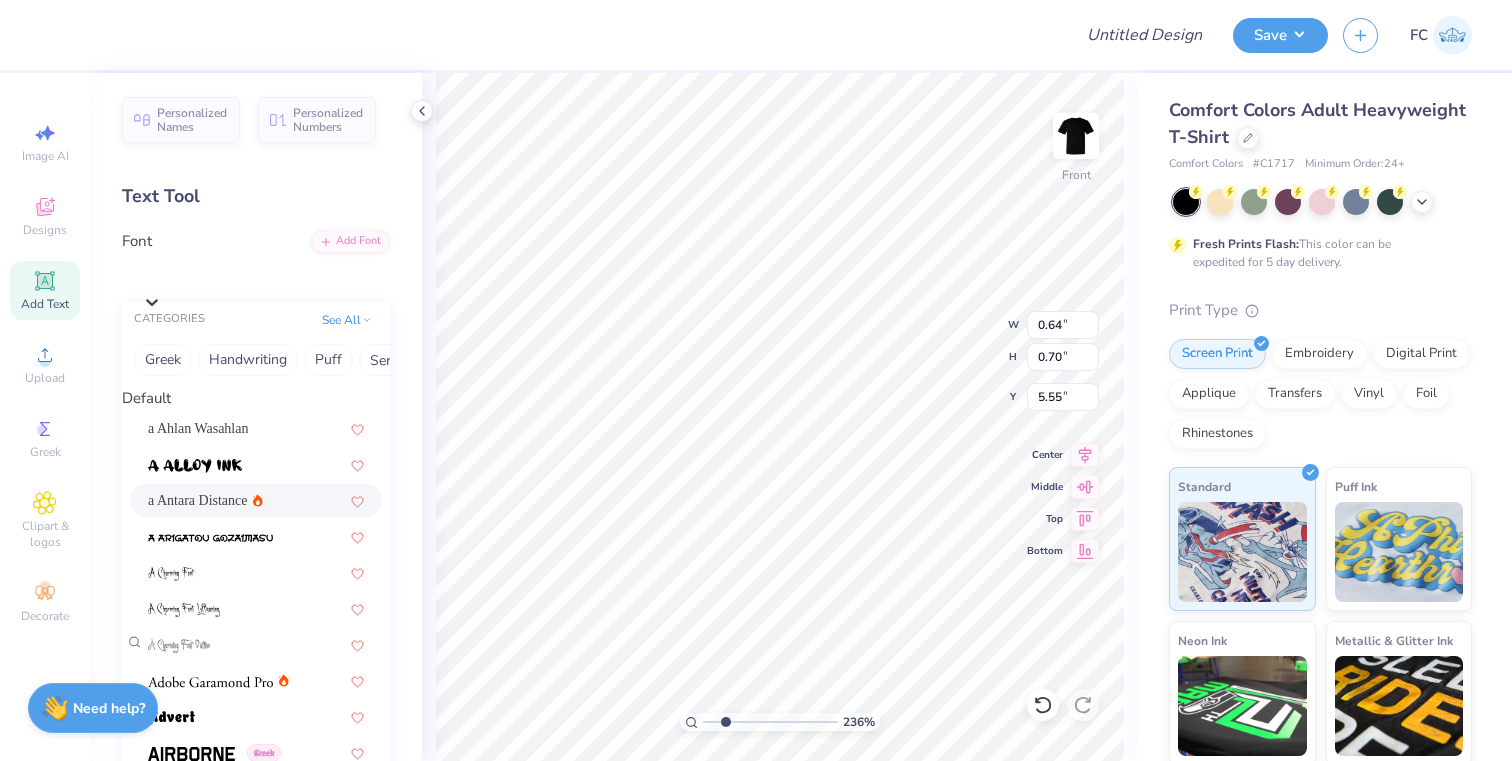 click on "a Ahlan Wasahlan a Antara Distance Greek Greek Greek Greek Arimo Greek Autone Bad Comic Greek Greek Greek Greek Greek Greek Greek Greek Greek Greek Greek Greek Greek Greek Greek Greek Greek Greek Greek Greek Greek Greek Greek Greek Greek Greek Greek Greek Greek Greek Greek Greek Greek Greek Super Dream Greek Greek Greek Greek Times New Roman Greek Varsity Team Greek Greek Greek Greek Greek" at bounding box center (256, 6008) 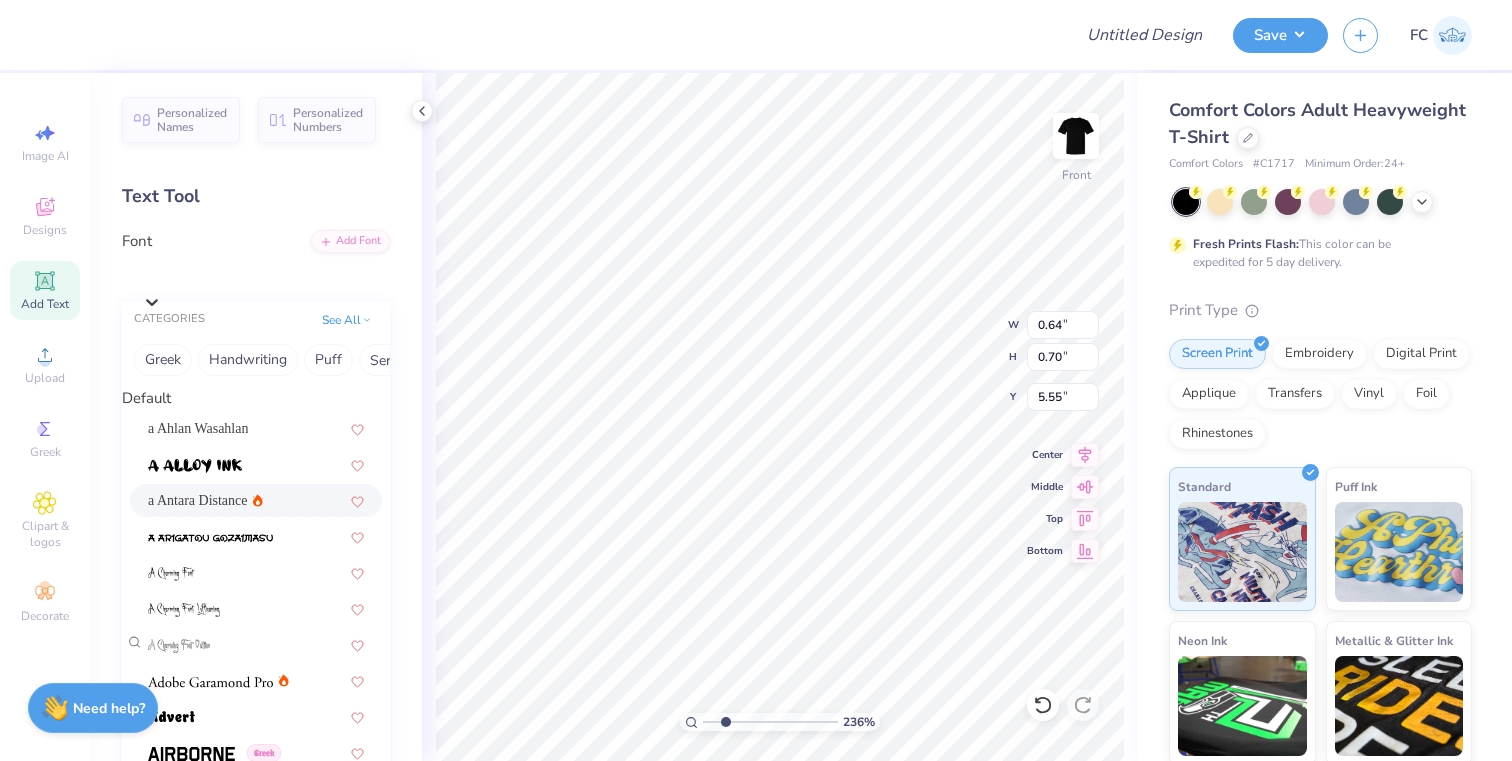 scroll, scrollTop: 558, scrollLeft: 0, axis: vertical 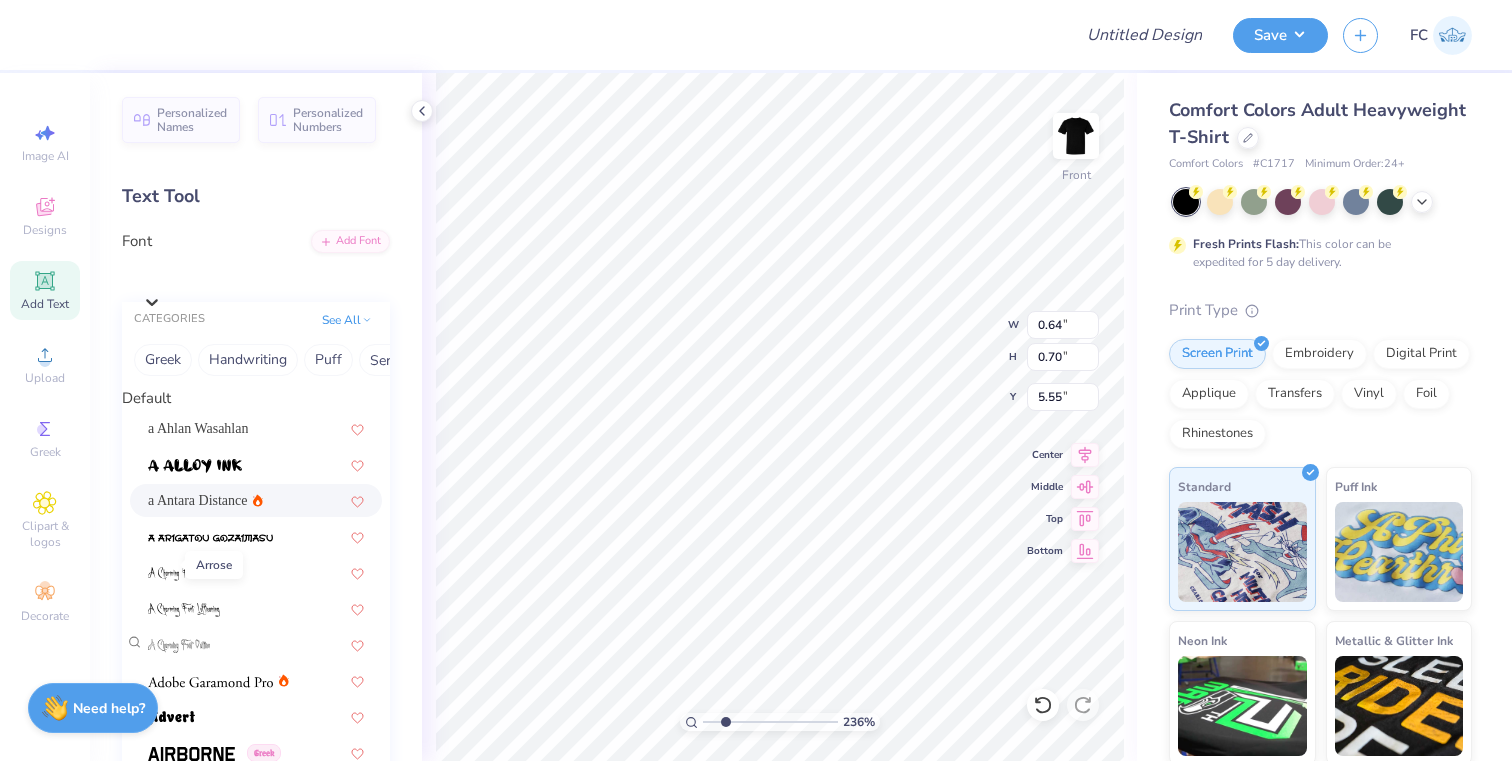 click at bounding box center [160, 1114] 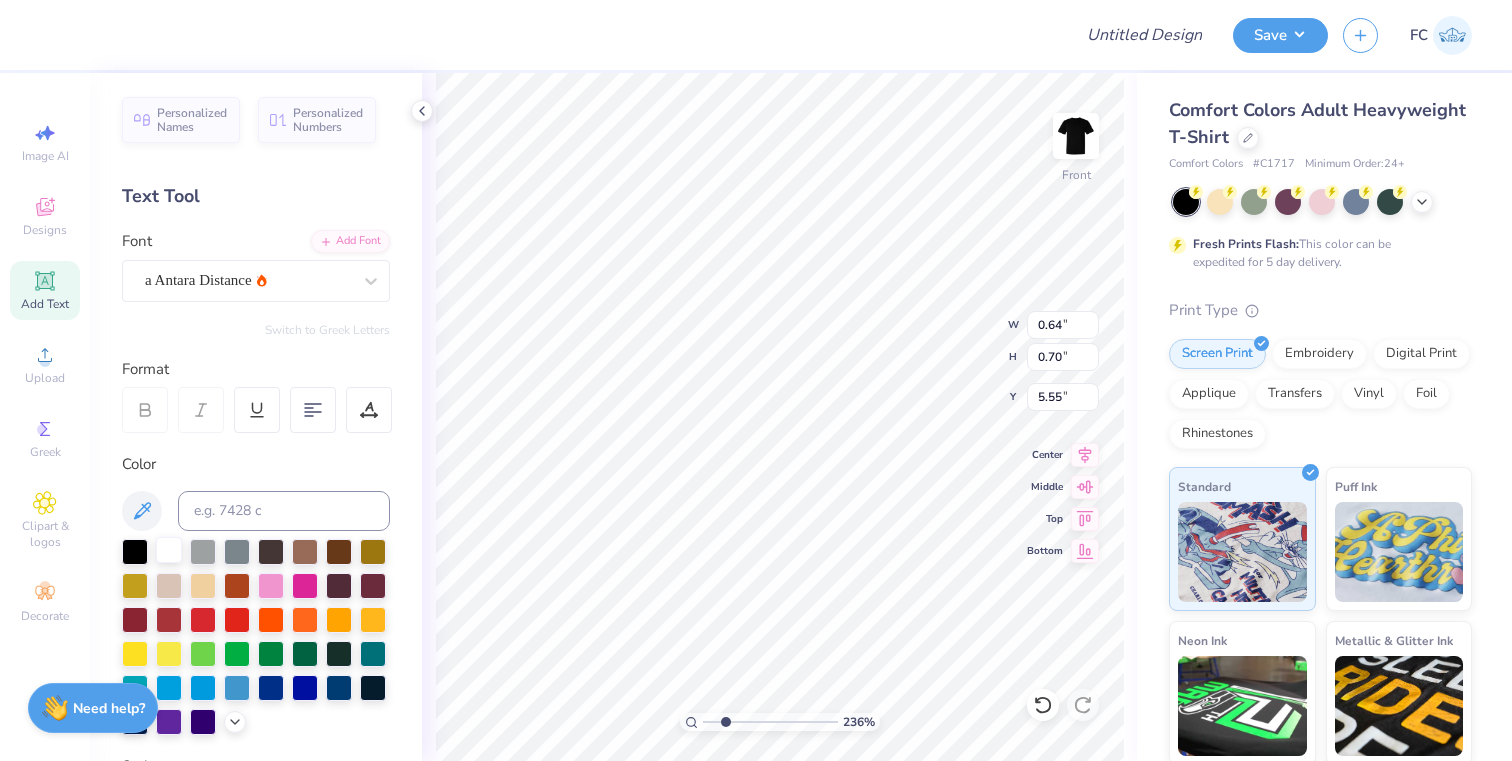 type on "0.47" 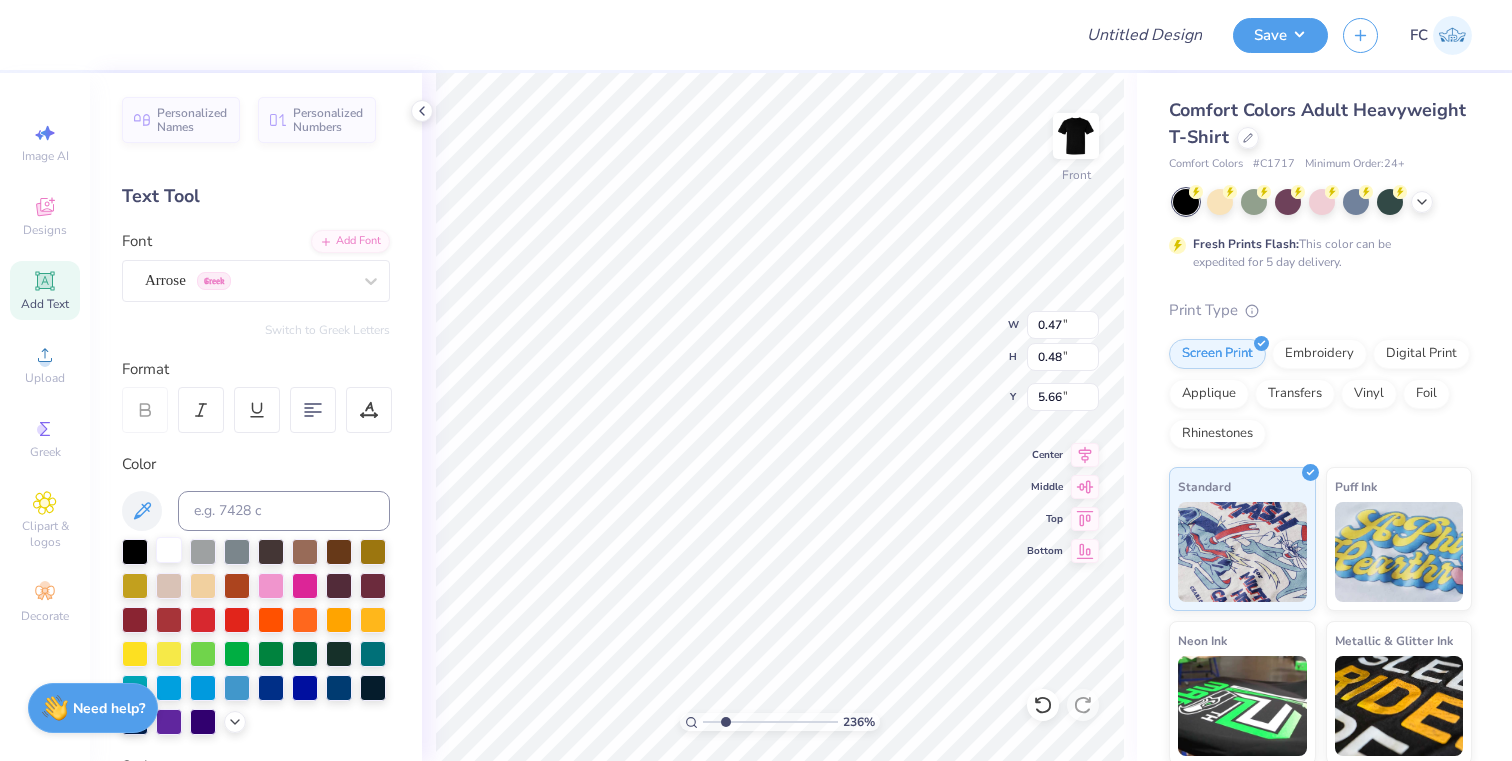 type on "0.25" 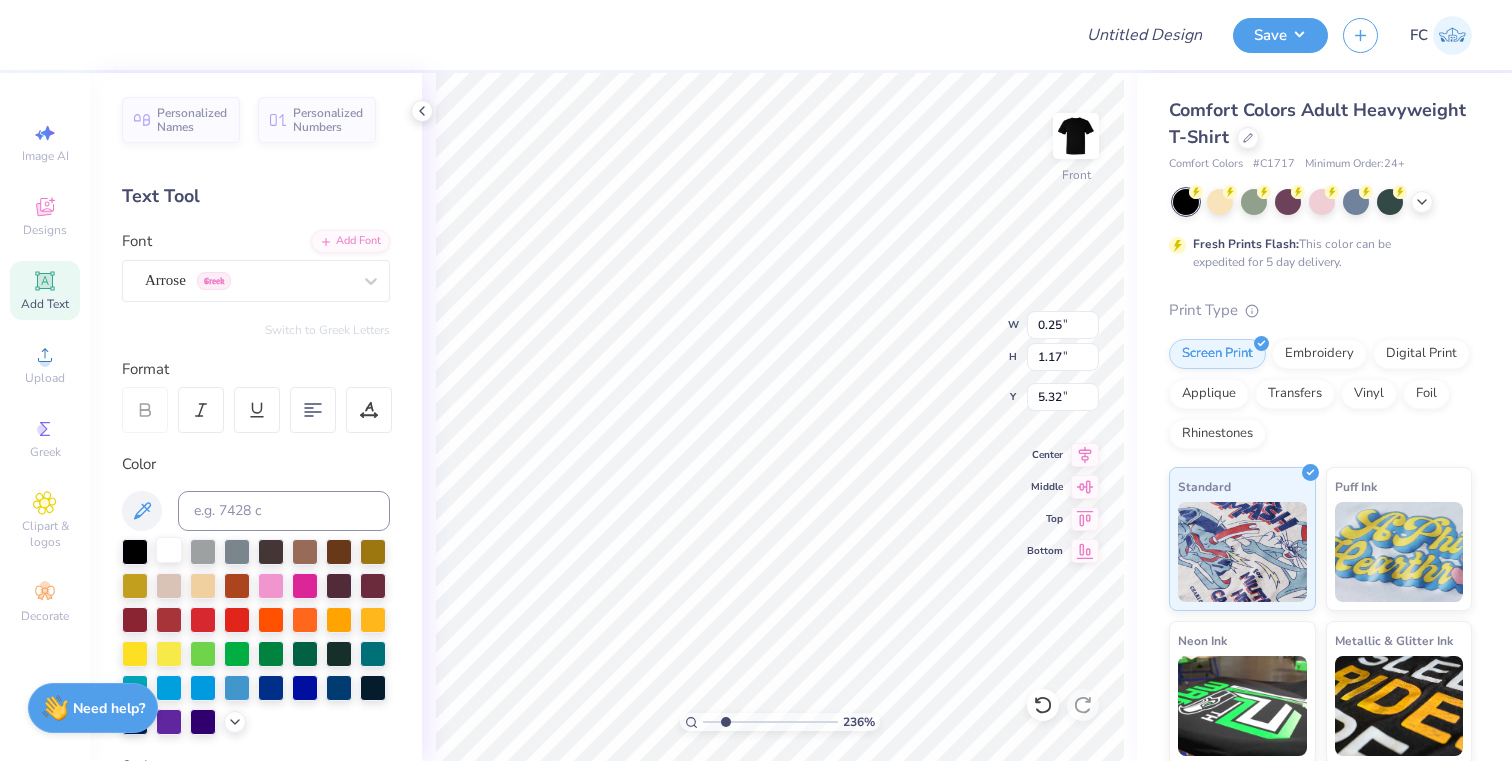 type on "0.47" 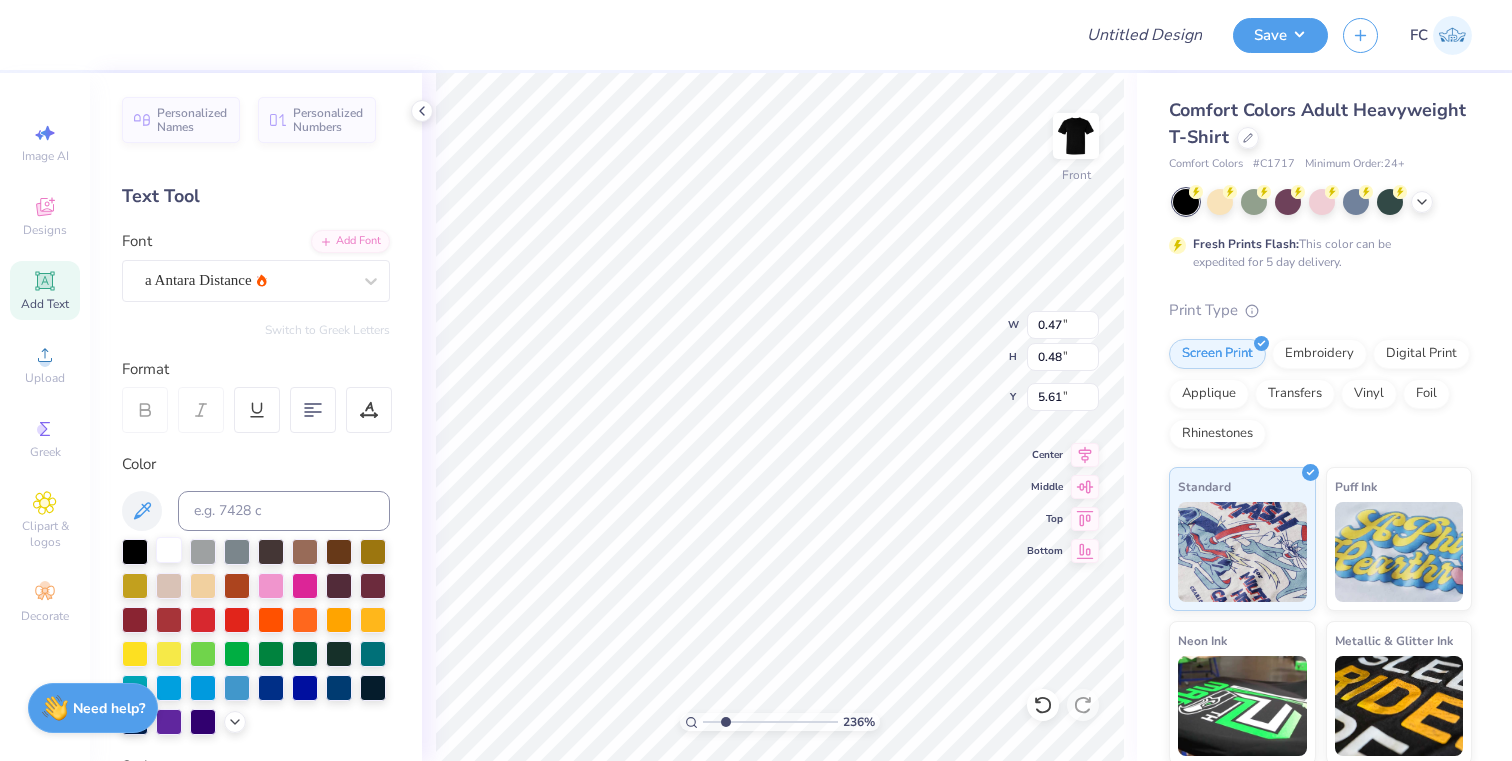 type on "5.55" 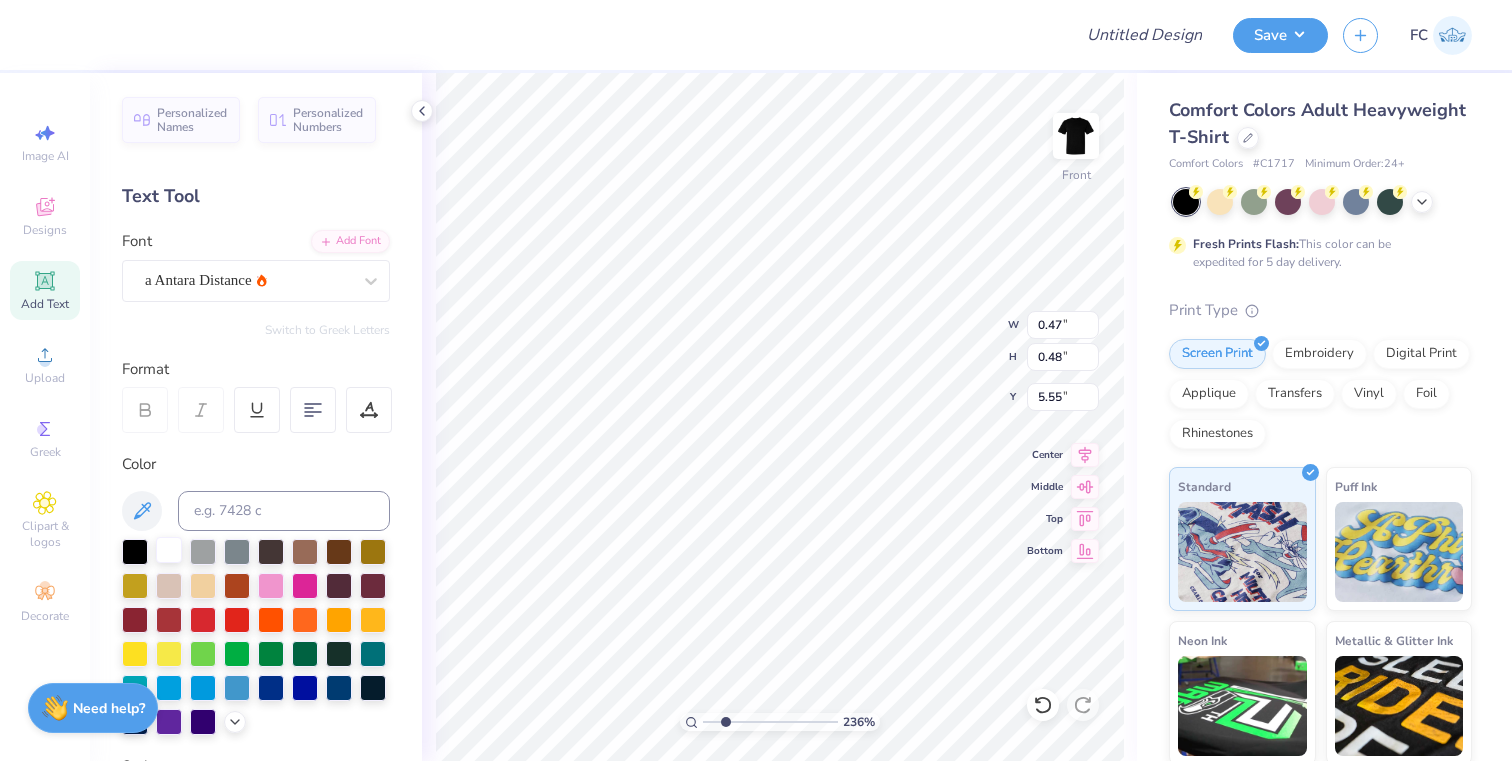 type on "o" 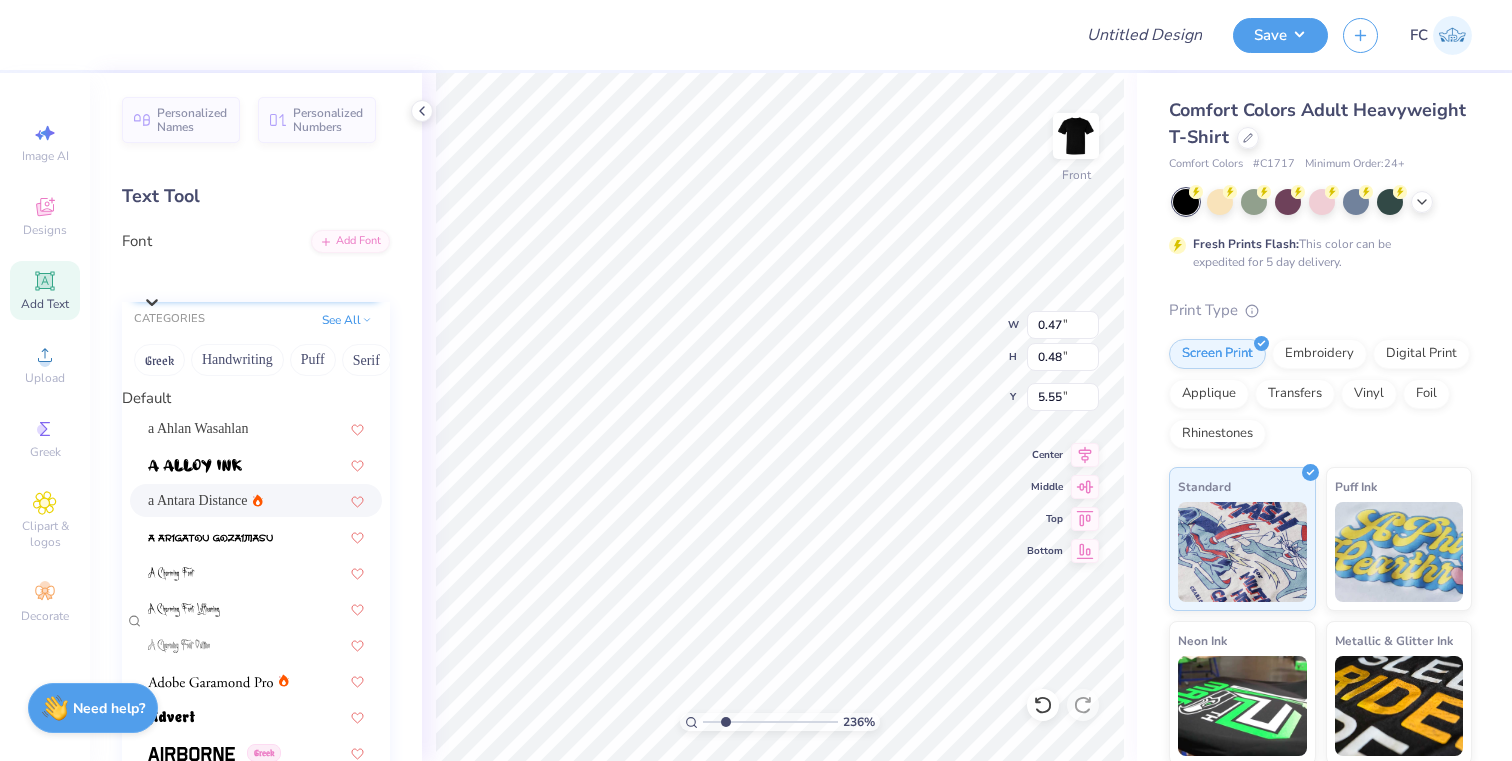 click on "a Antara Distance" at bounding box center [266, 275] 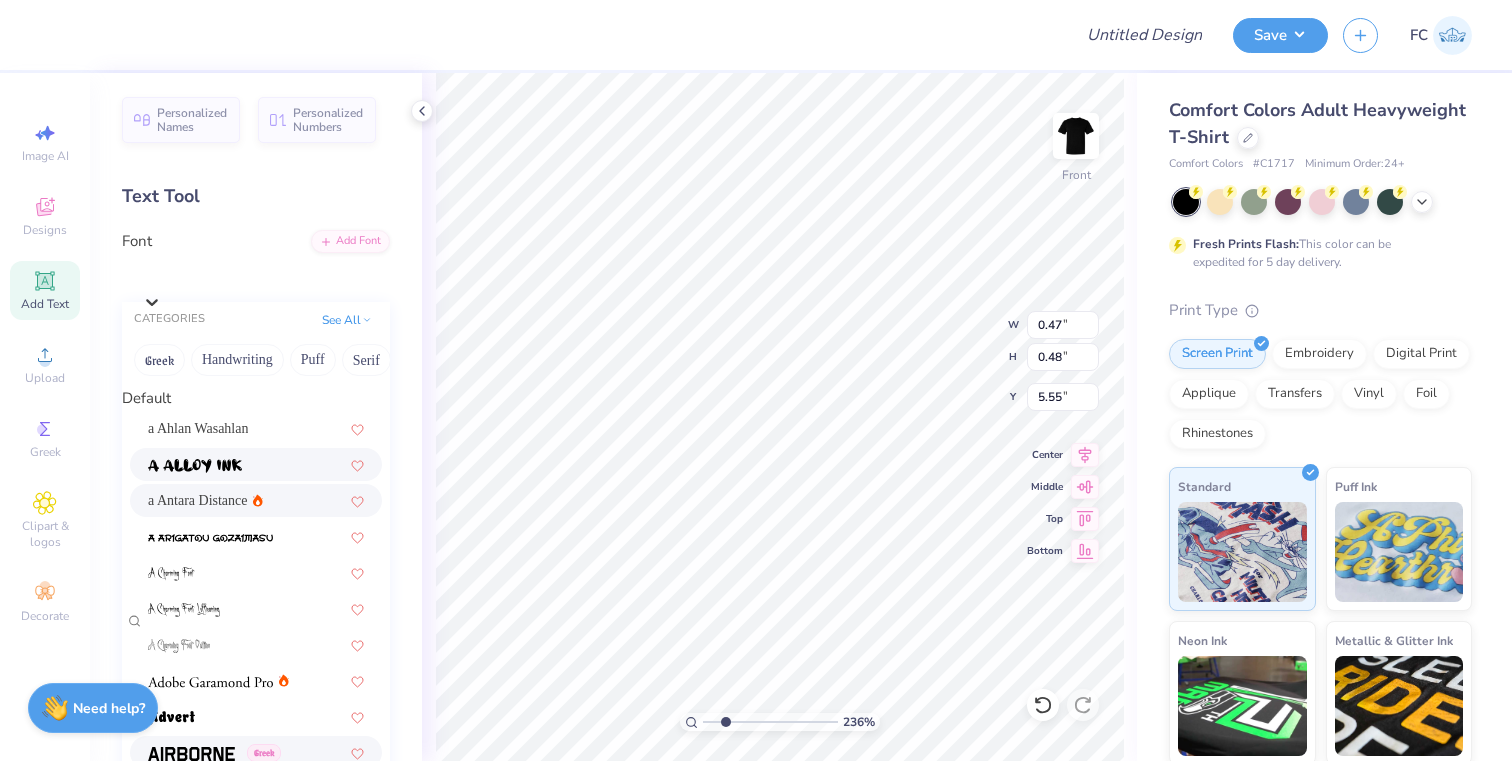 scroll, scrollTop: 308, scrollLeft: 0, axis: vertical 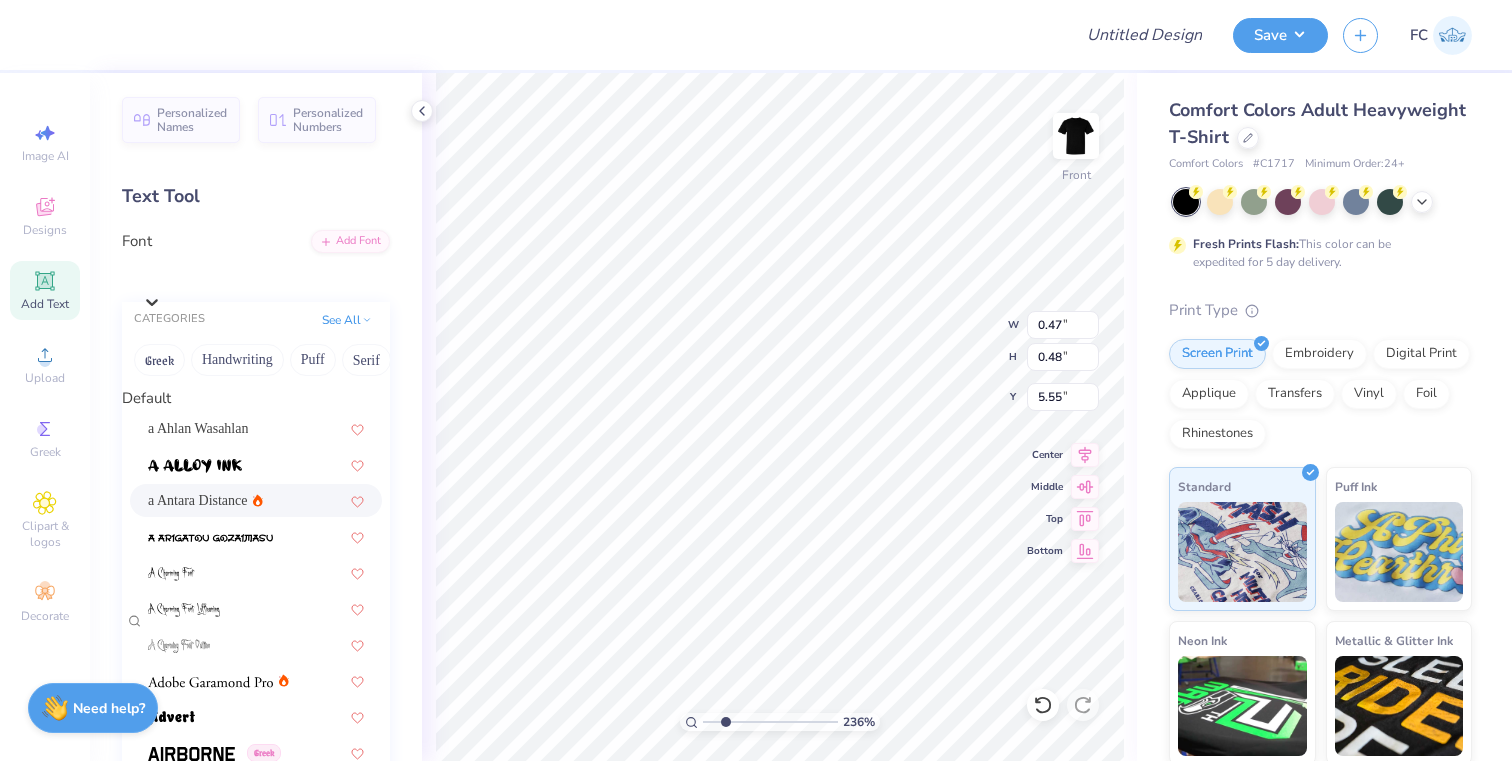 click at bounding box center [210, 826] 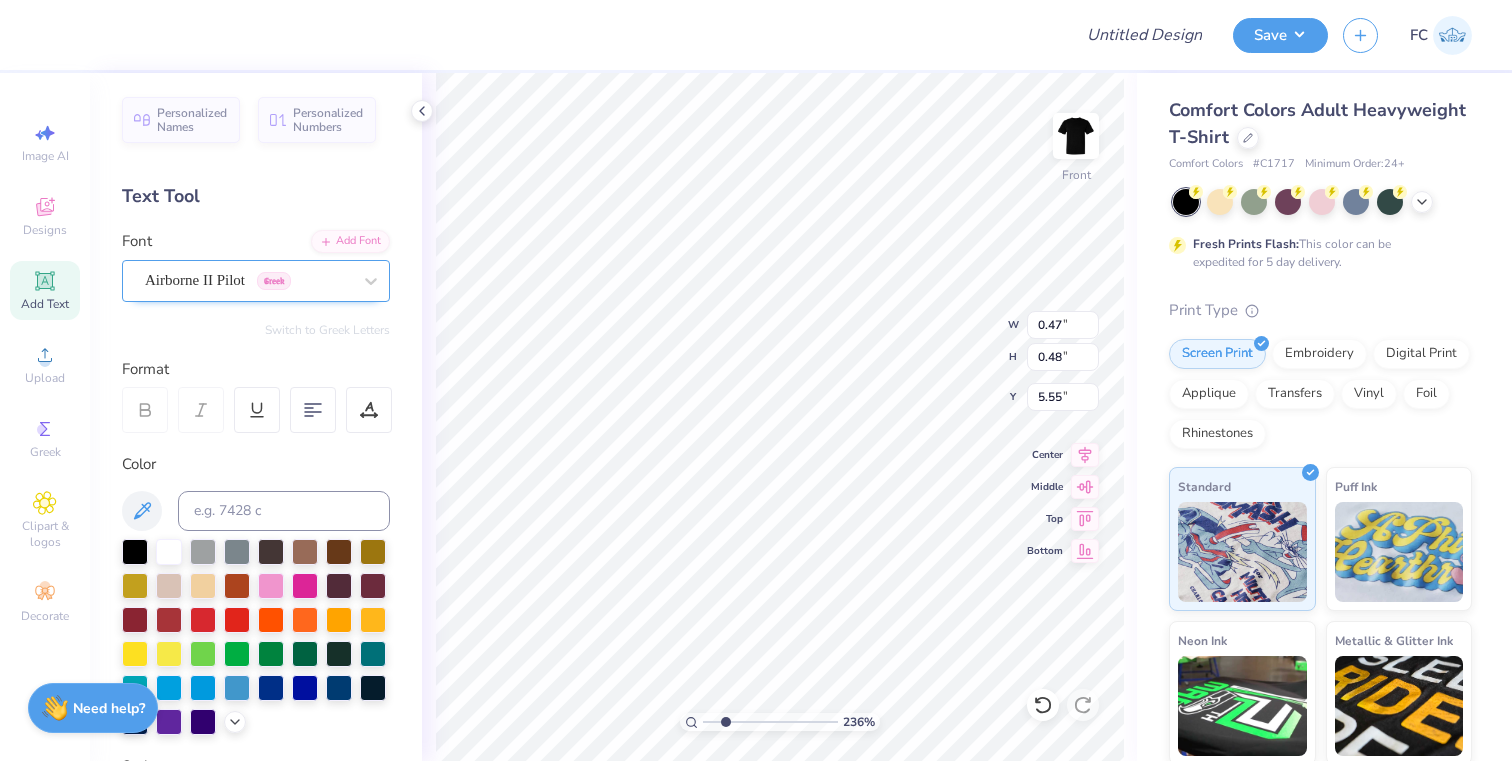 click on "Airborne II Pilot Greek" at bounding box center [248, 280] 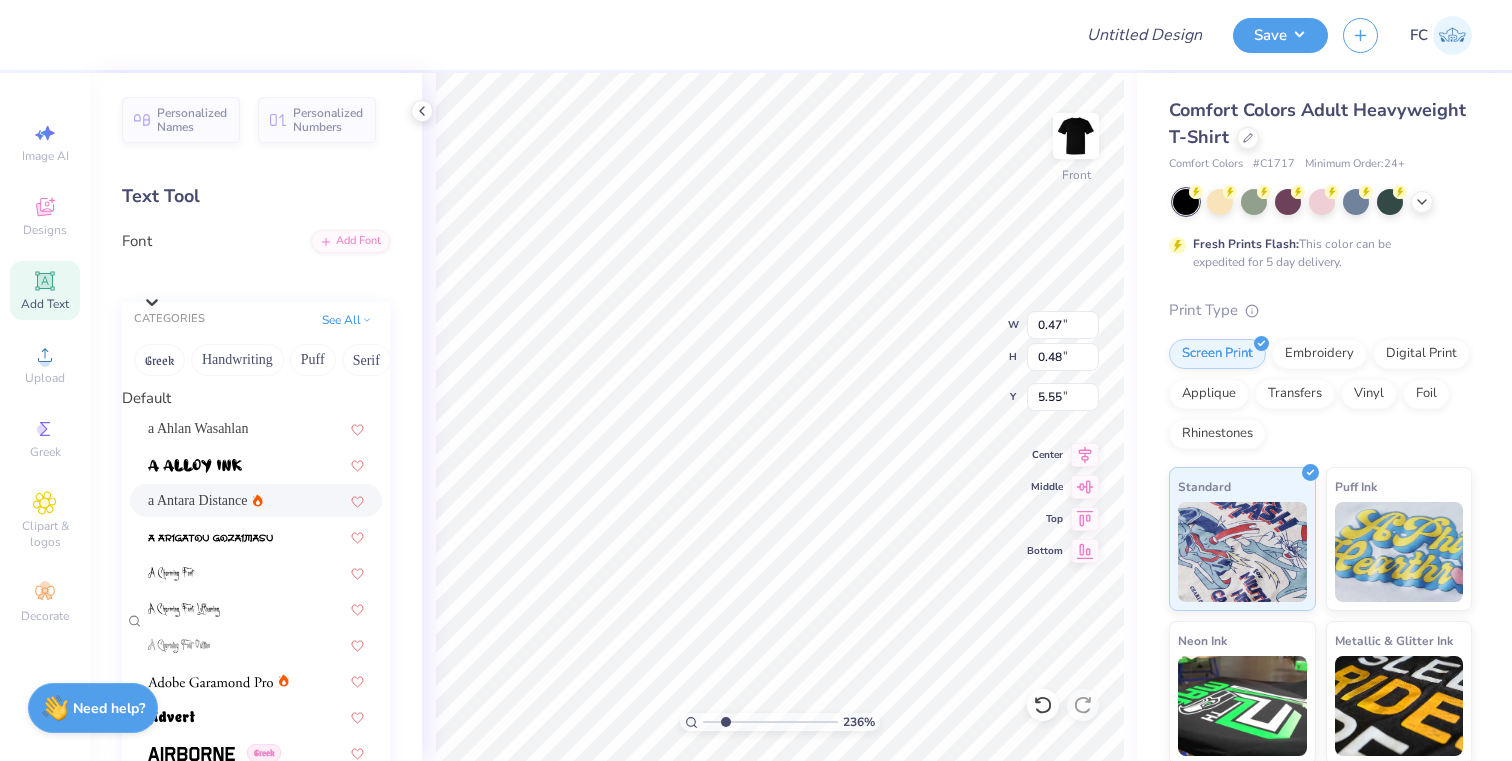 scroll, scrollTop: 649, scrollLeft: 0, axis: vertical 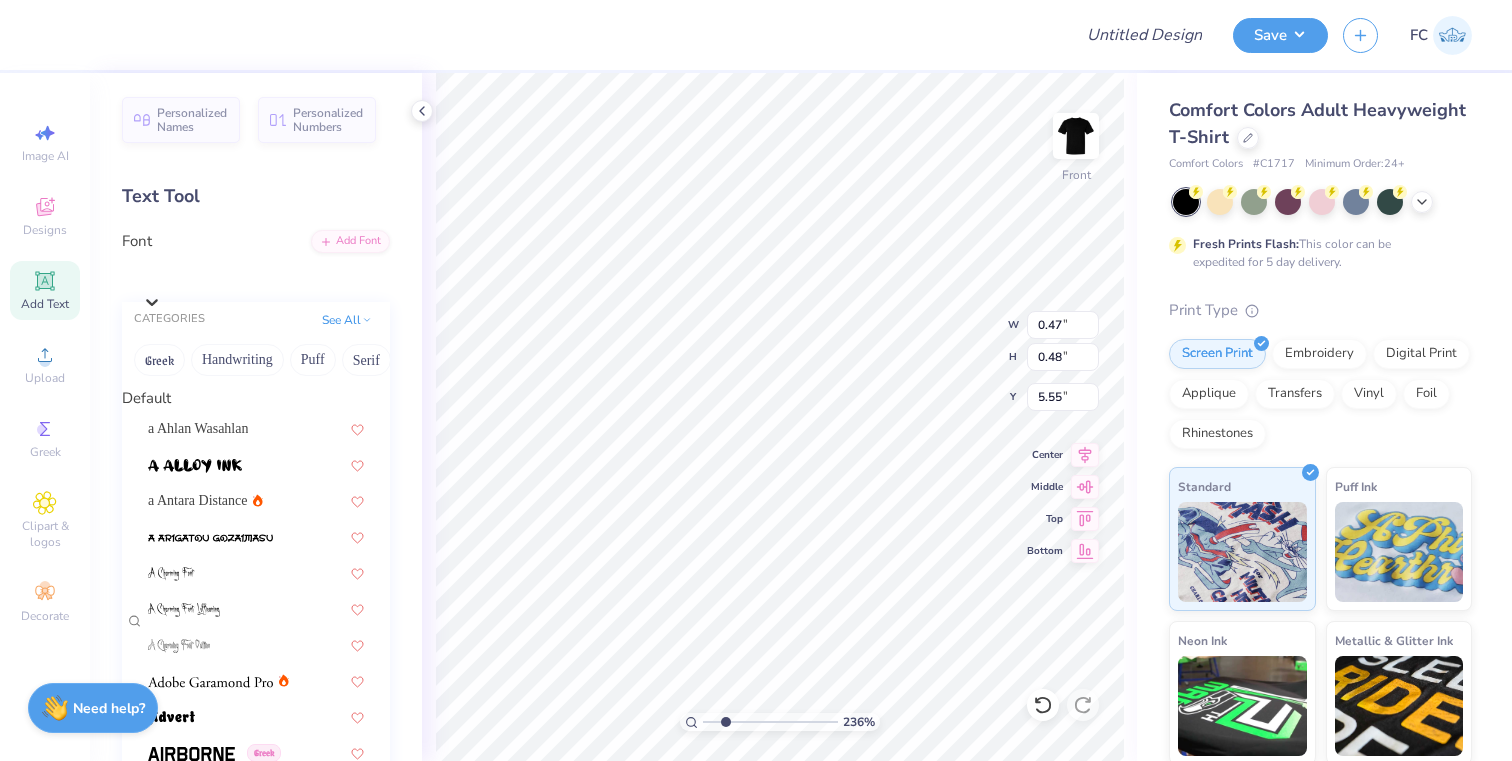 click on "Arrose Greek" at bounding box center (256, 1112) 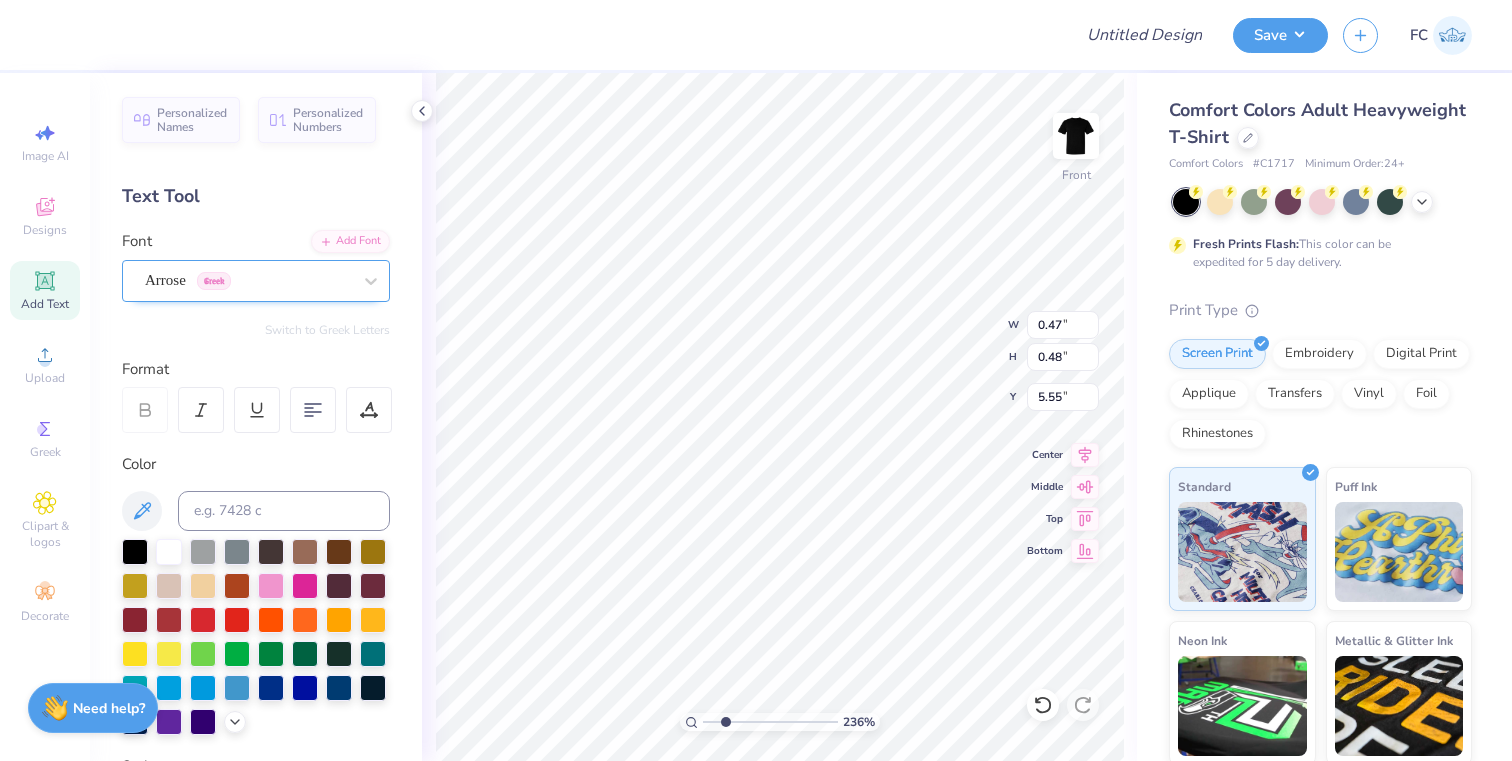 click on "Arrose Greek" at bounding box center [248, 280] 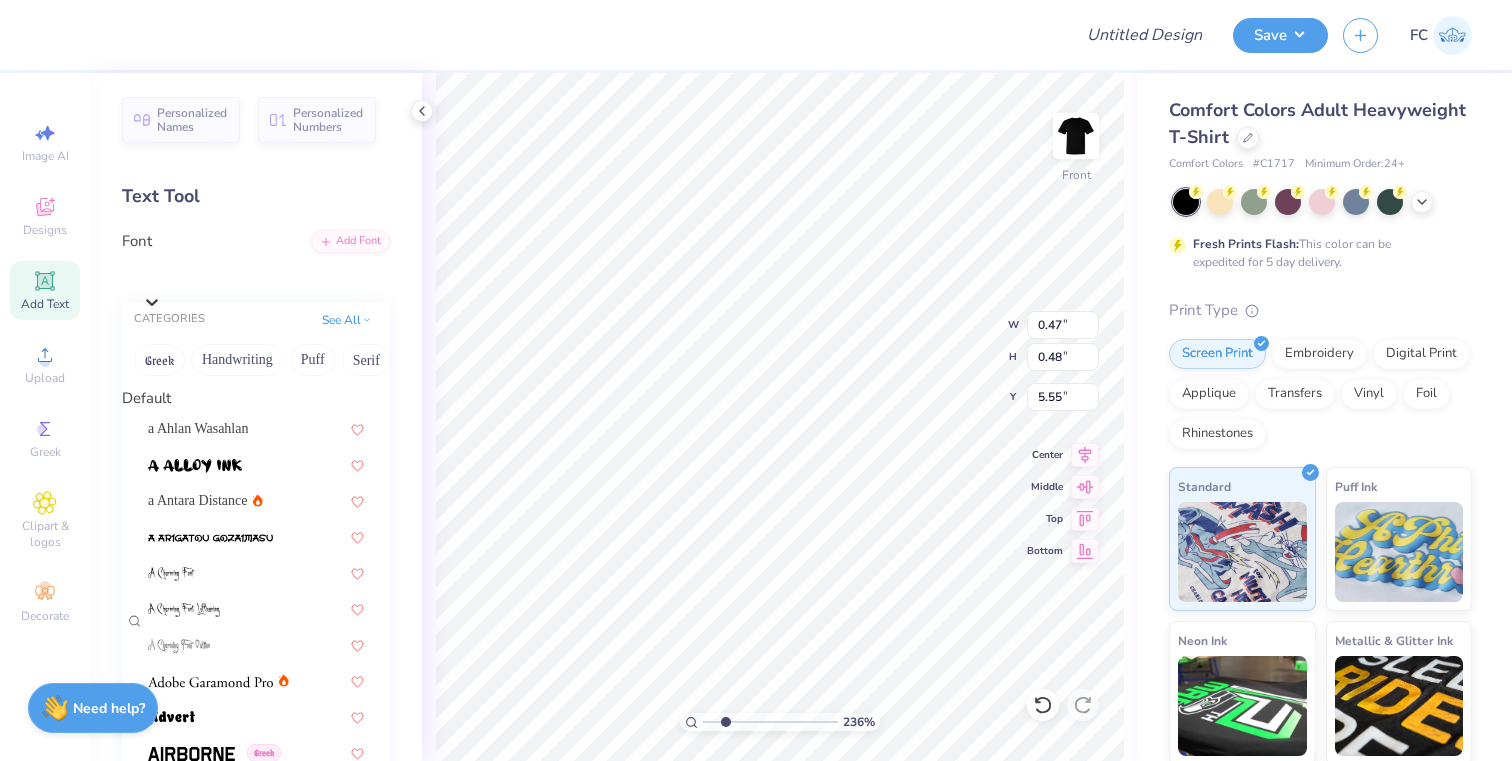 scroll, scrollTop: 1366, scrollLeft: 0, axis: vertical 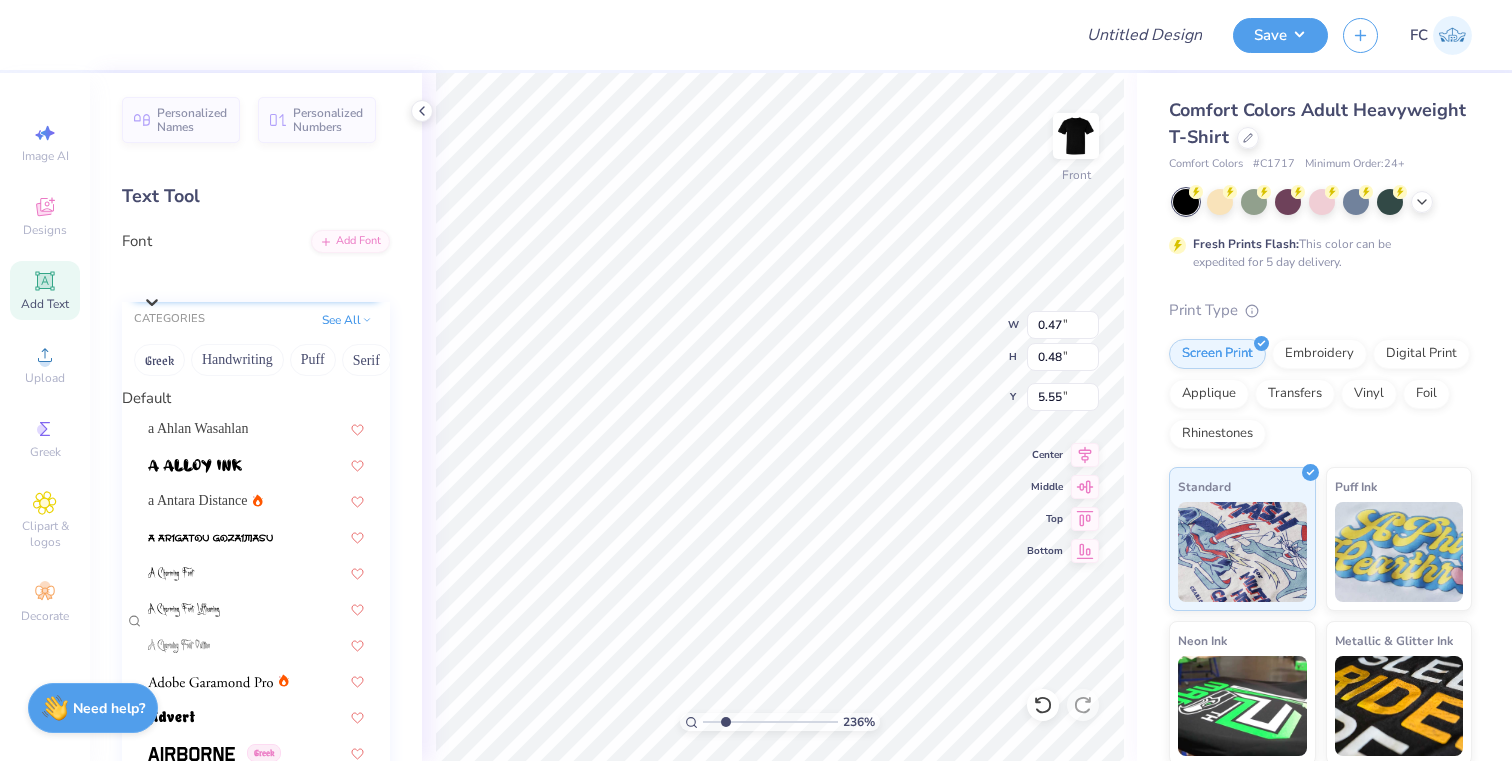 click on "Brandy" at bounding box center [266, 275] 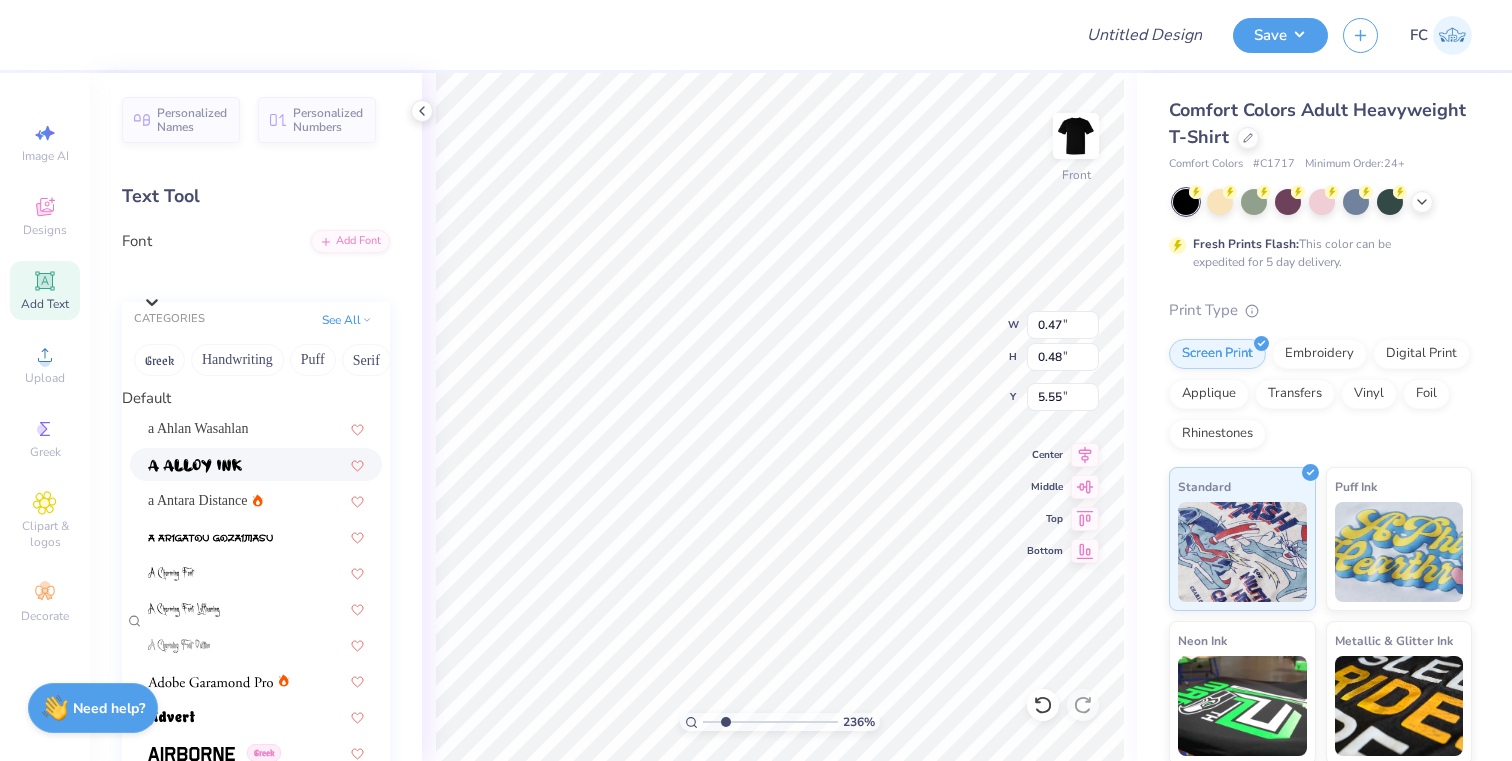 scroll, scrollTop: 4338, scrollLeft: 0, axis: vertical 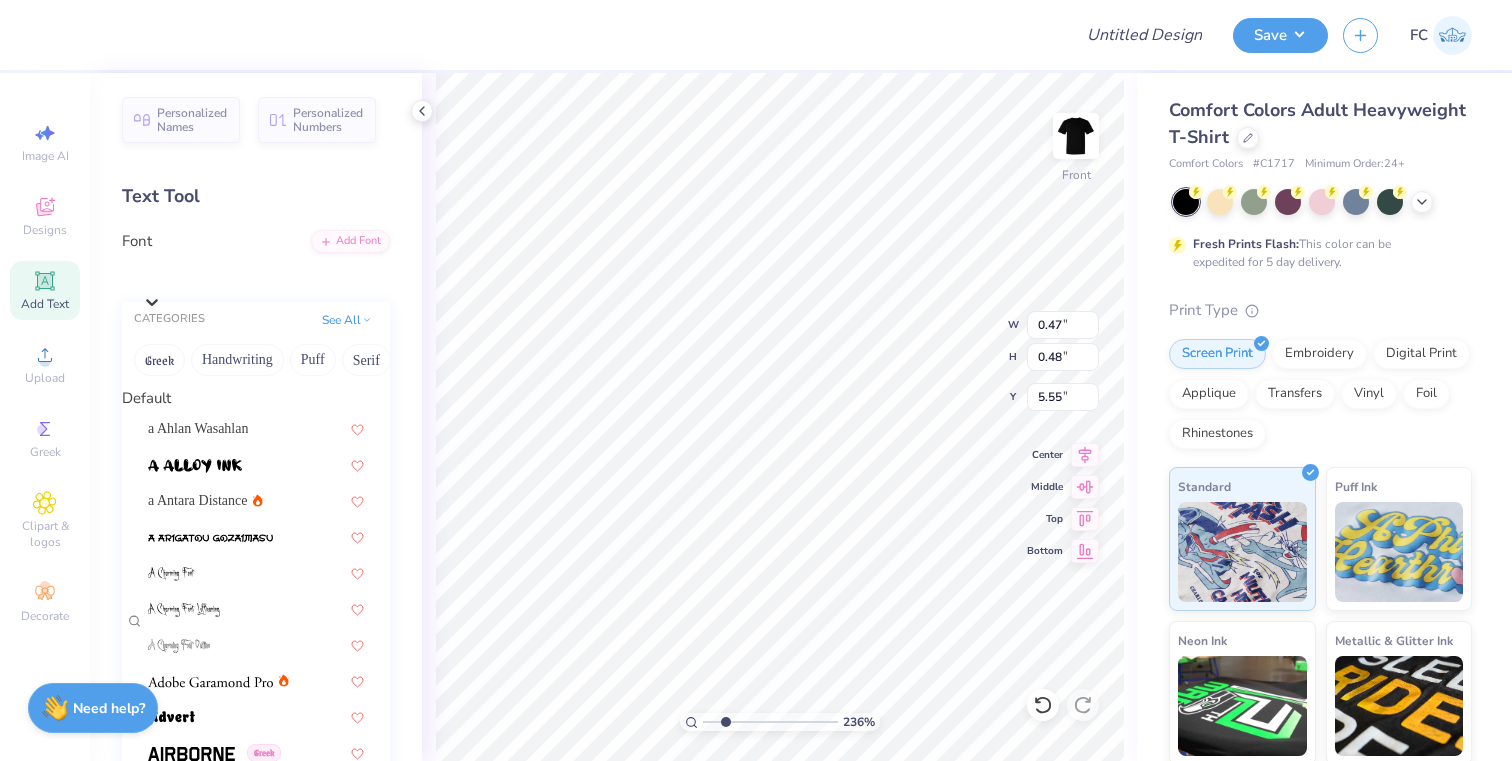 click at bounding box center (256, 4856) 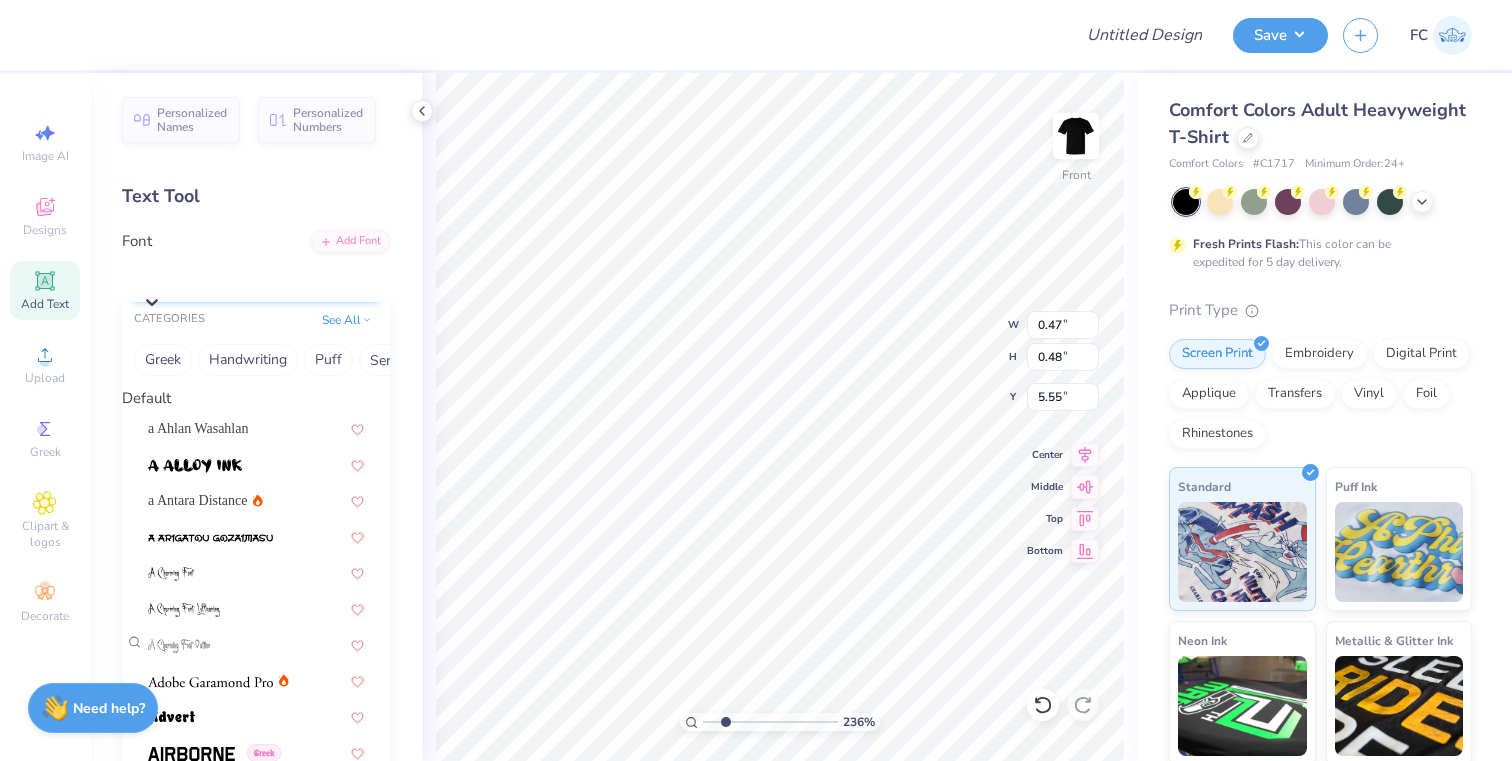 click on "Brandy" at bounding box center (256, 281) 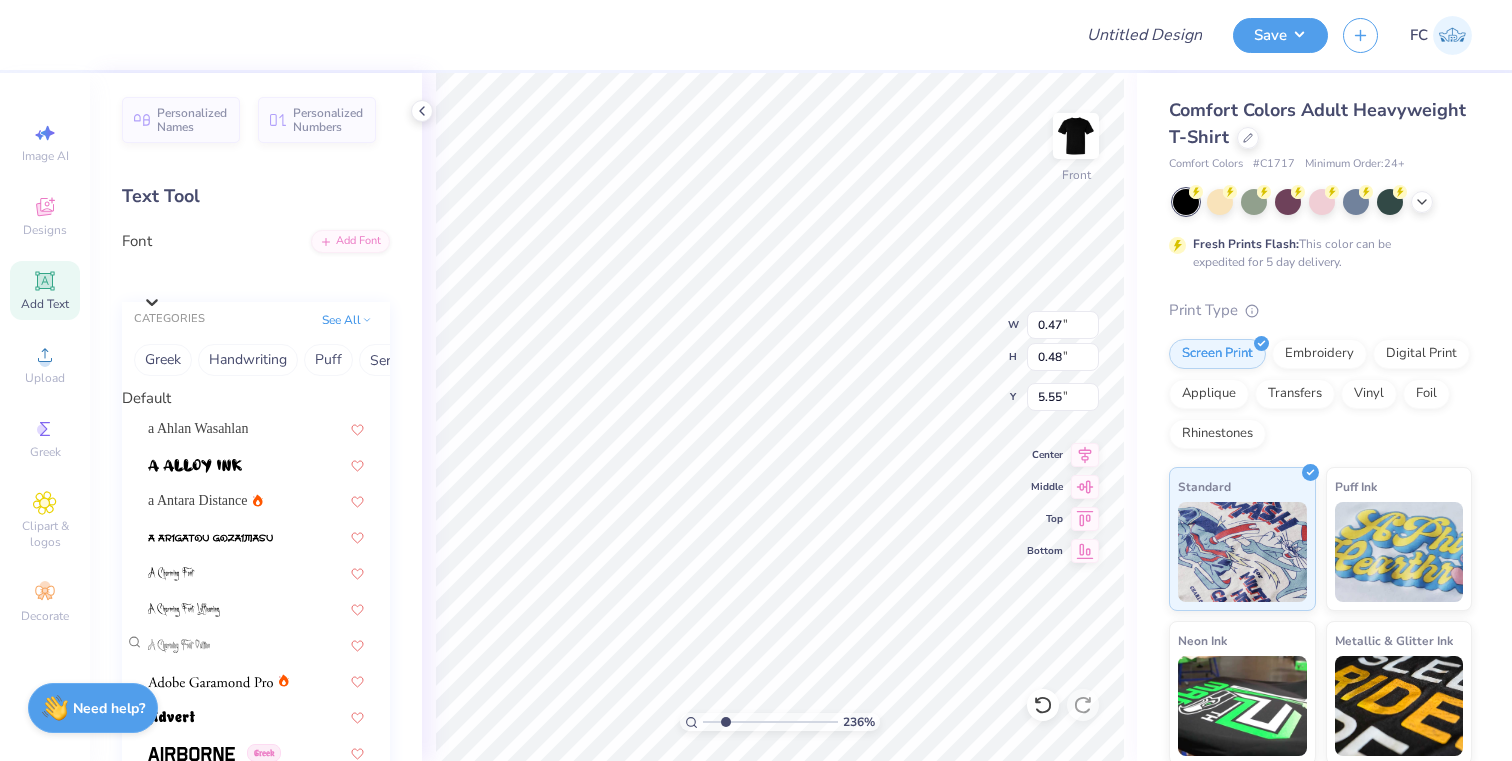 scroll, scrollTop: 4688, scrollLeft: 0, axis: vertical 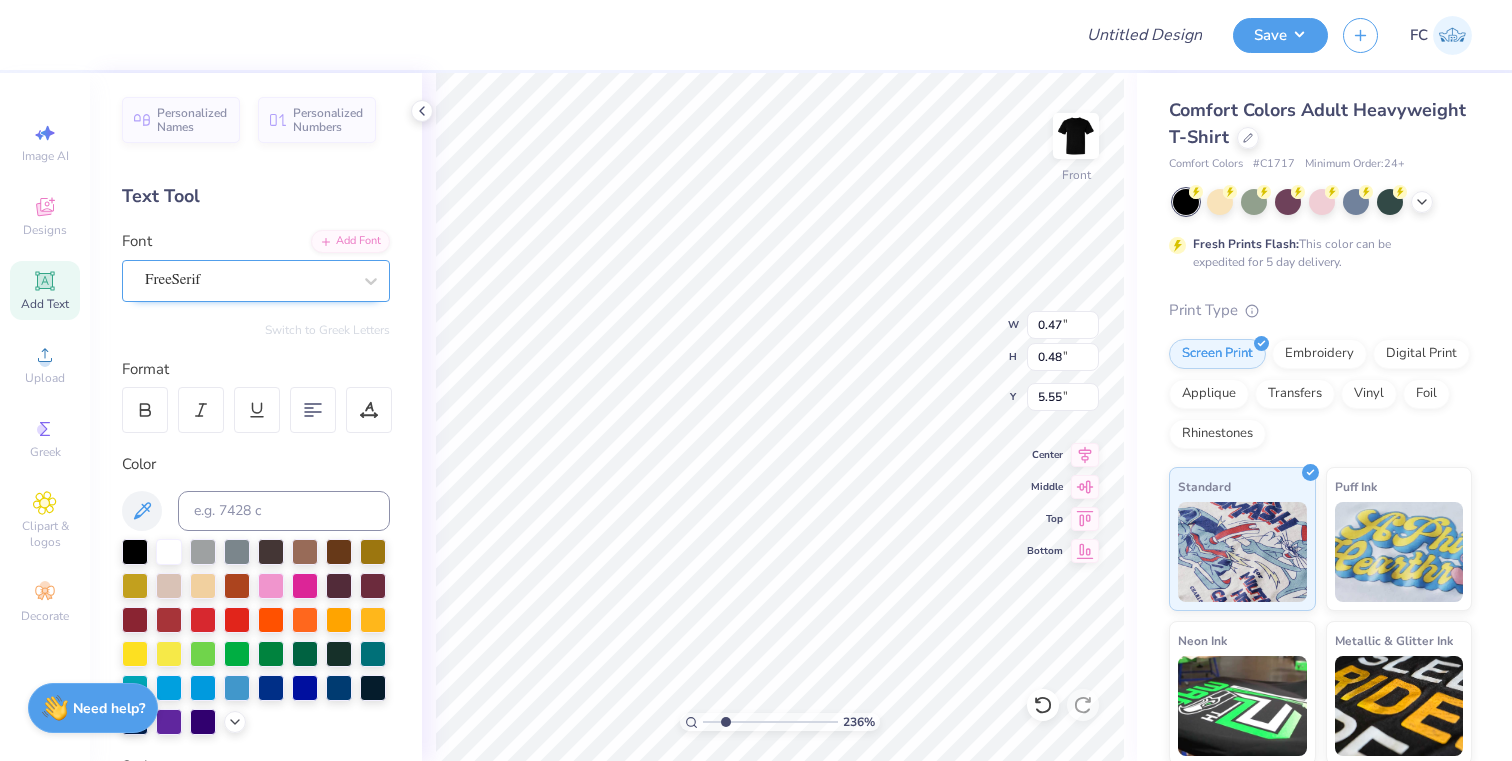 click on "FreeSerif" at bounding box center (248, 280) 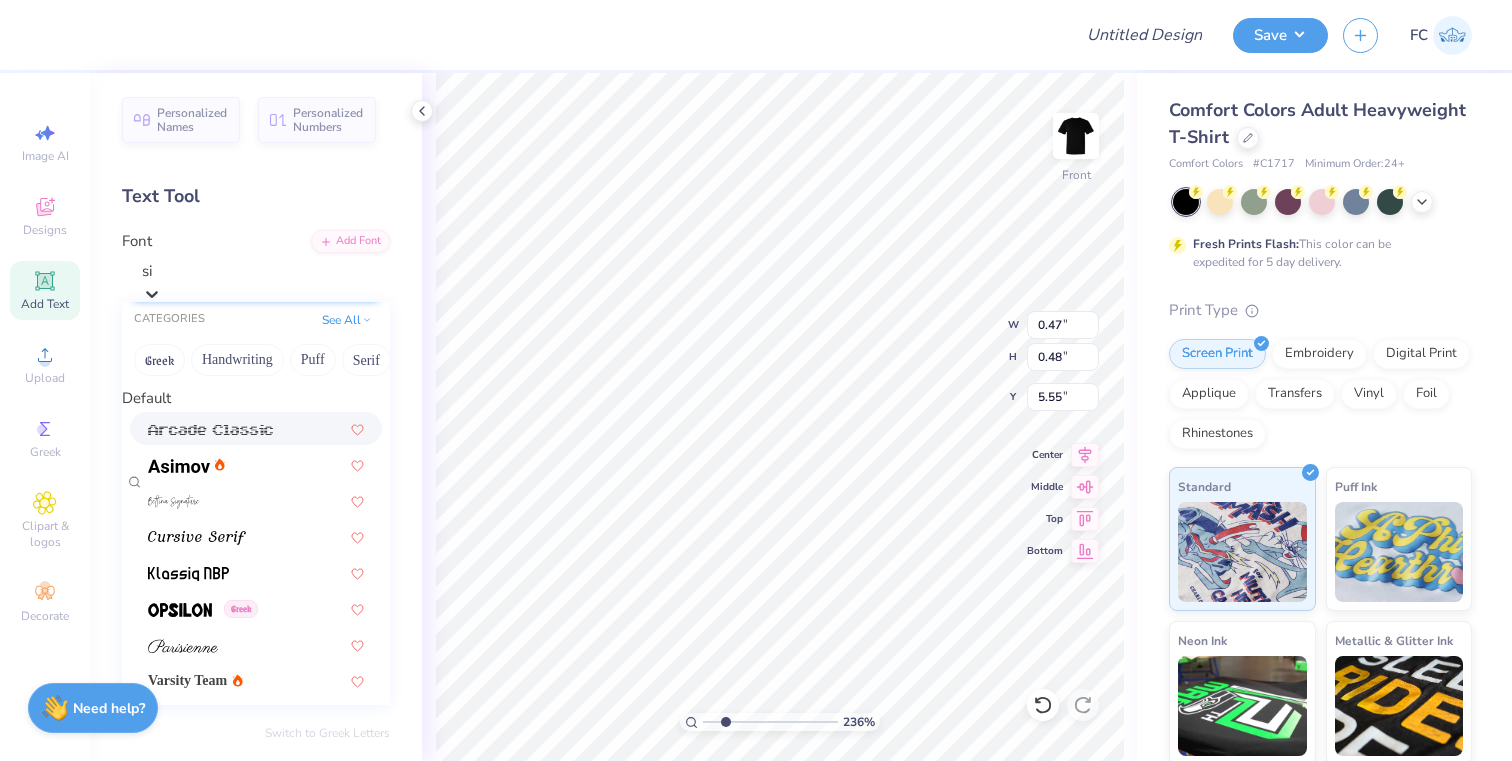 type on "s" 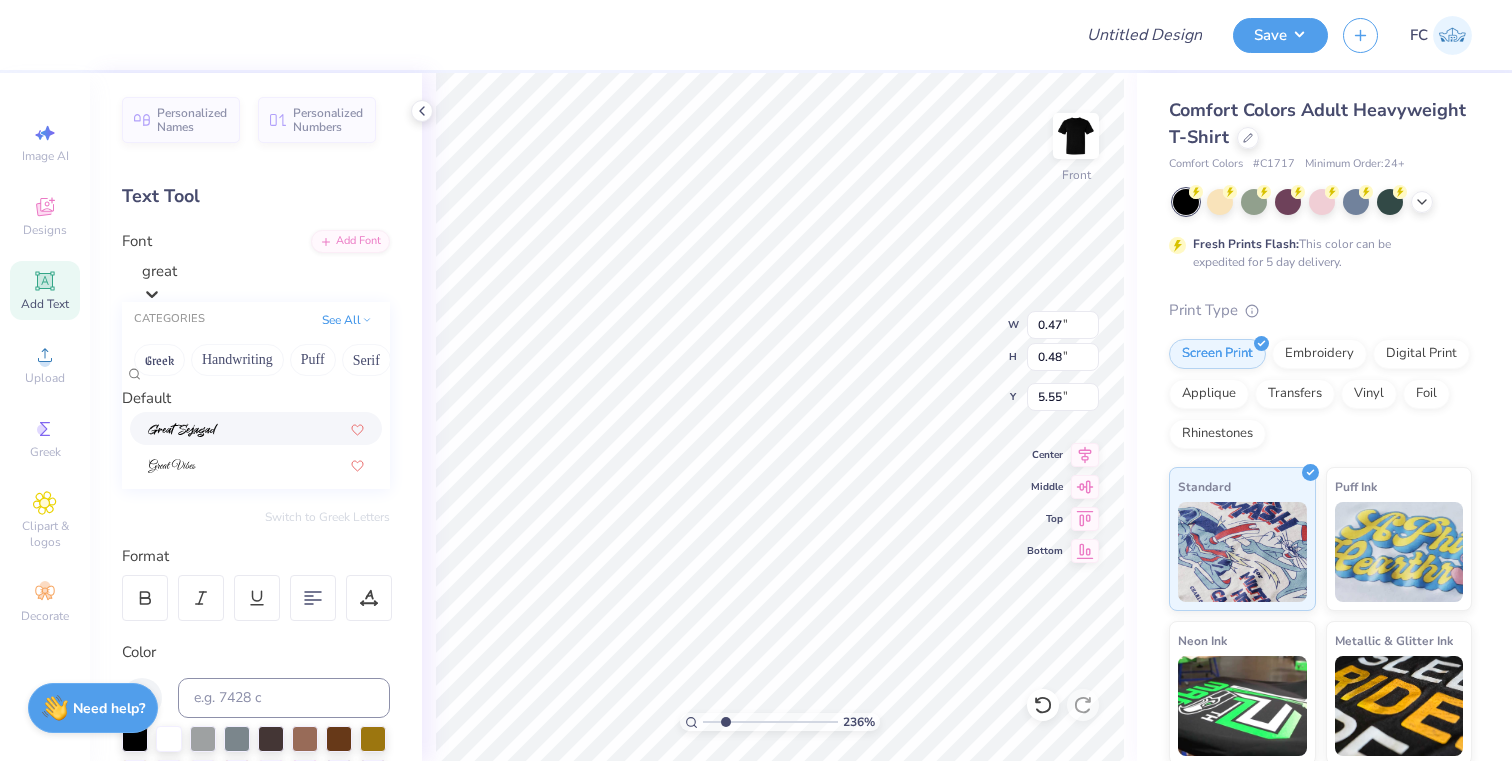 click at bounding box center [256, 428] 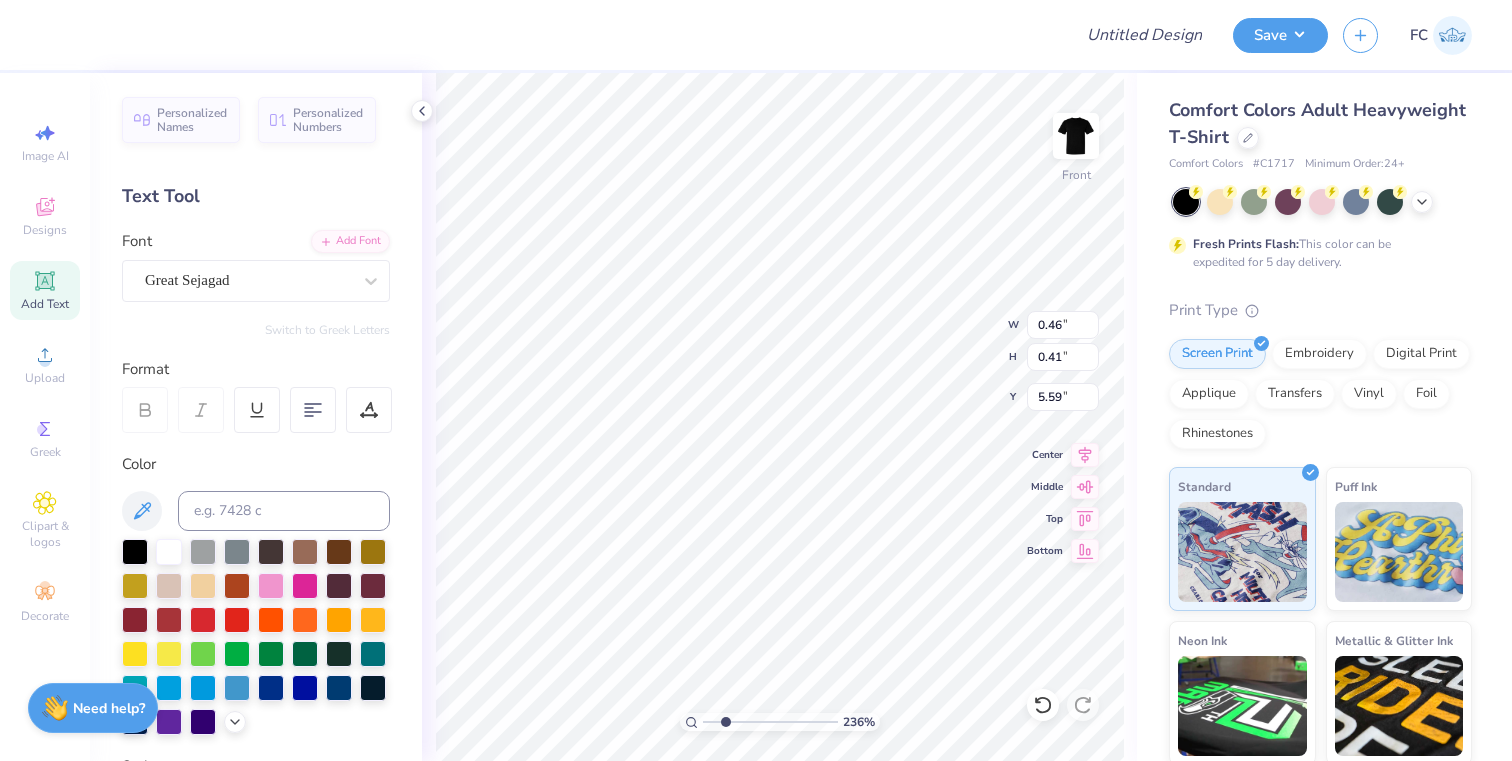 type on "5.55" 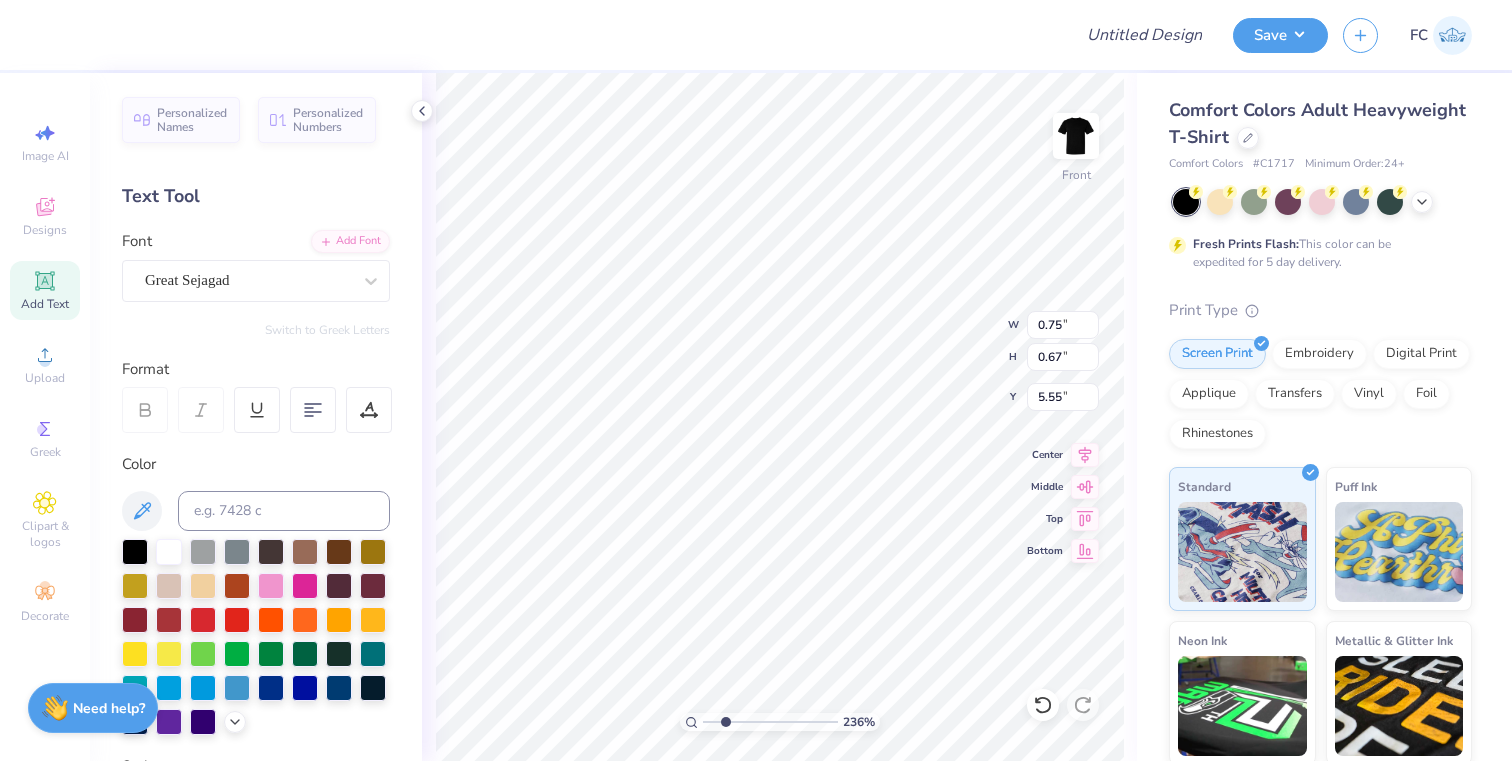 type on "0.75" 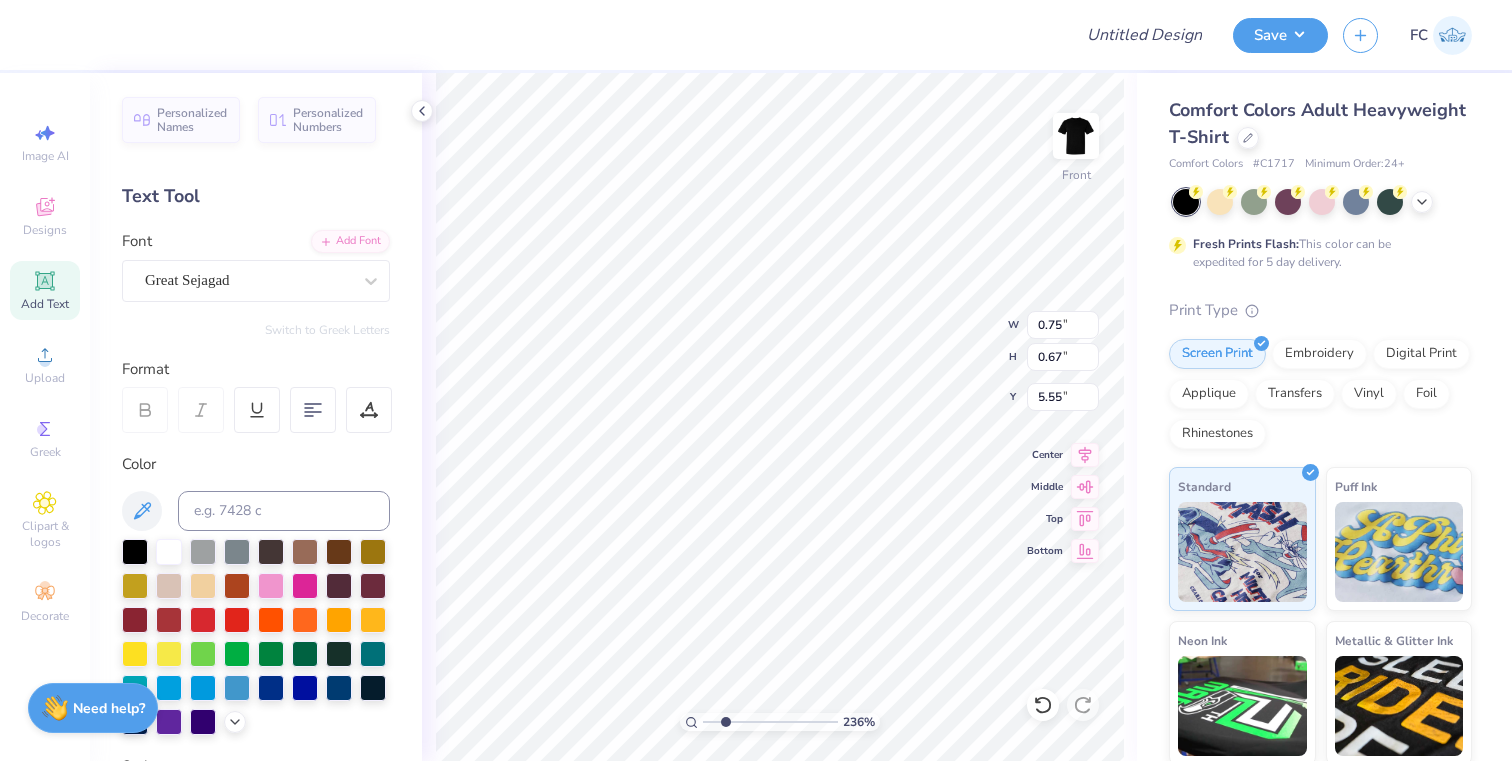 type on "0.67" 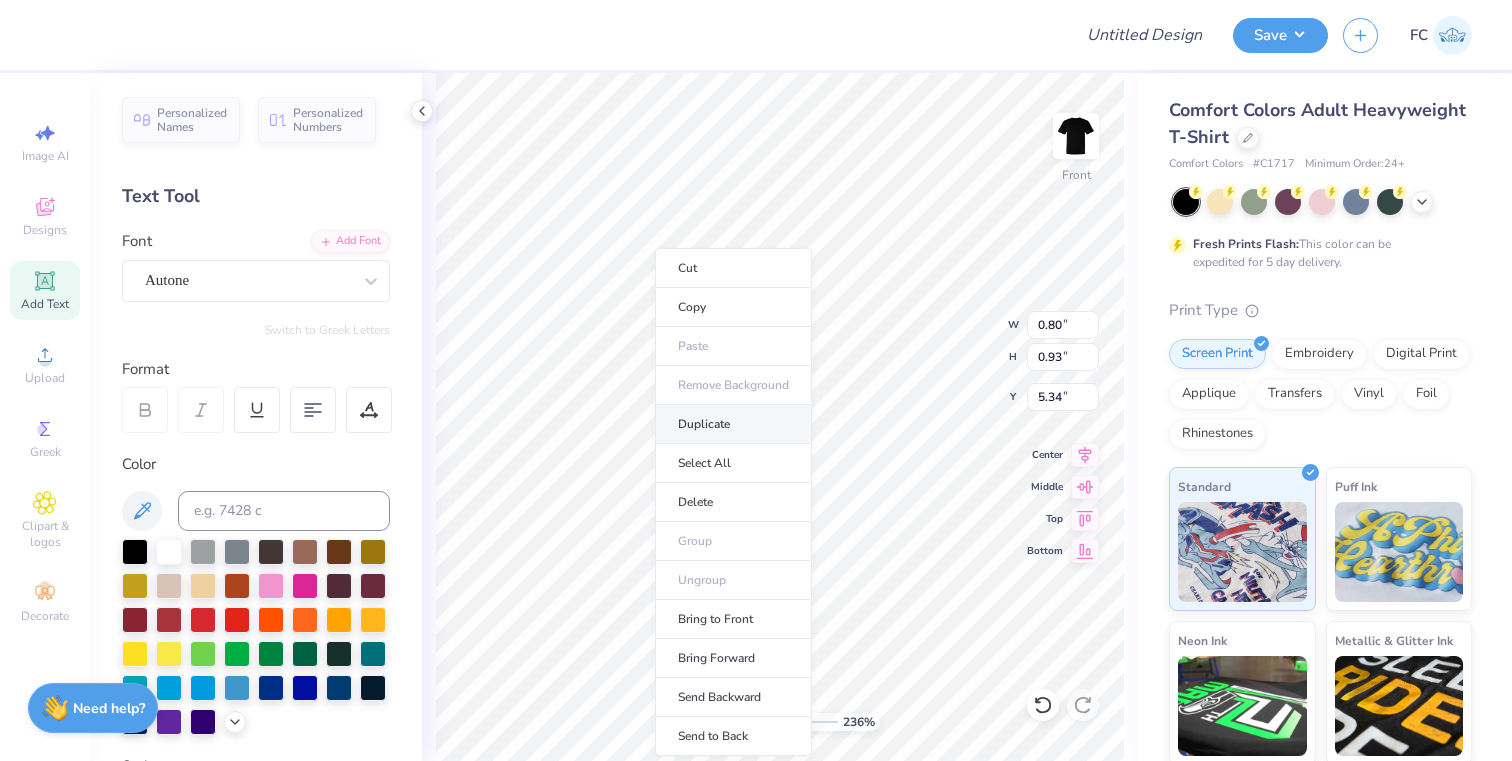 click on "Duplicate" at bounding box center (733, 424) 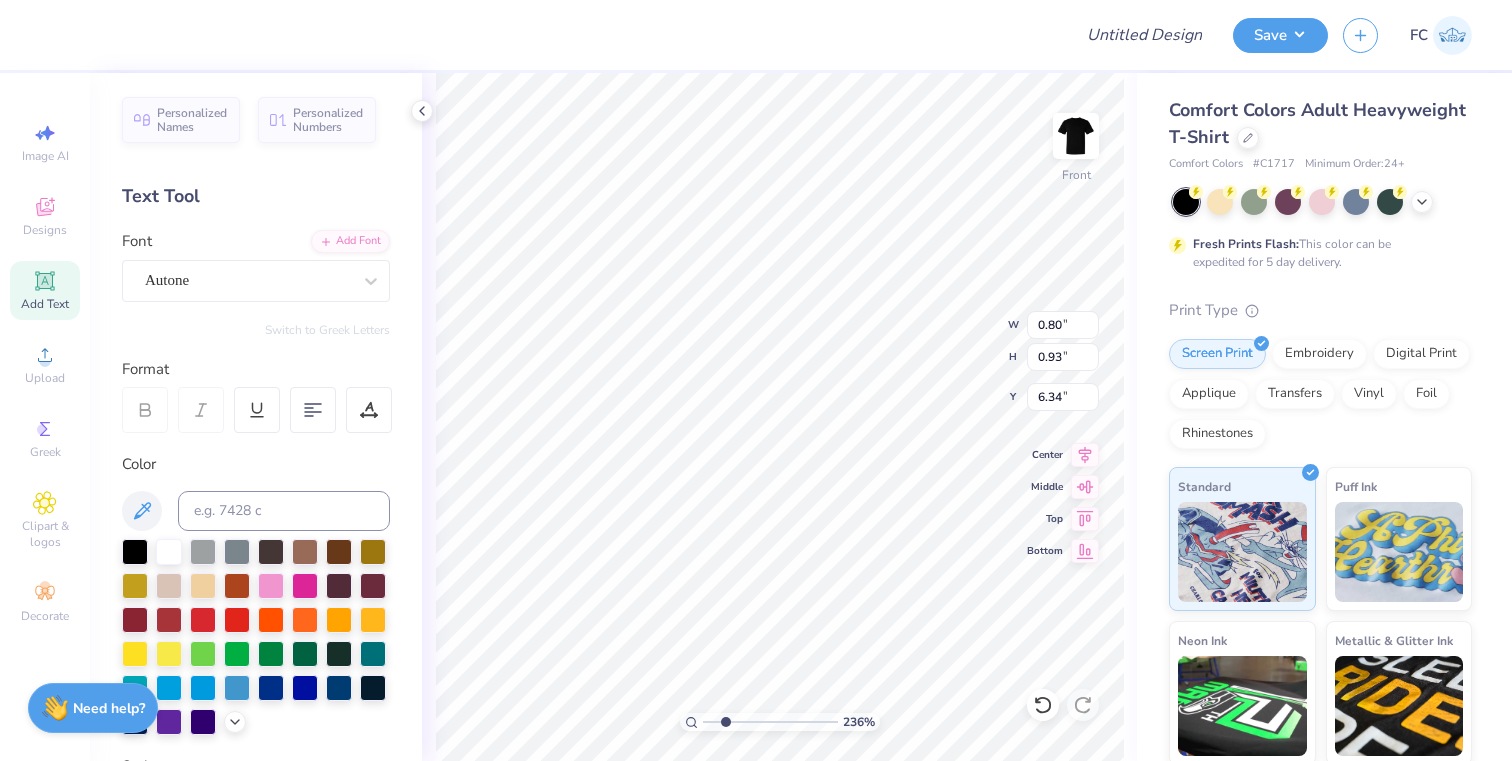 type on "5.39" 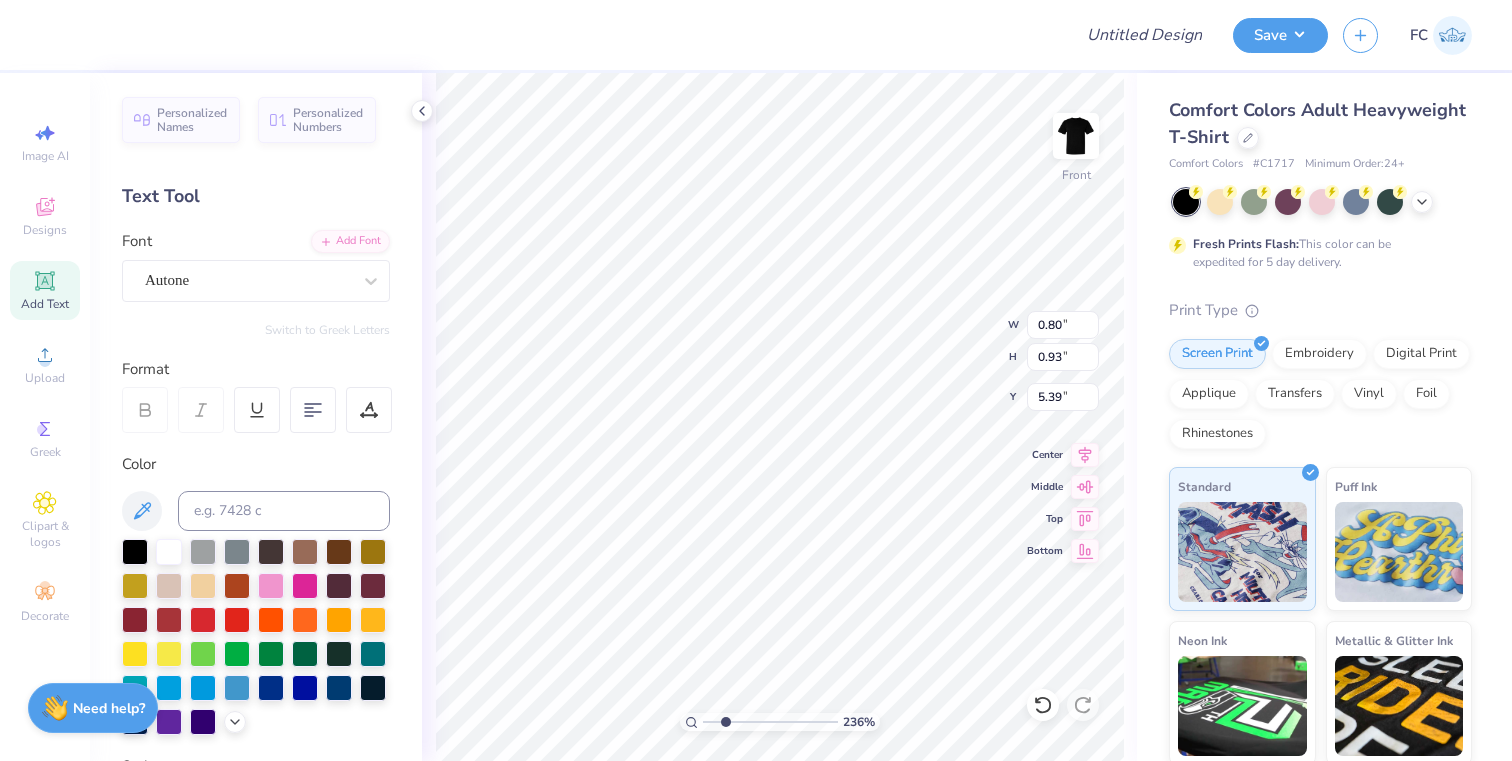 type on "n" 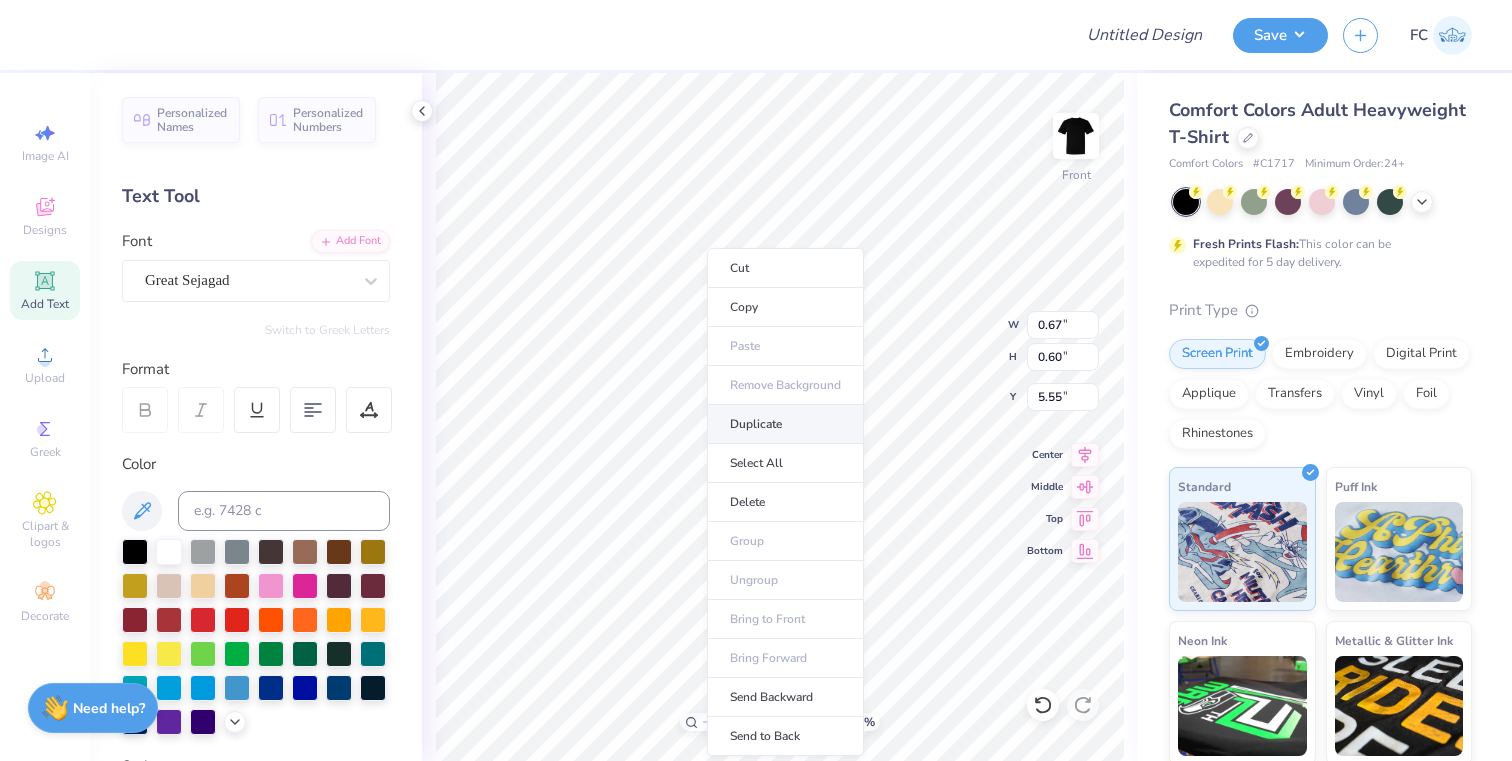 click on "Duplicate" at bounding box center (785, 424) 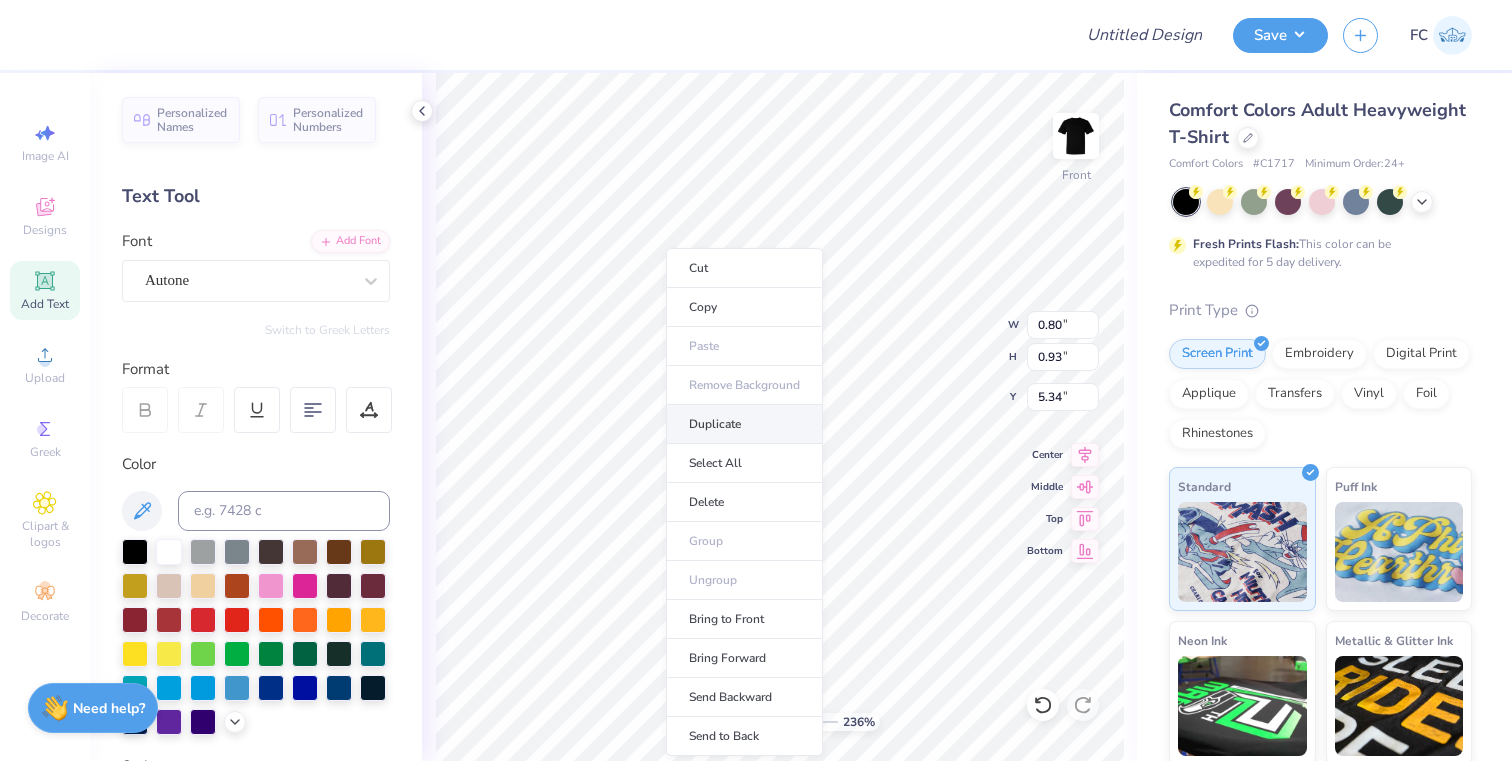 click on "Duplicate" at bounding box center [744, 424] 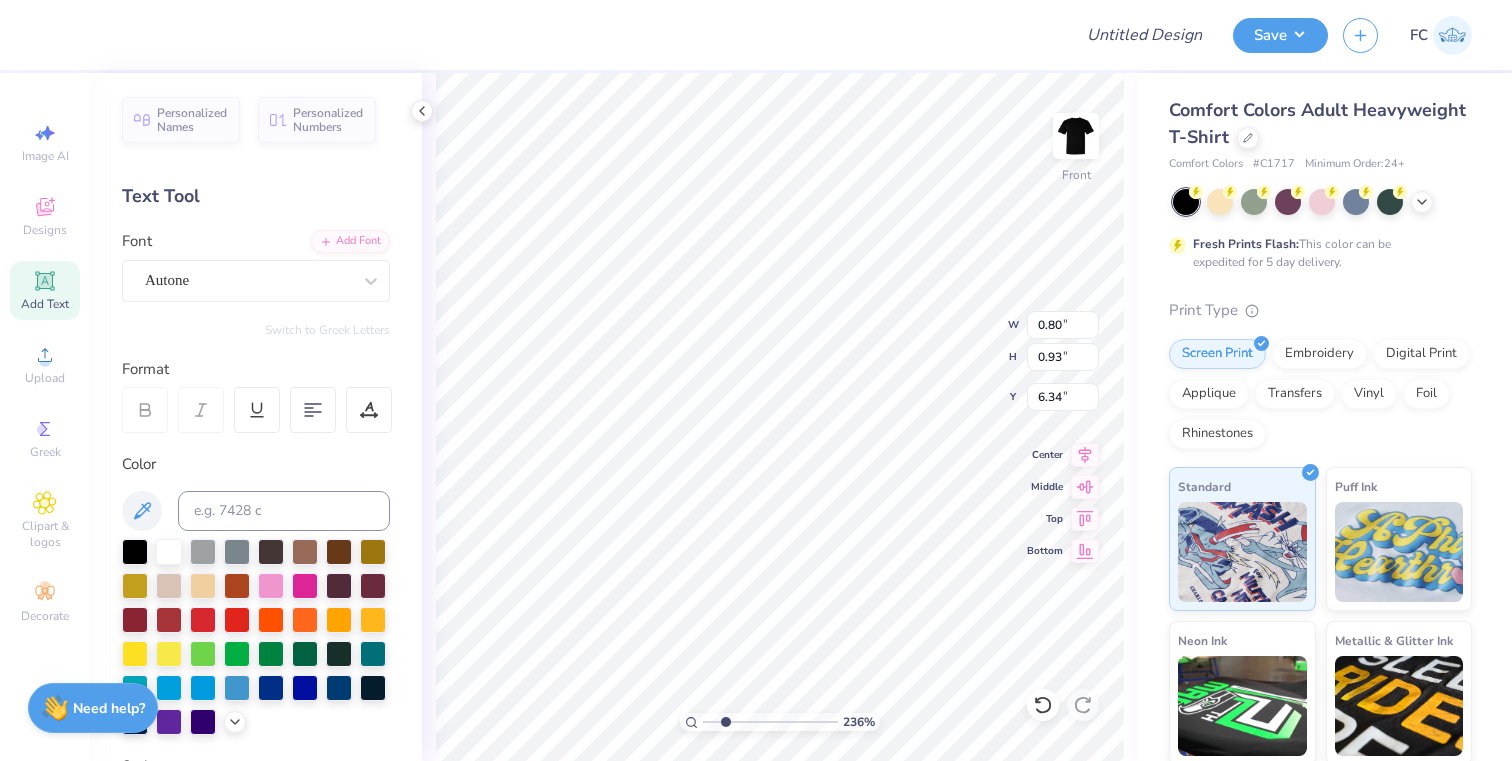 type on "5.39" 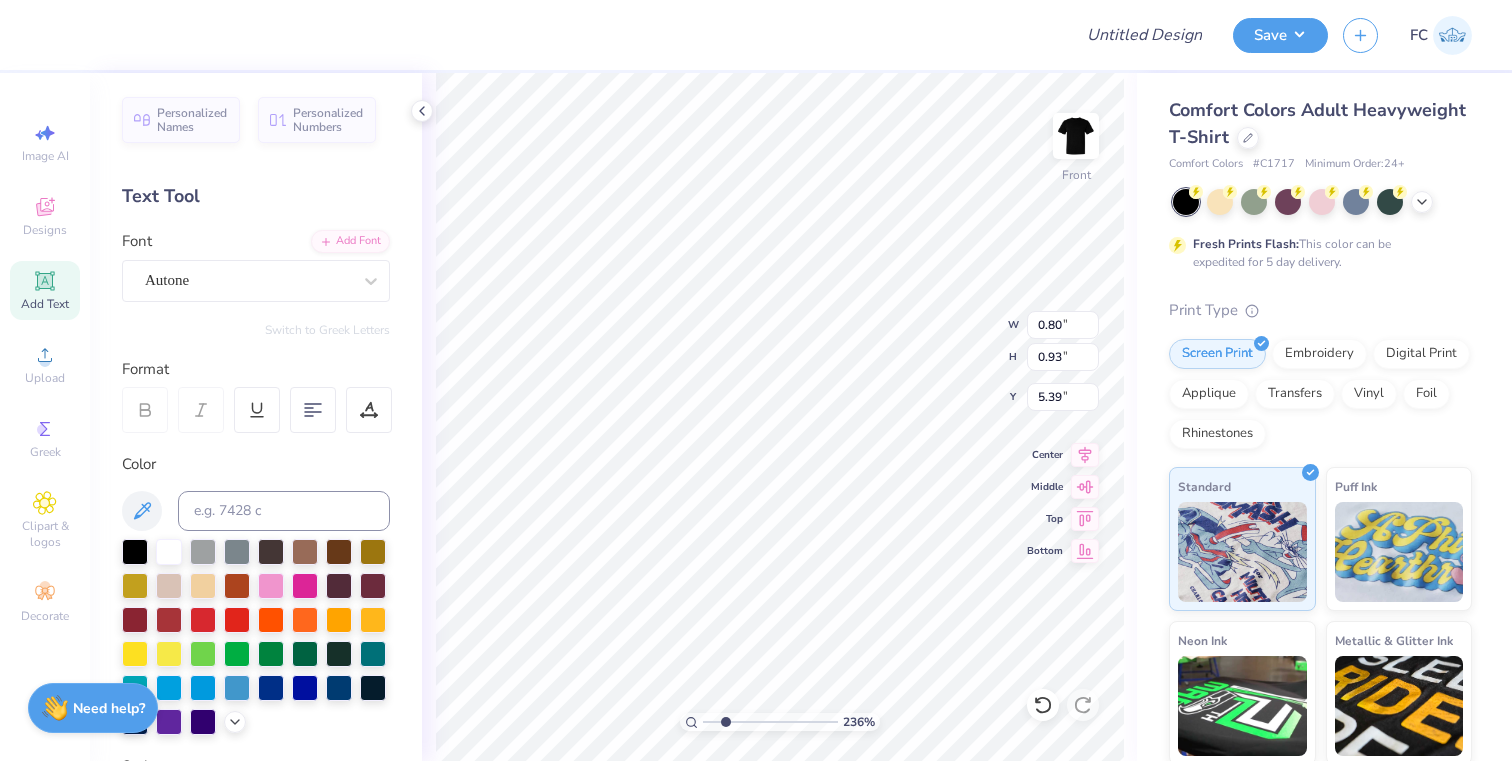 type on "r" 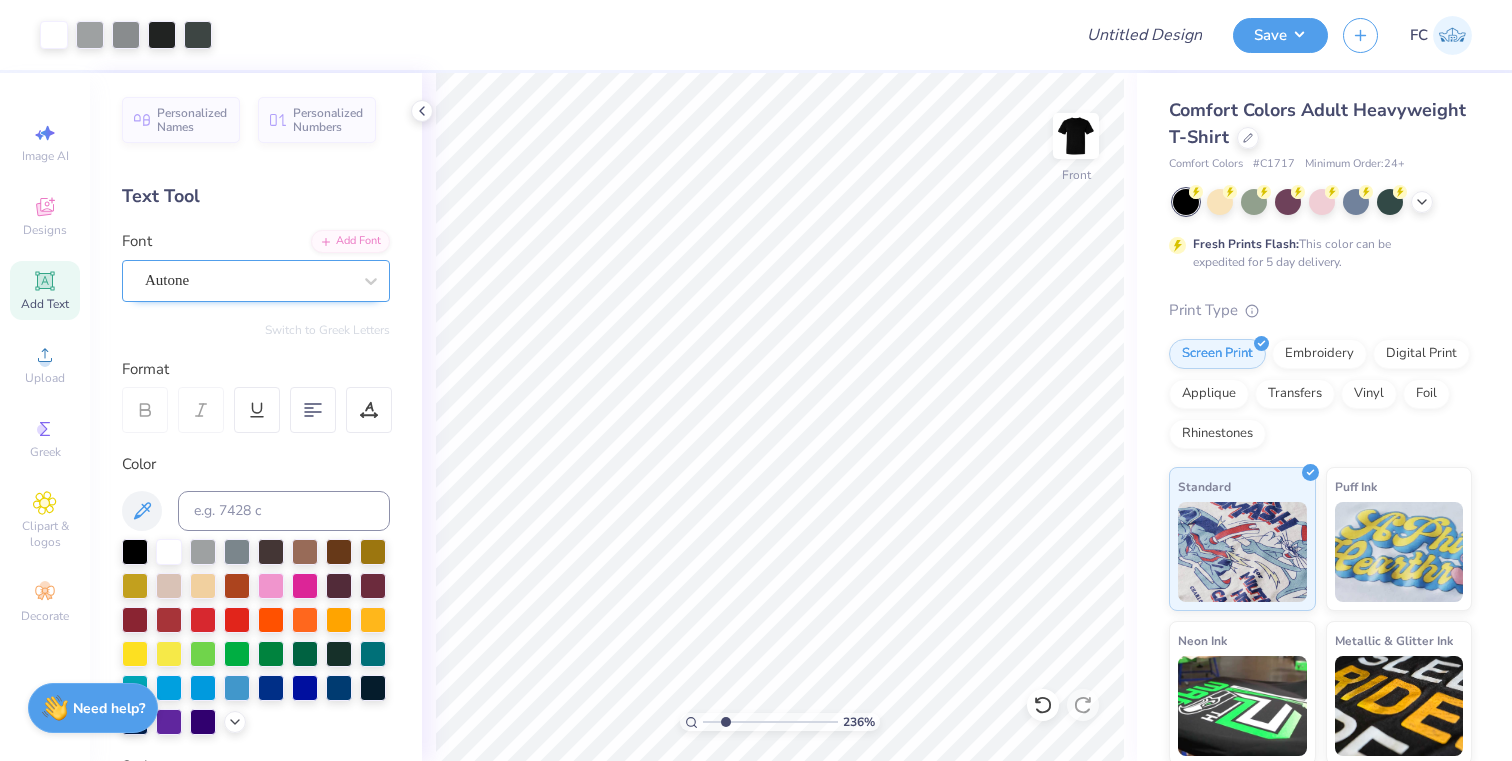 click at bounding box center (248, 280) 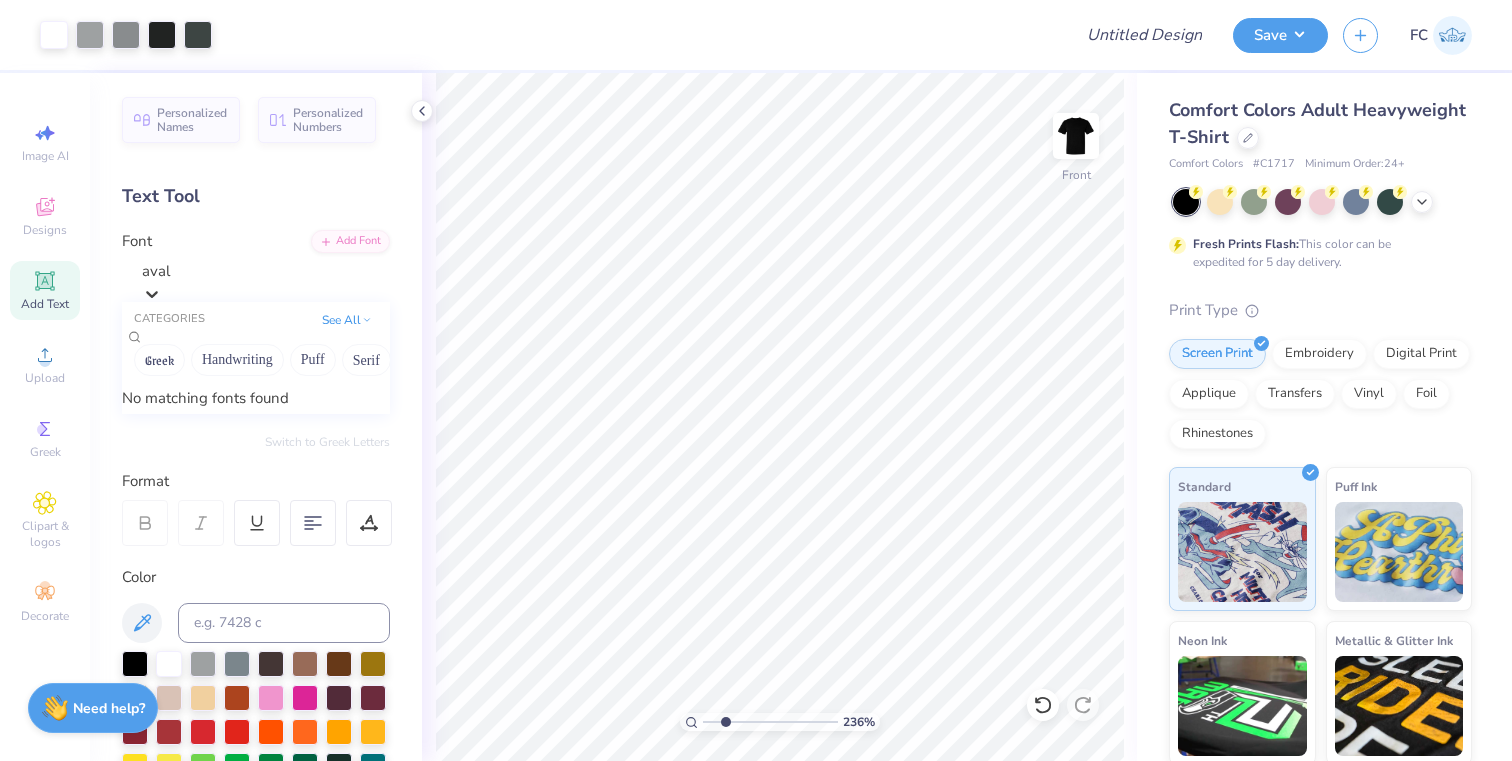 type on "aval" 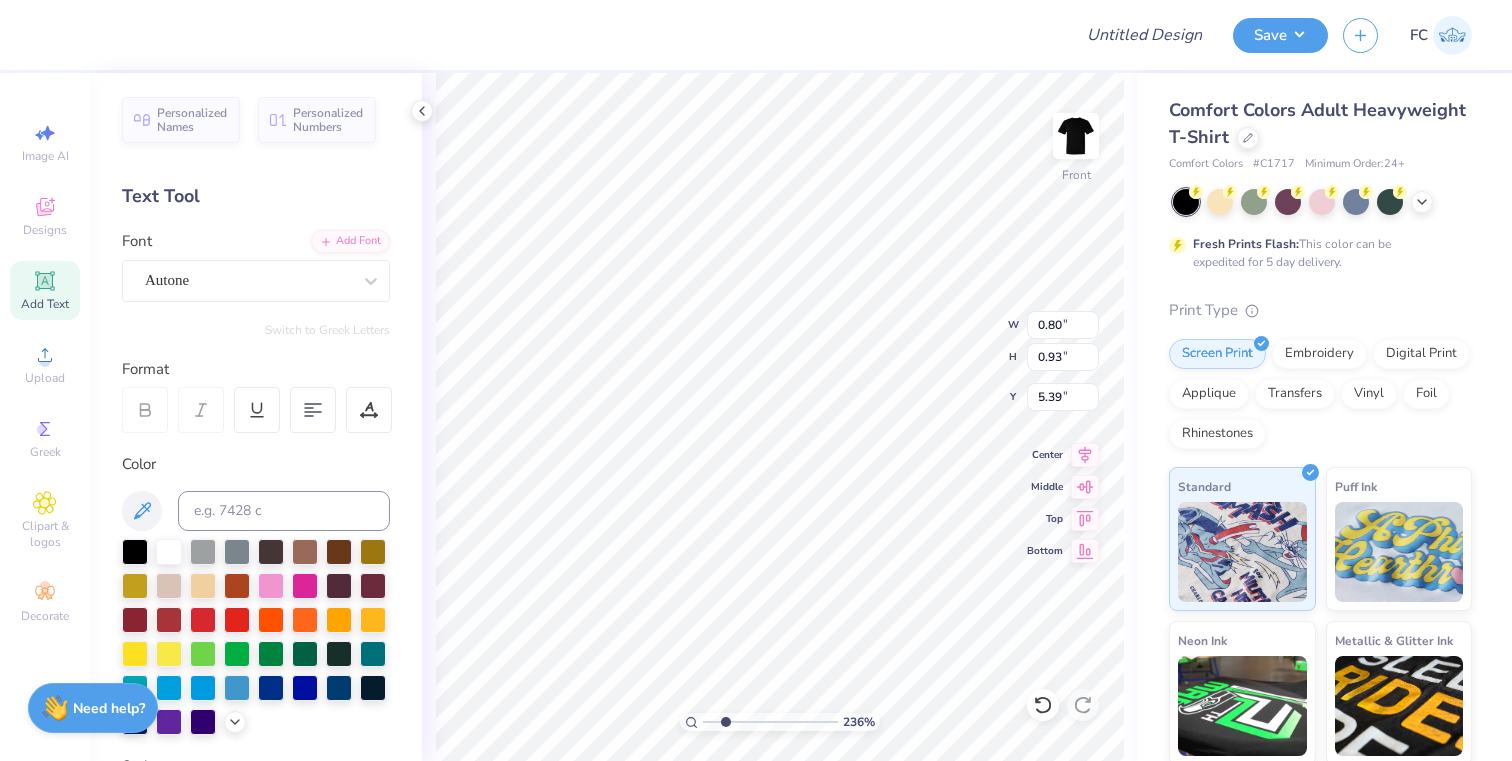 type on "l" 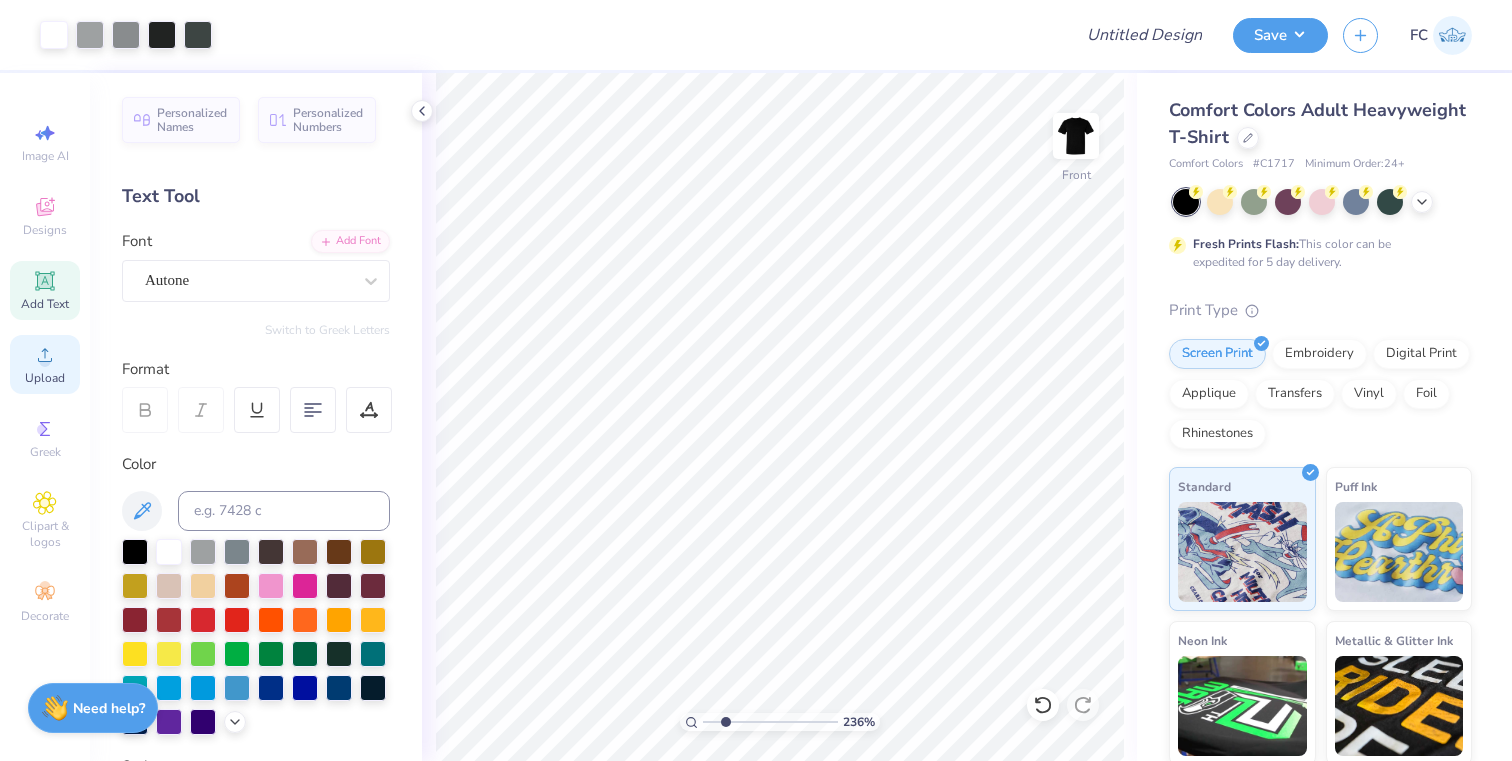 click 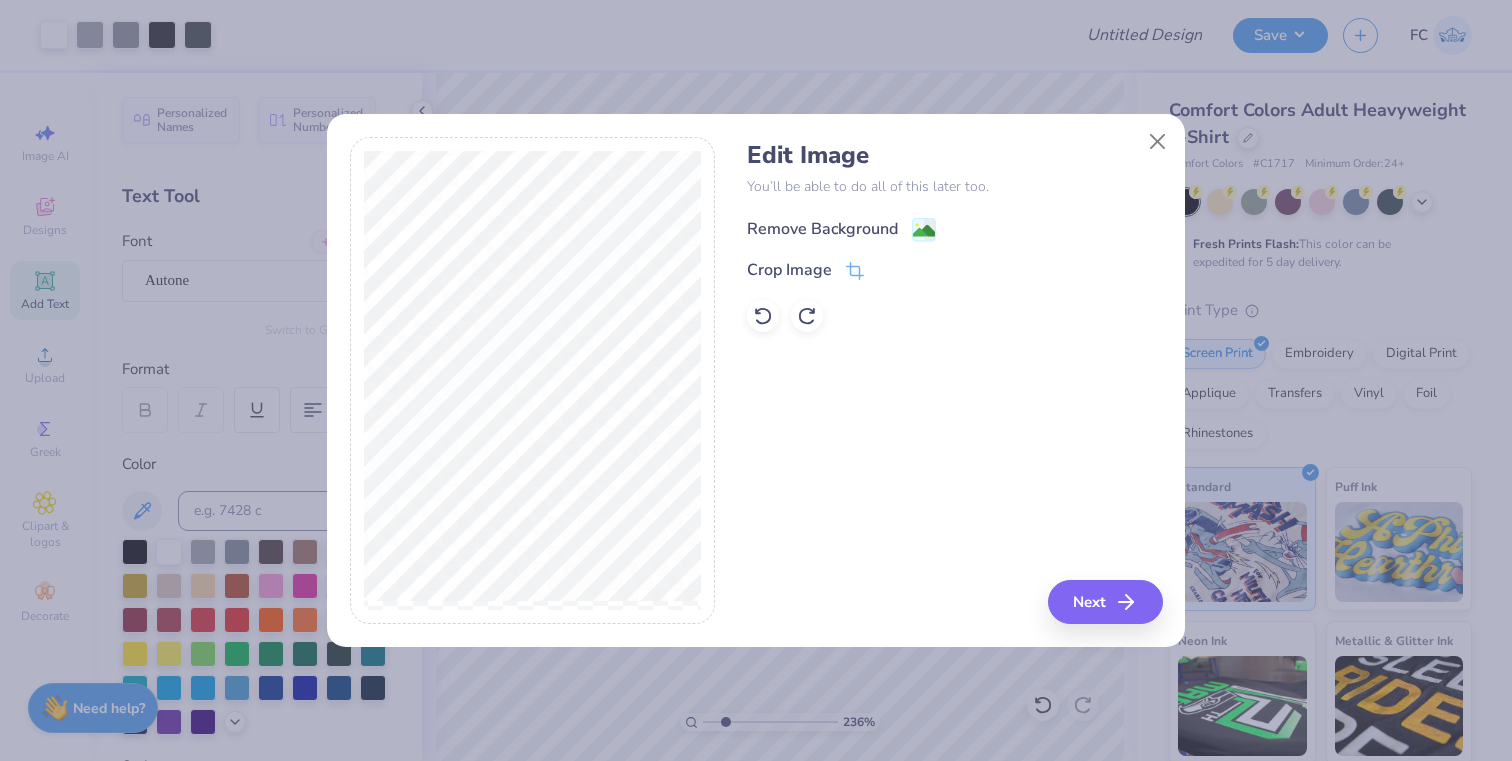 click 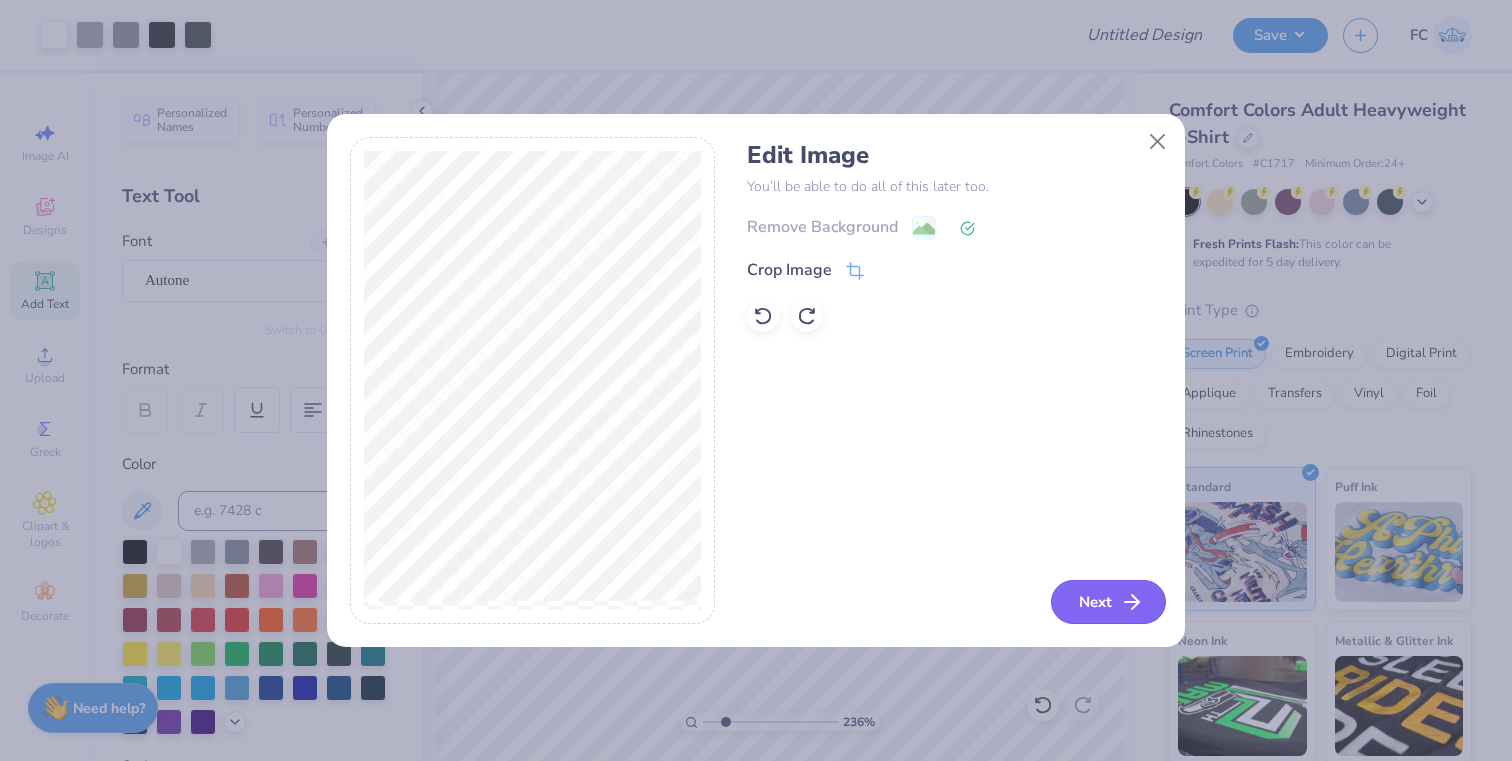 click on "Next" at bounding box center [1108, 602] 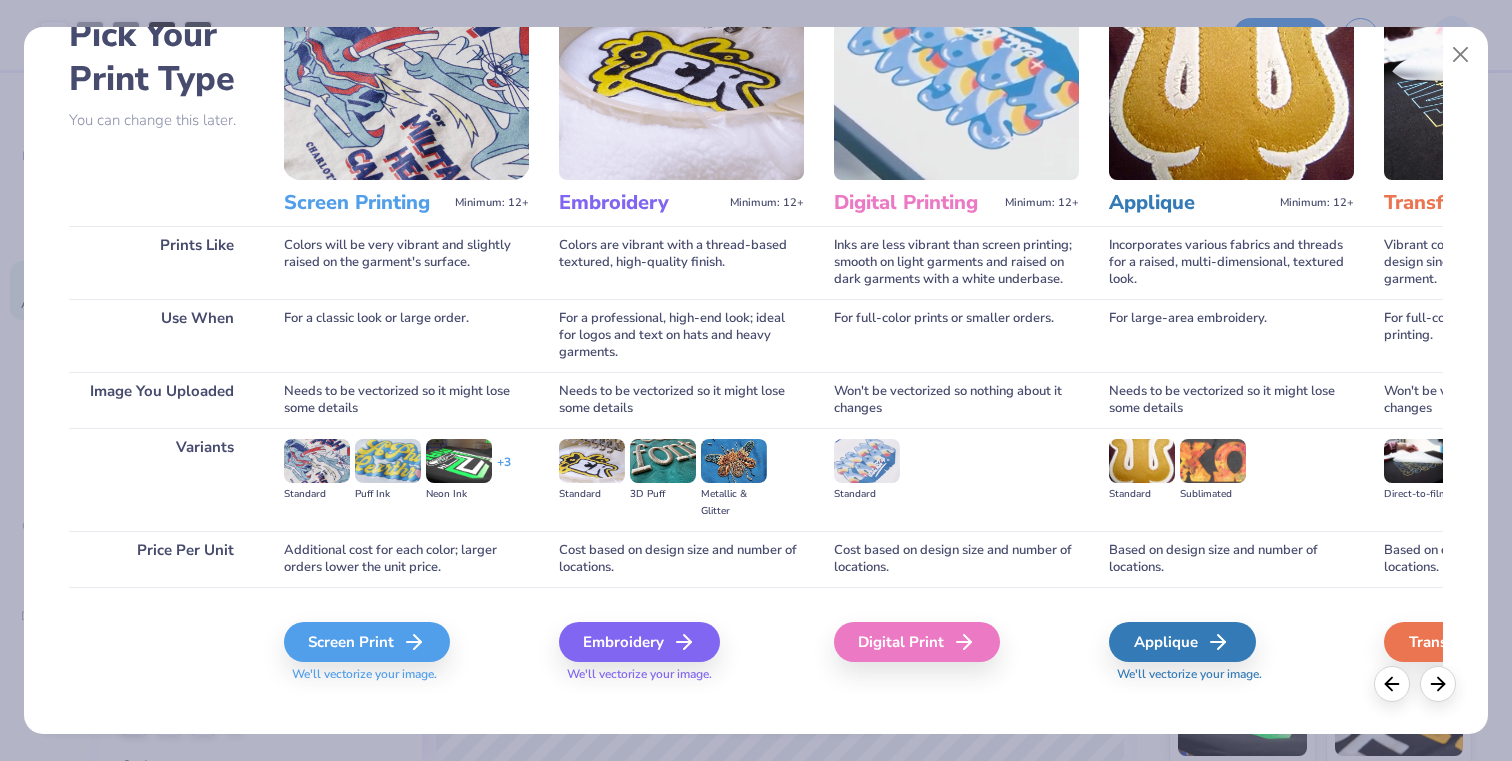 scroll, scrollTop: 136, scrollLeft: 0, axis: vertical 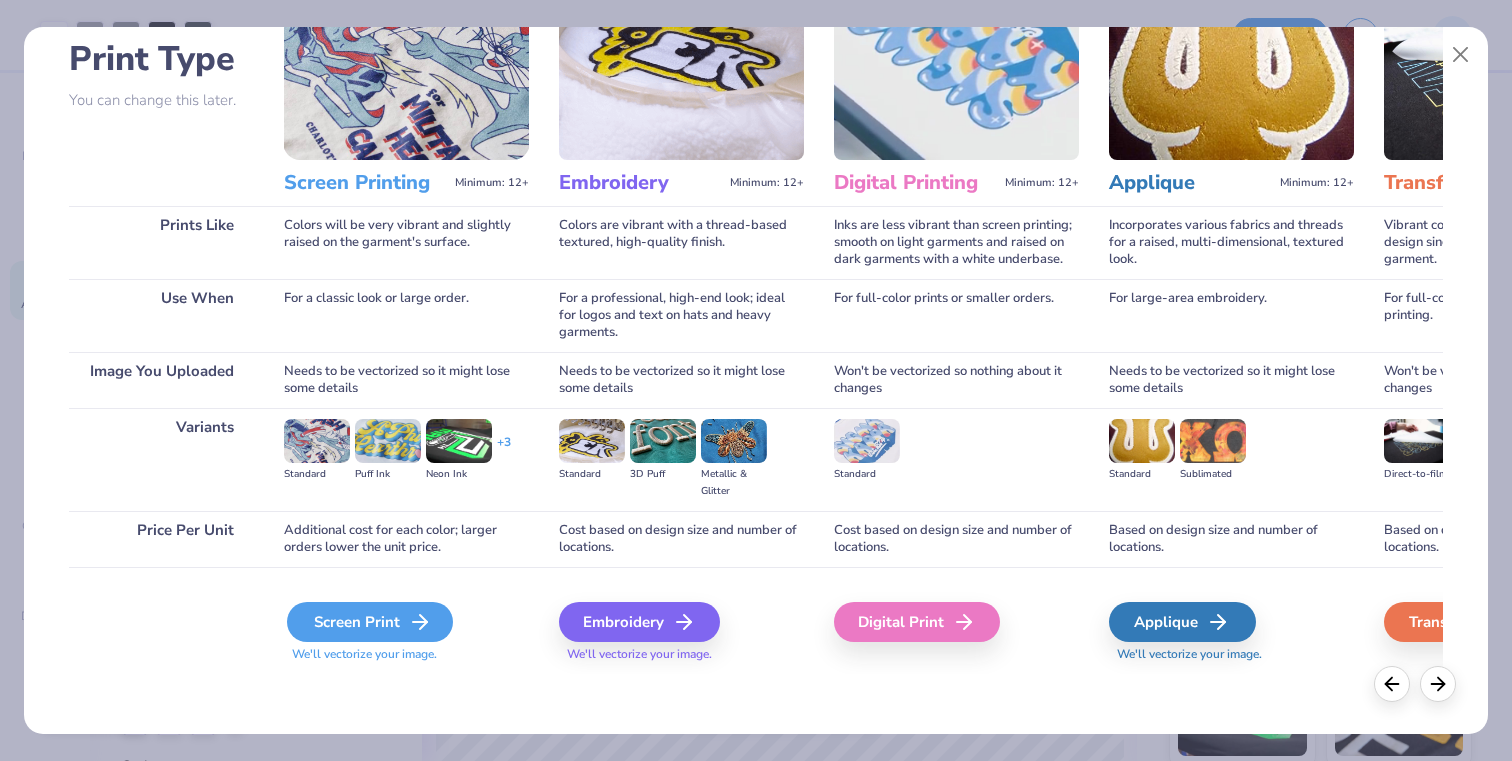 click on "Screen Print" at bounding box center [370, 622] 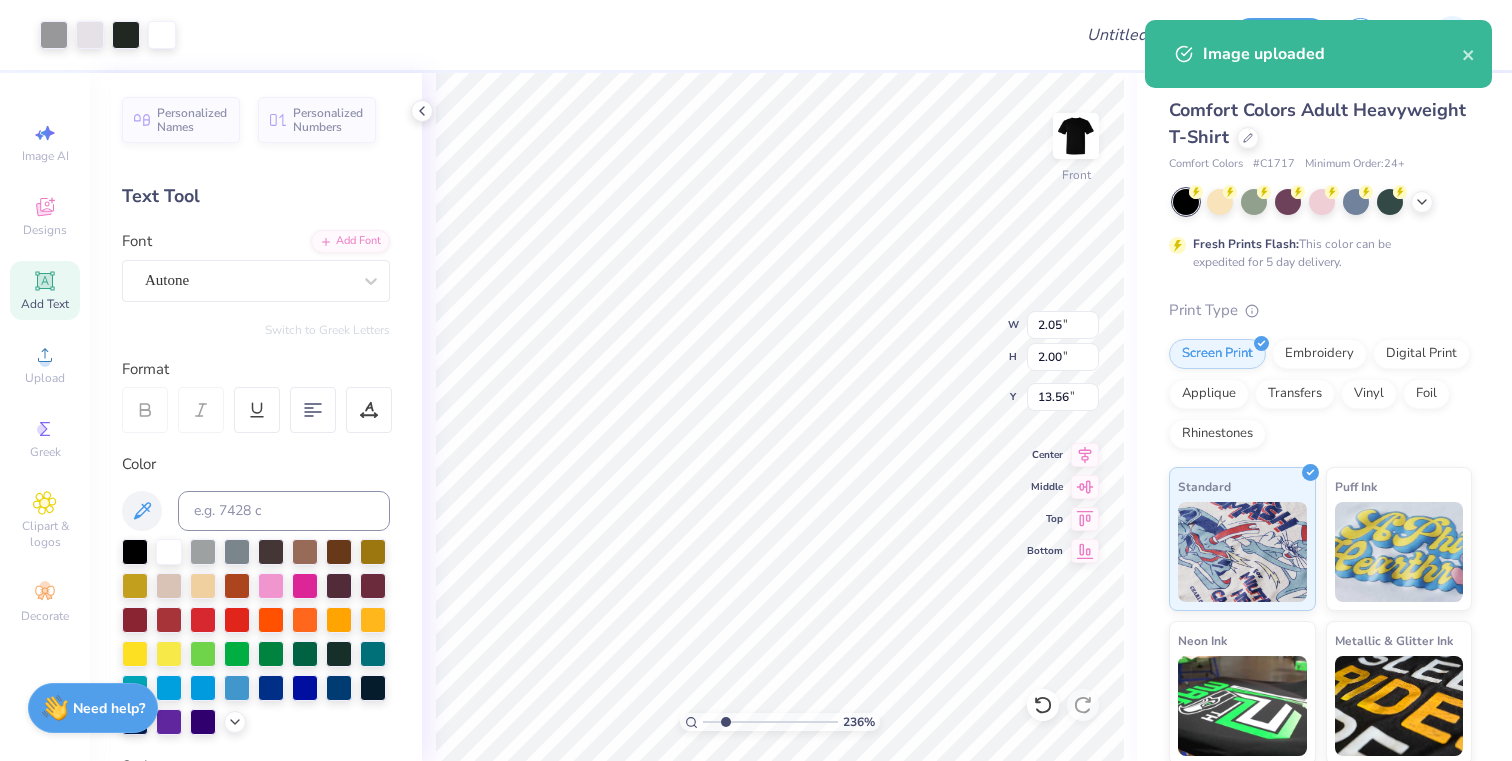 type on "2.05" 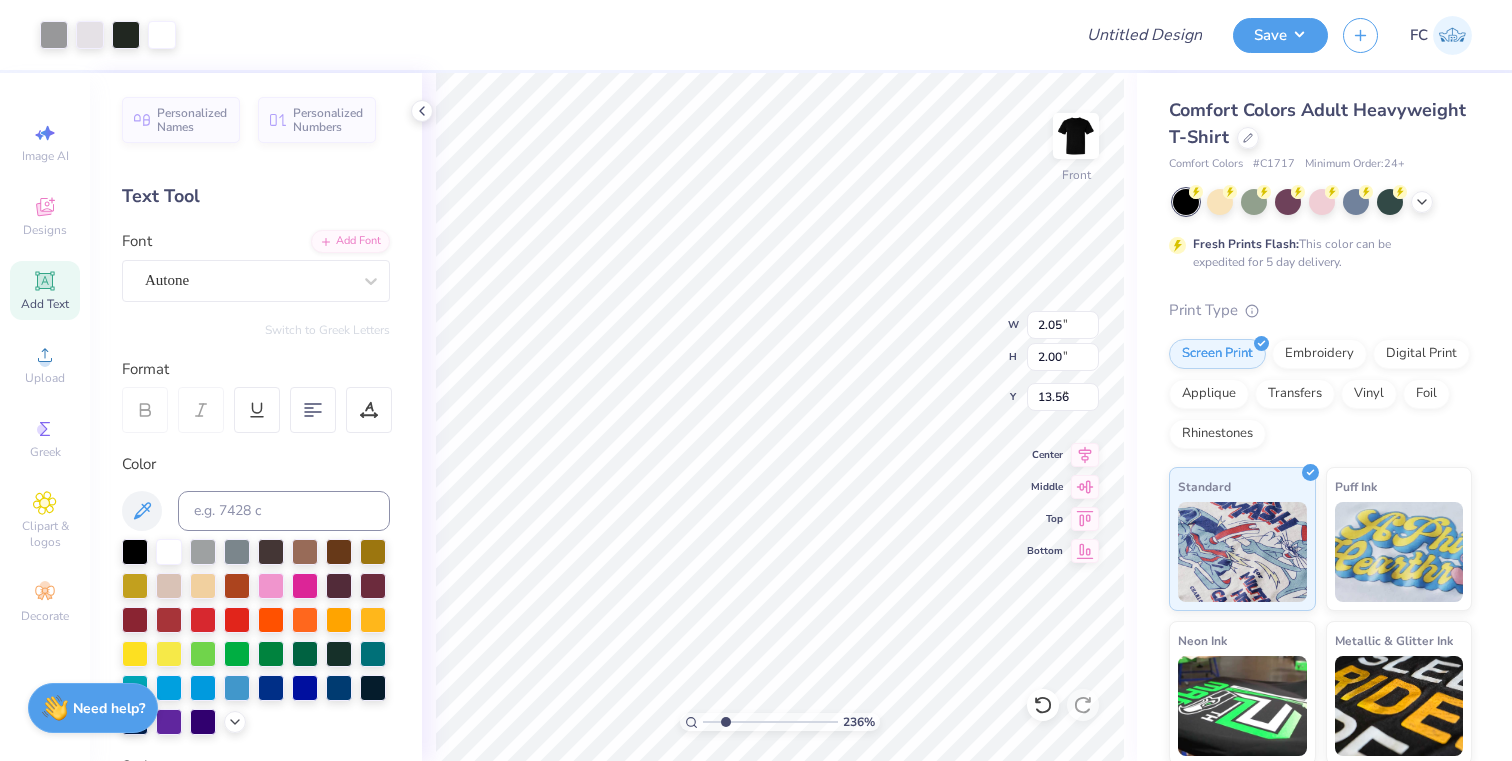 type on "4.27" 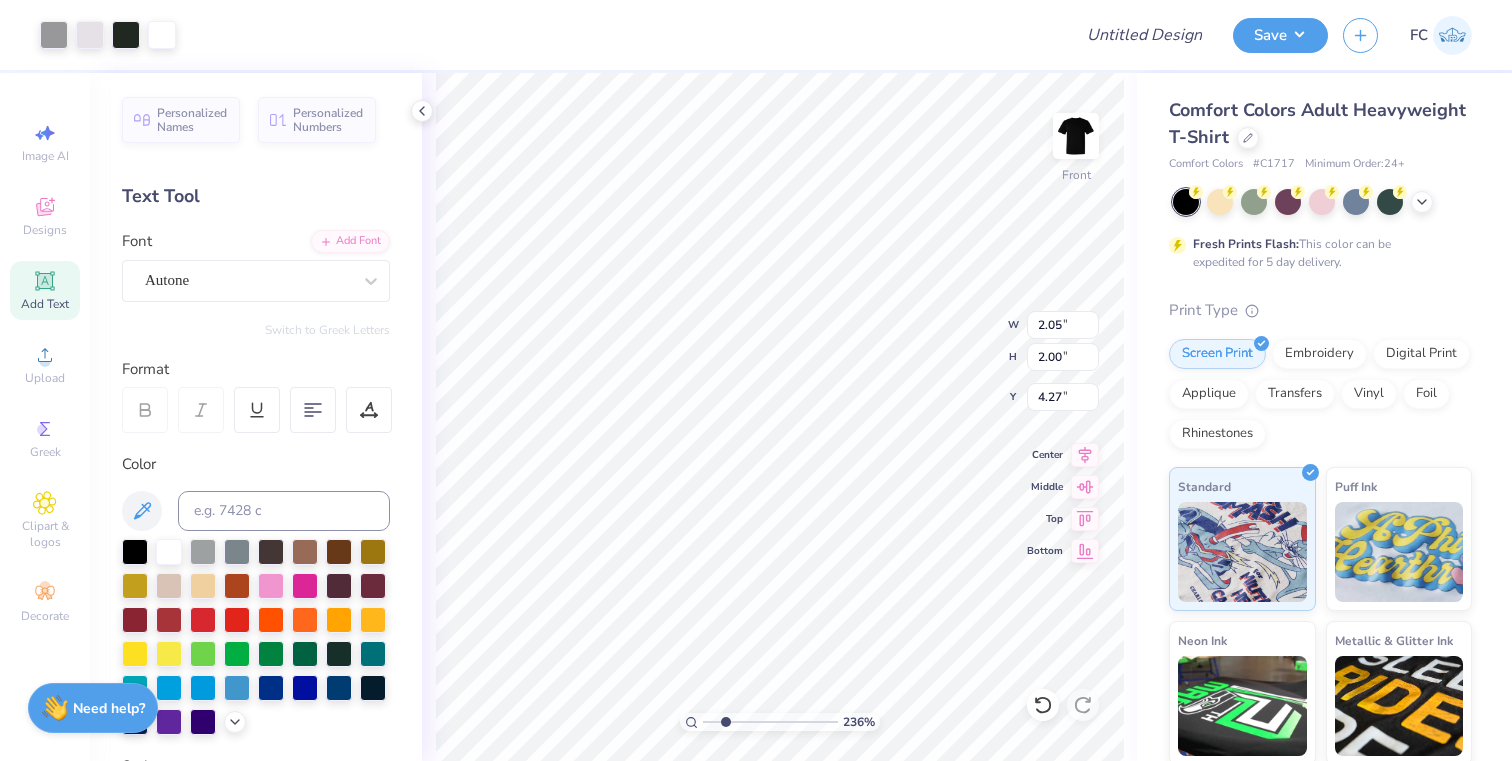 type on "0.89" 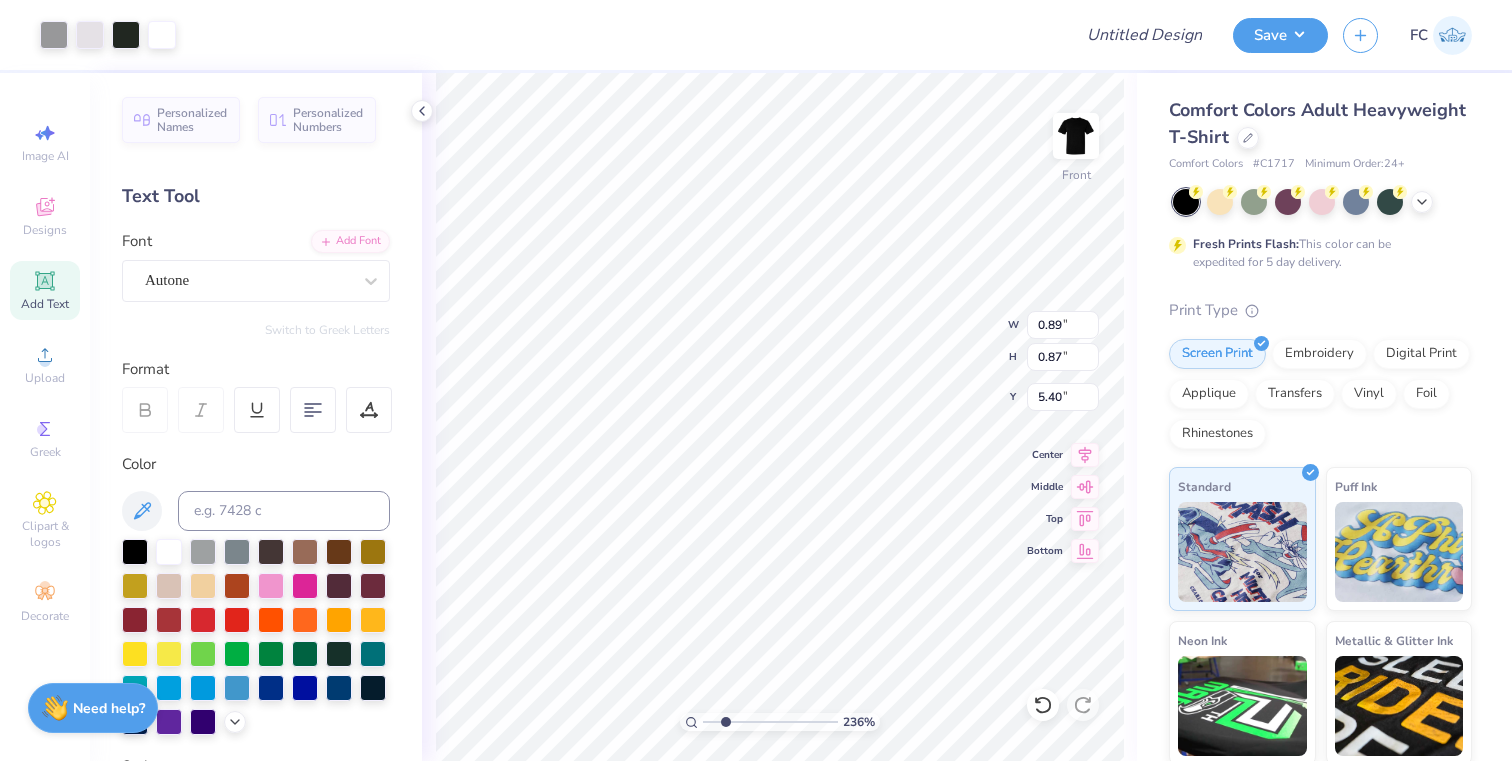 type on "5.42" 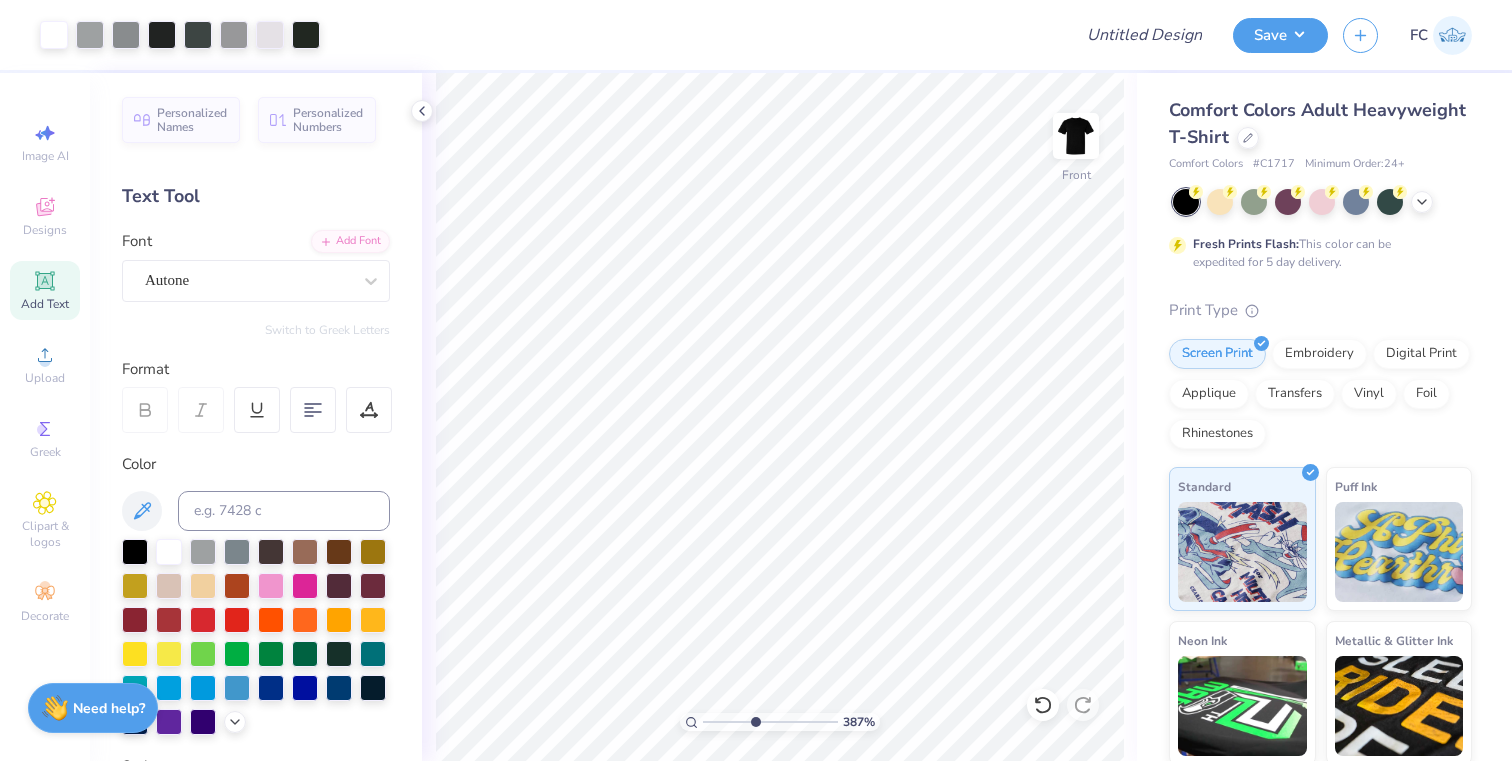 drag, startPoint x: 725, startPoint y: 725, endPoint x: 754, endPoint y: 725, distance: 29 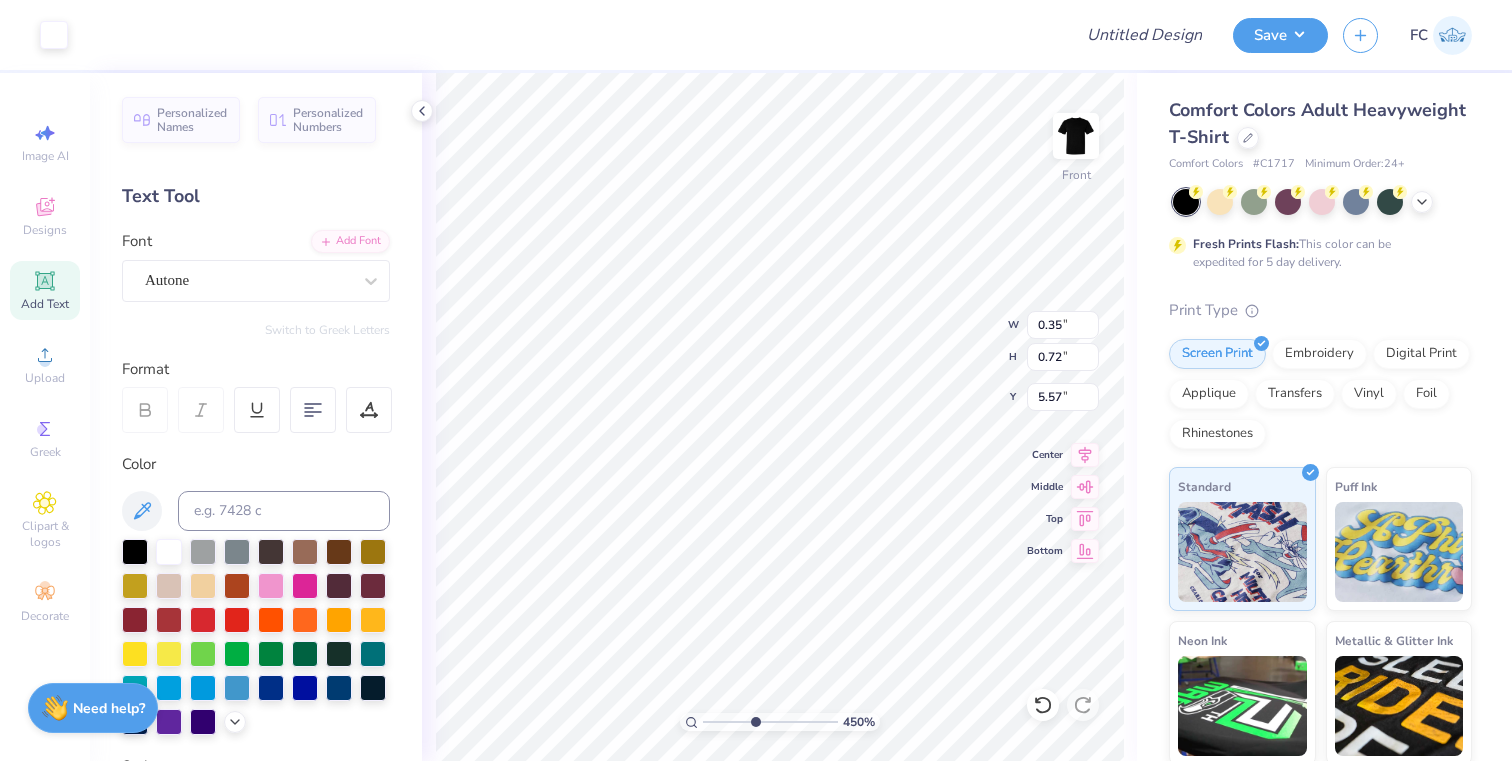type on "5.56" 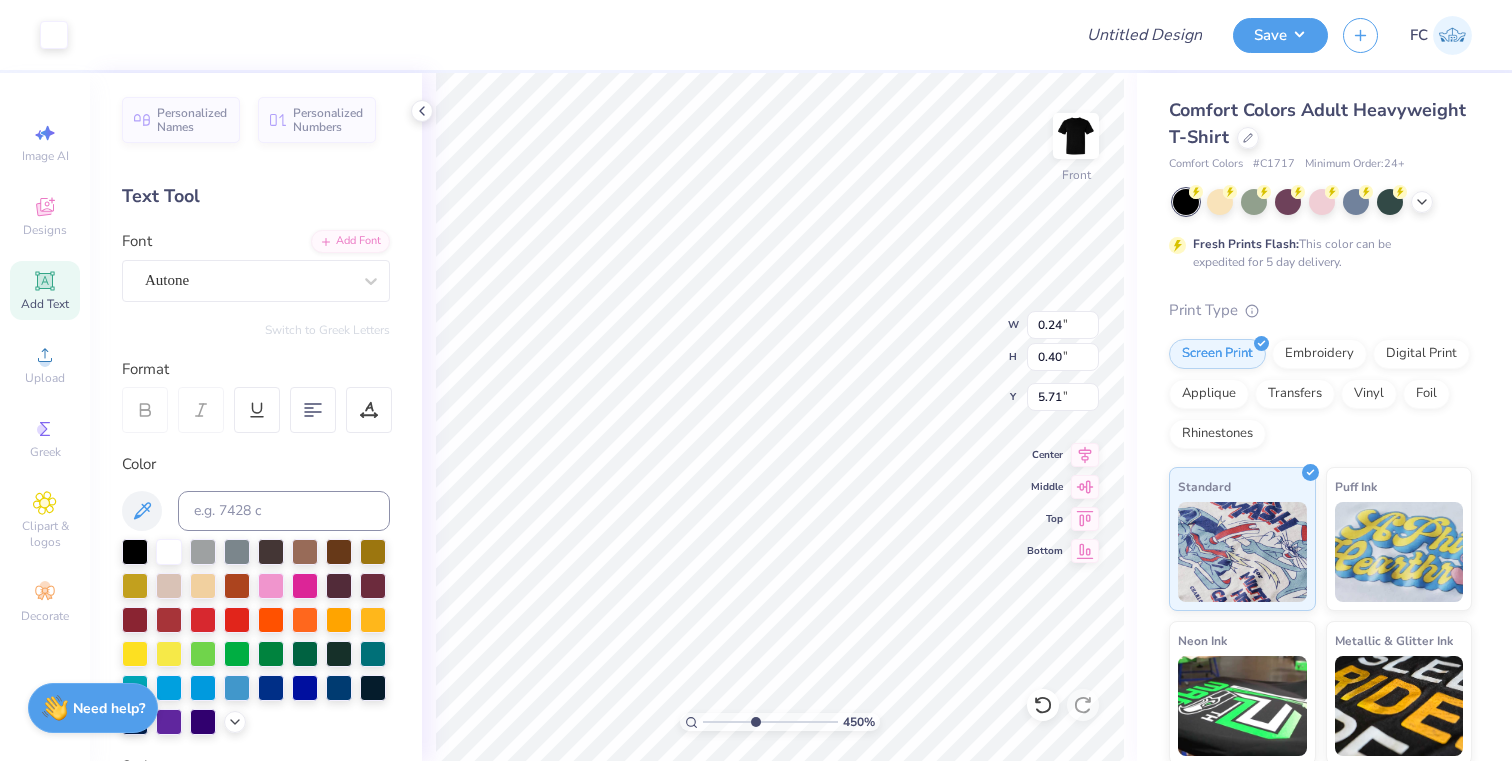 type on "5.67" 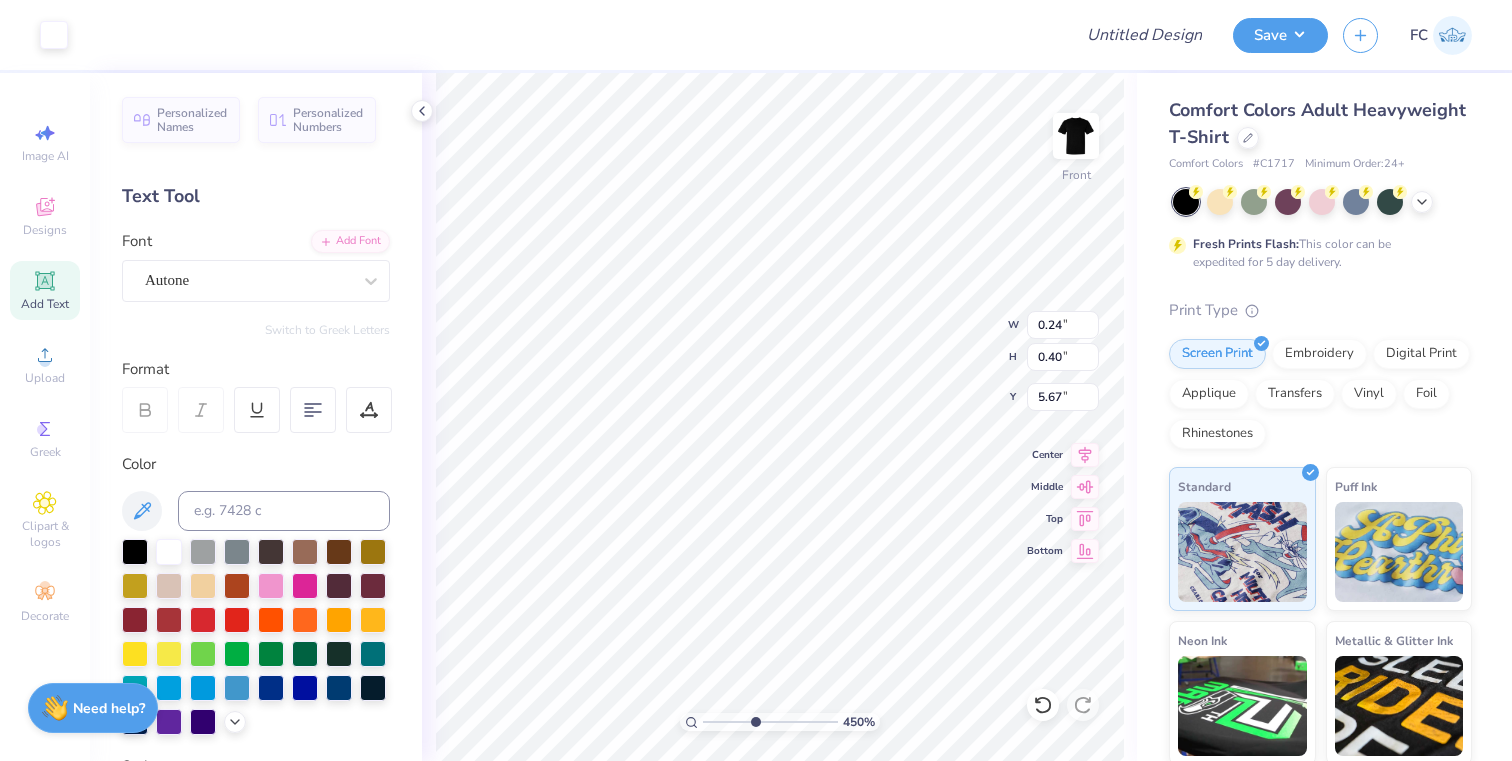 type on "0.31" 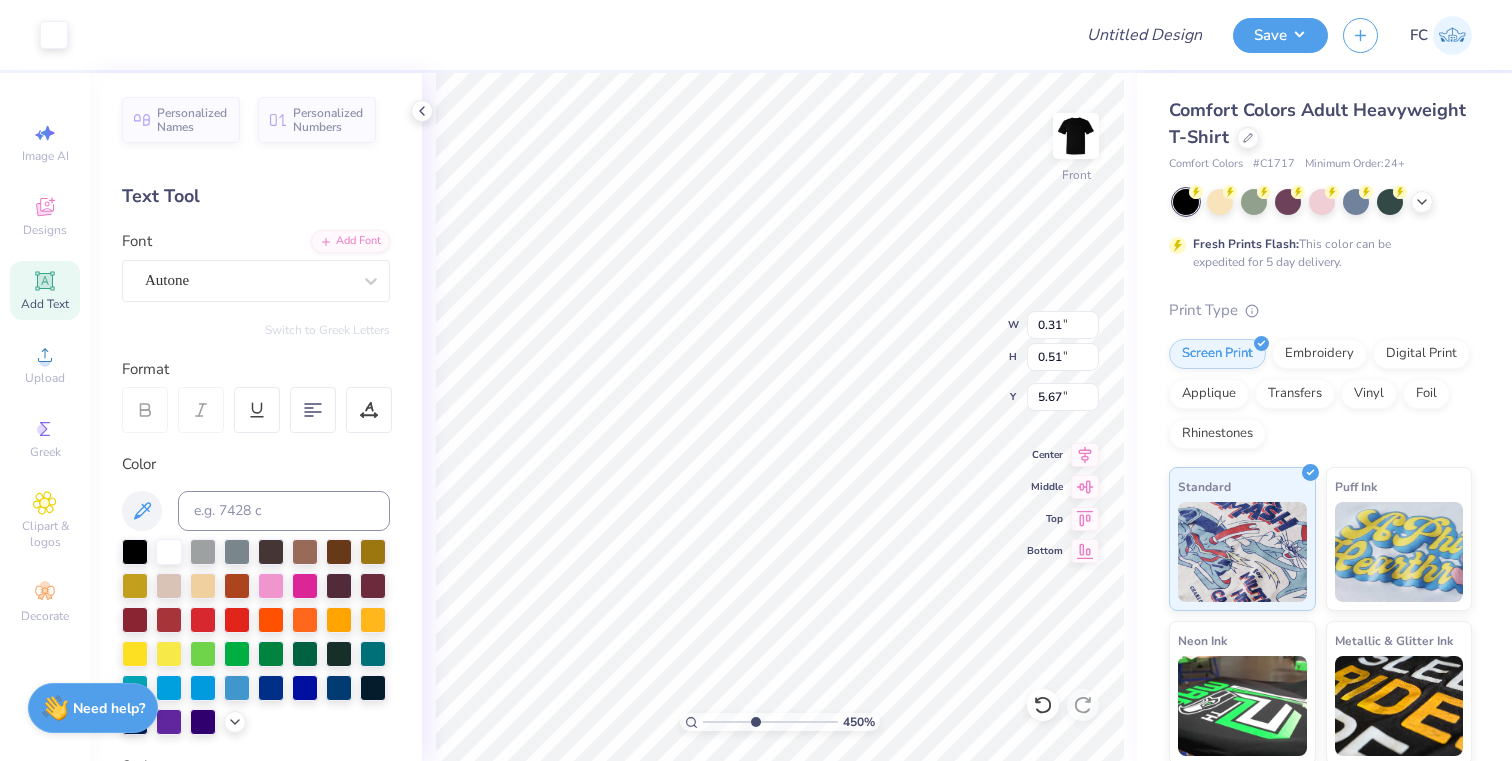 type on "0.02" 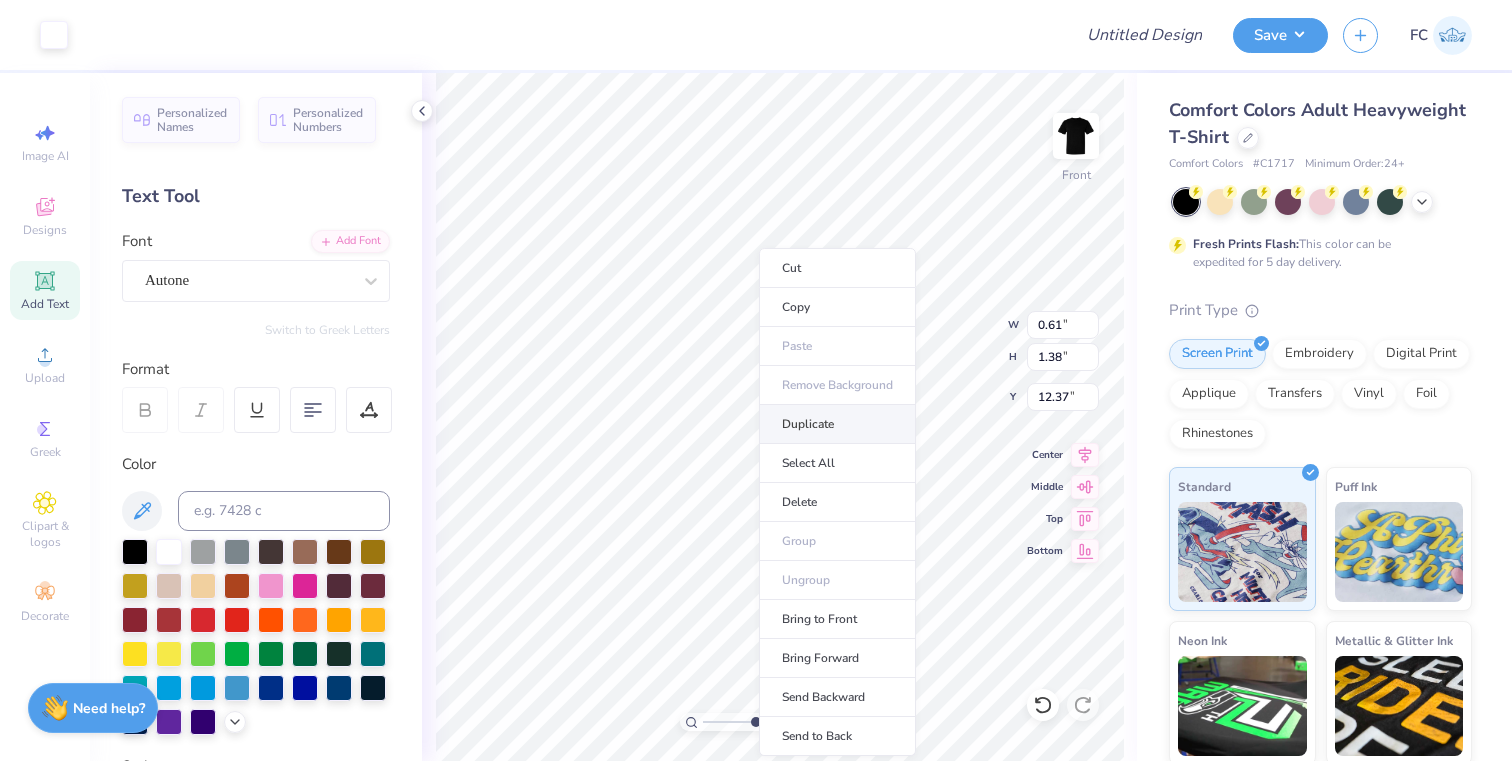click on "Duplicate" at bounding box center (837, 424) 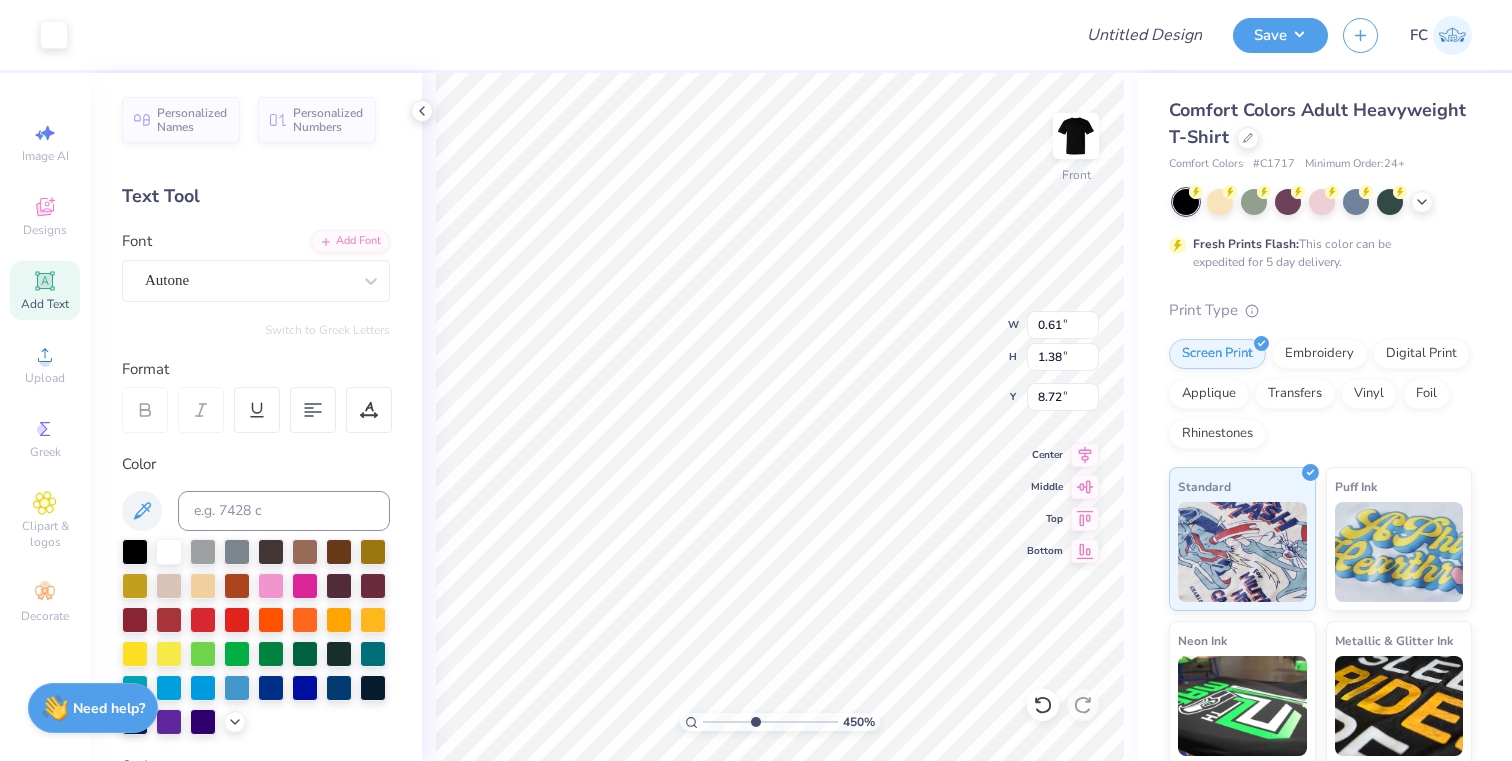 type on "4.83" 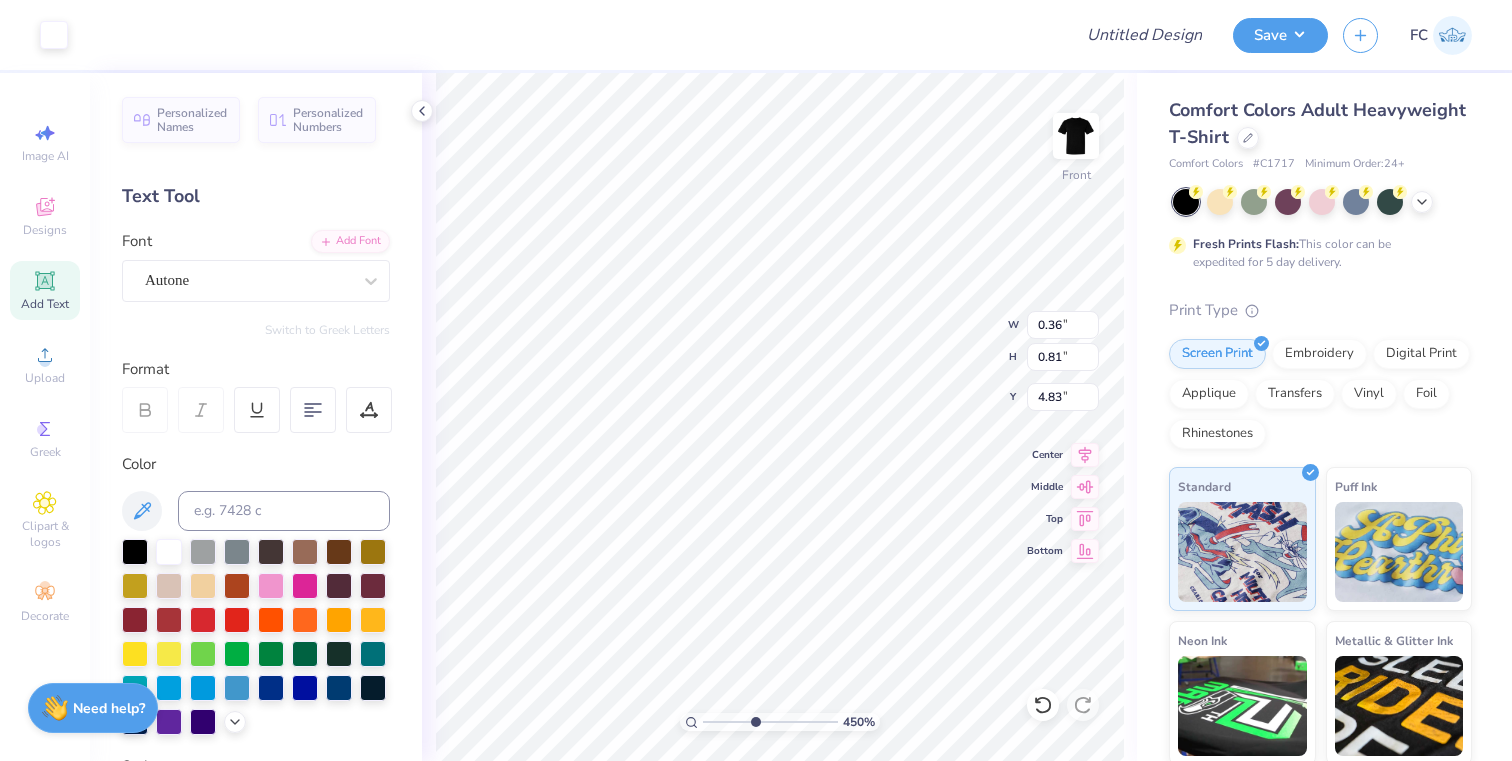 type on "0.36" 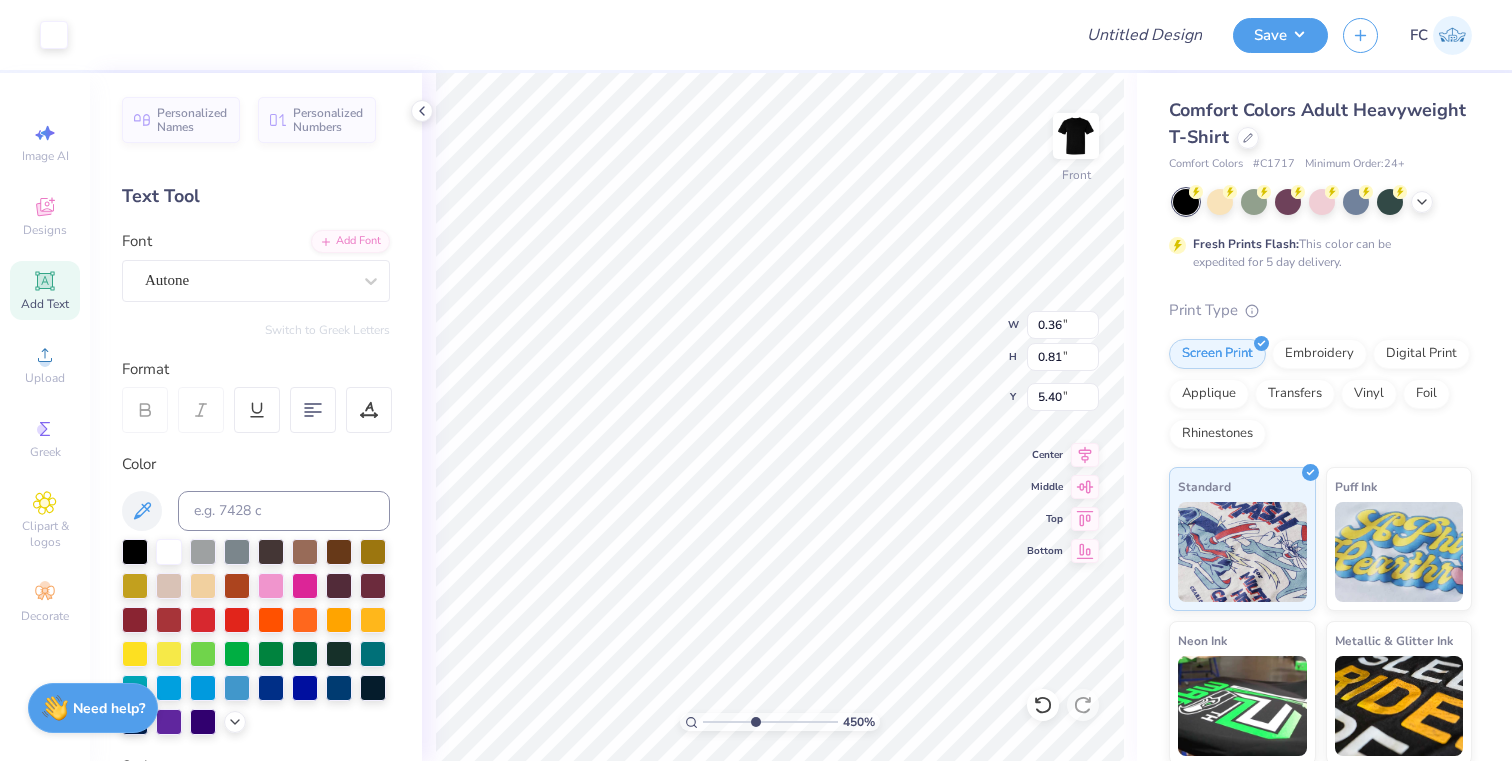type on "0.41" 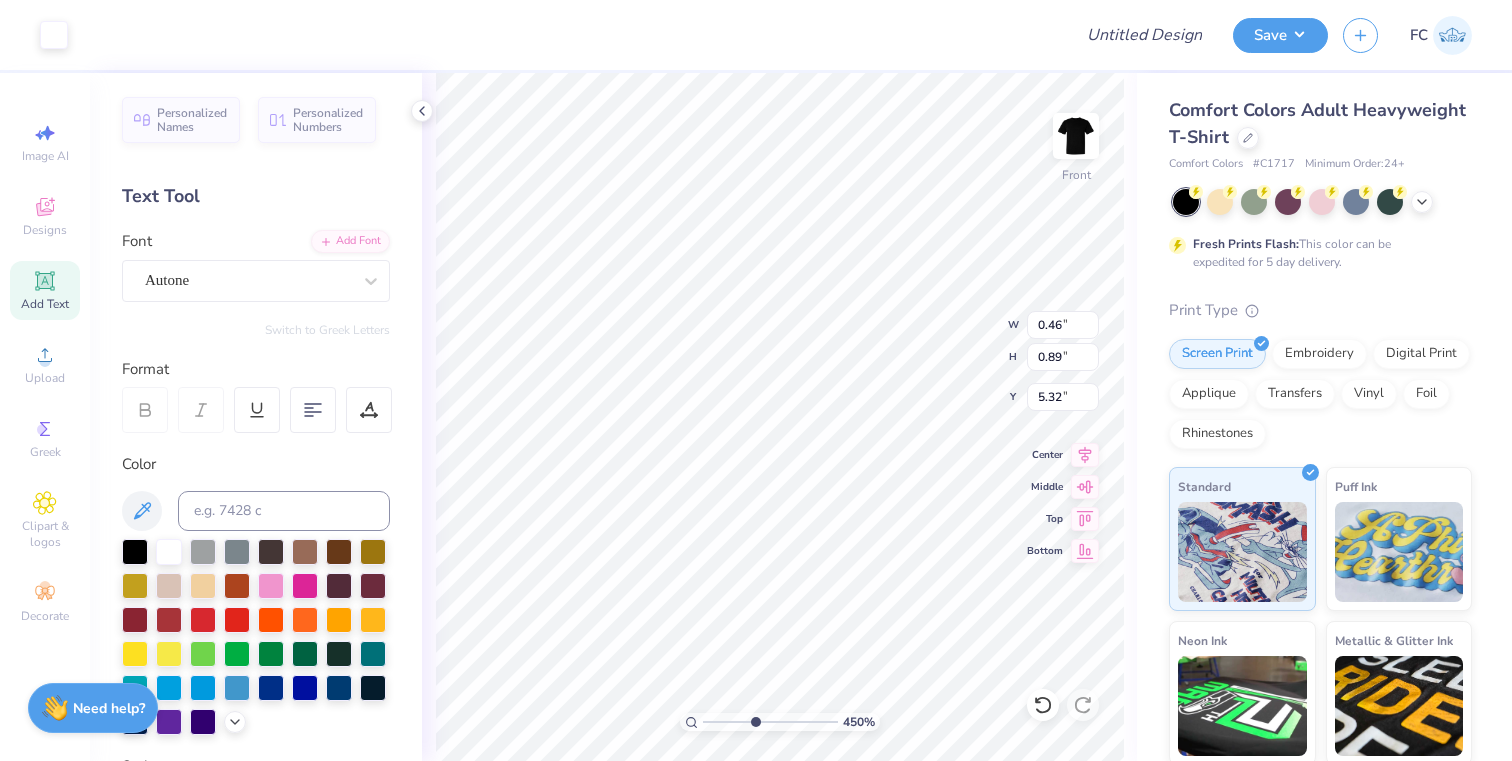 type on "0.46" 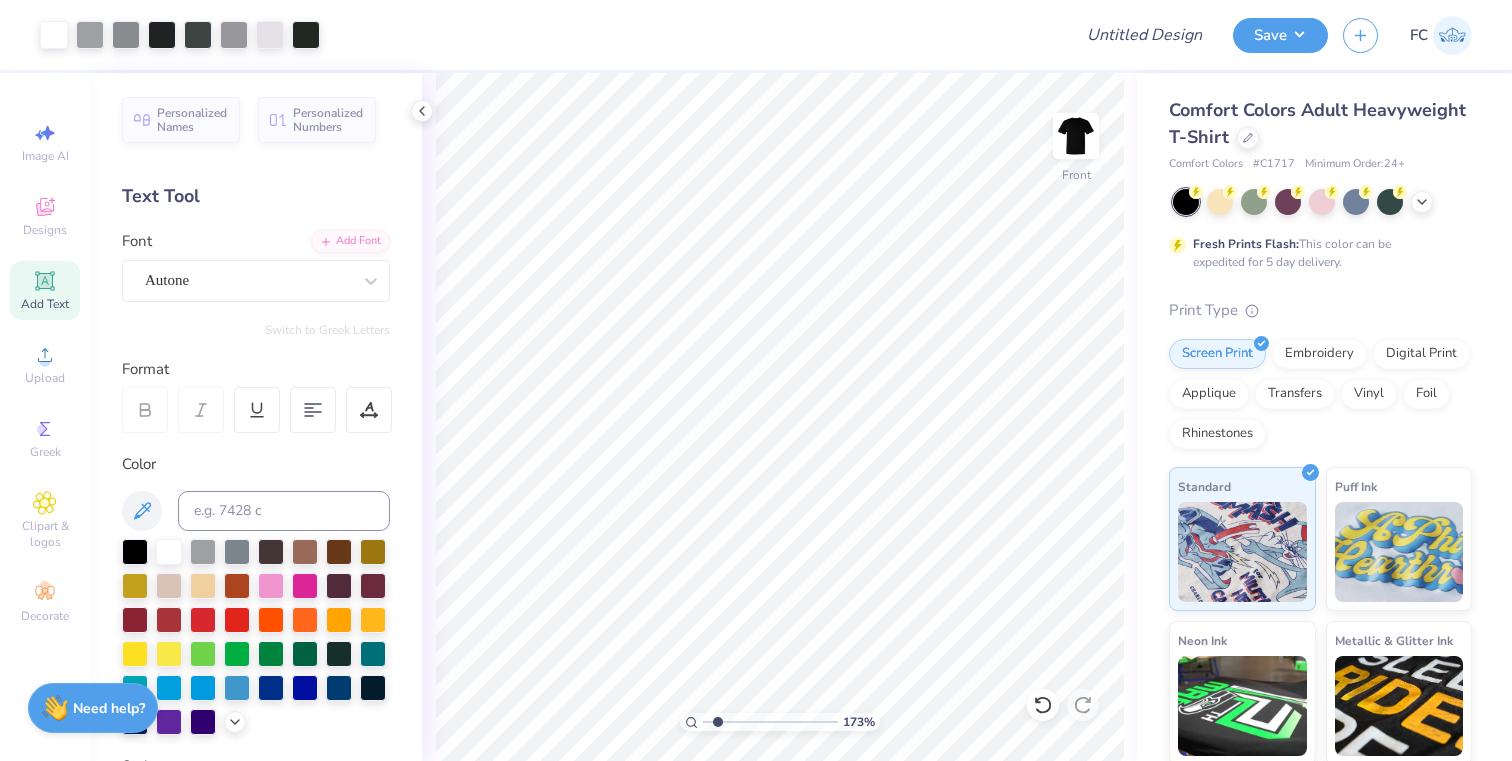 drag, startPoint x: 754, startPoint y: 723, endPoint x: 717, endPoint y: 720, distance: 37.12142 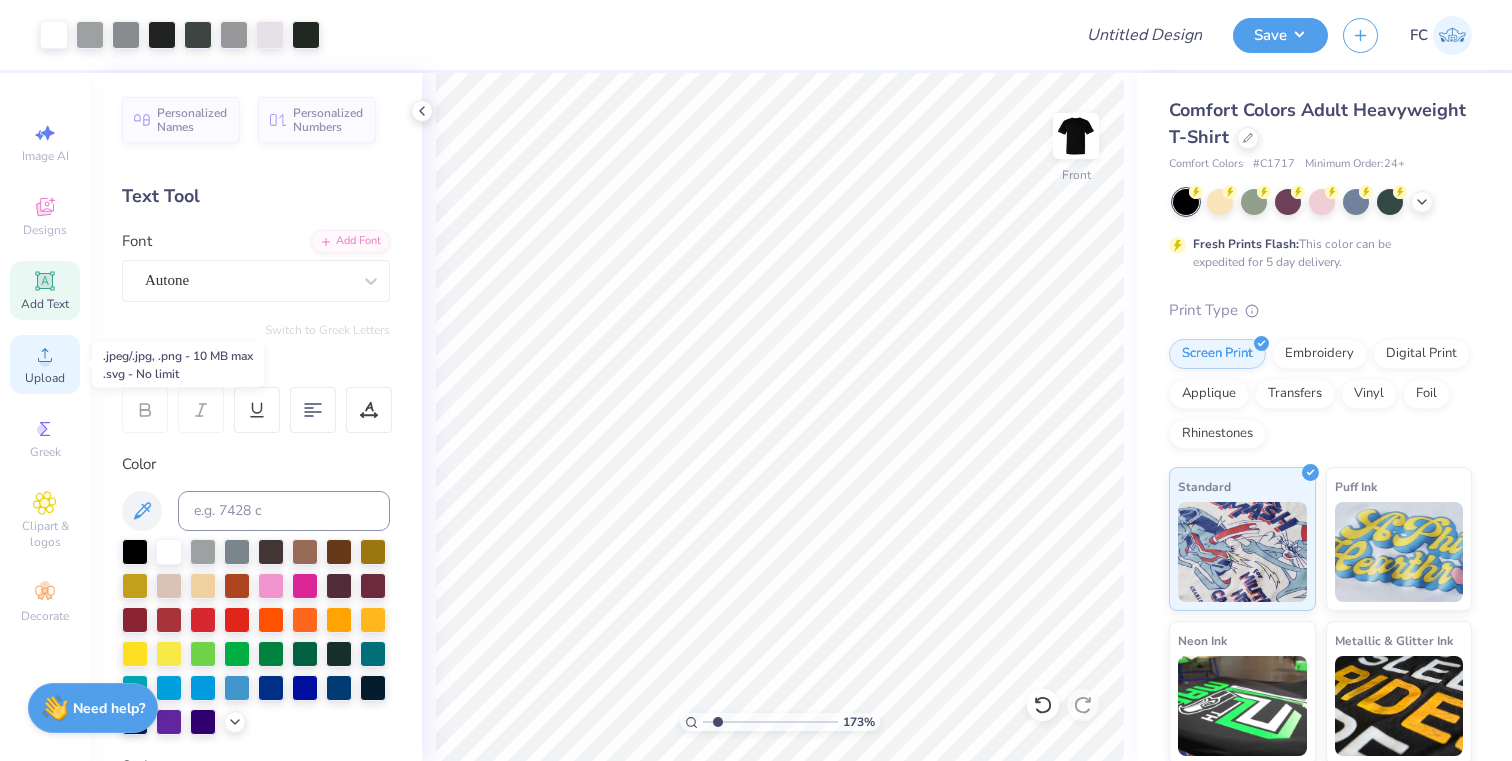 click on "Upload" at bounding box center [45, 364] 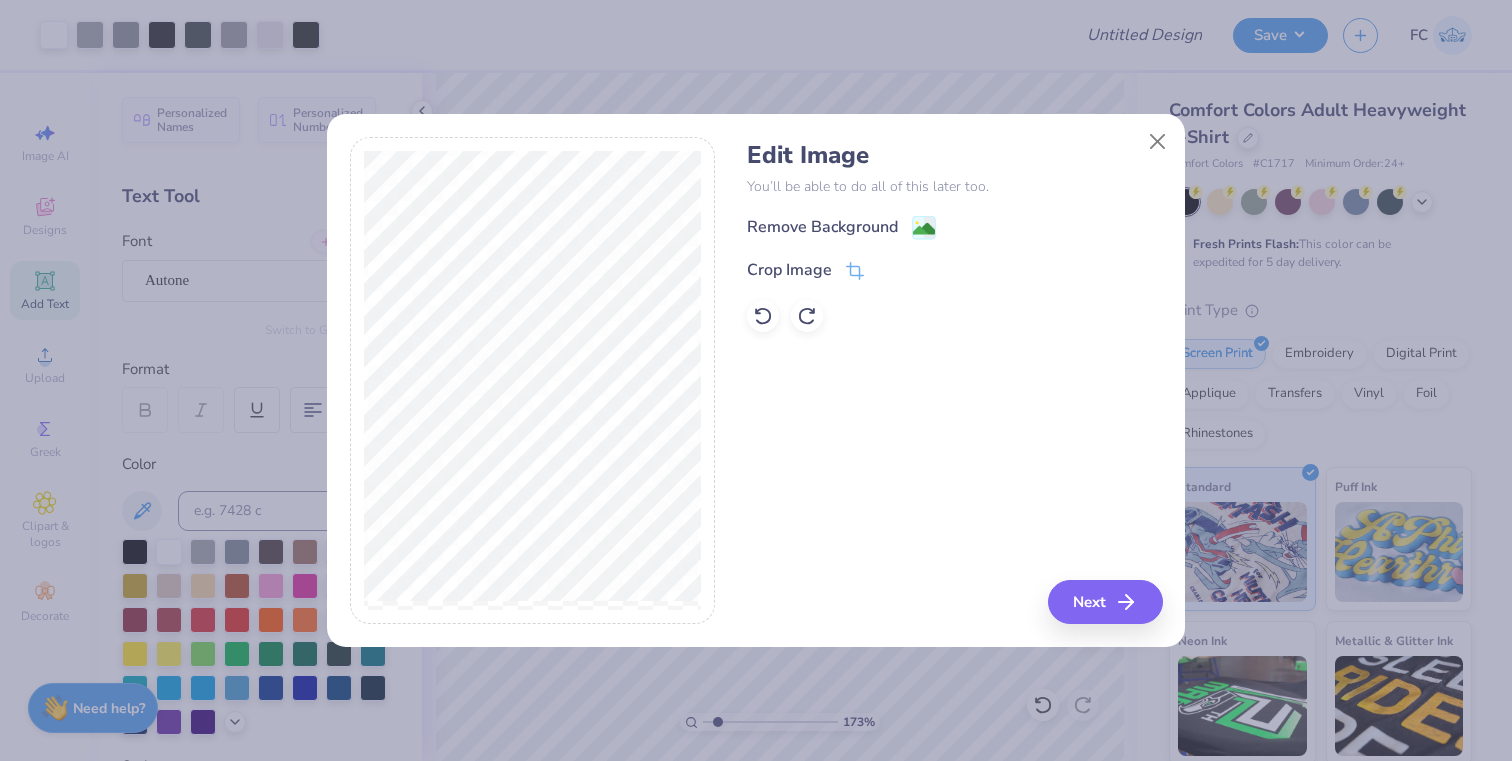 click on "Remove Background" at bounding box center (954, 227) 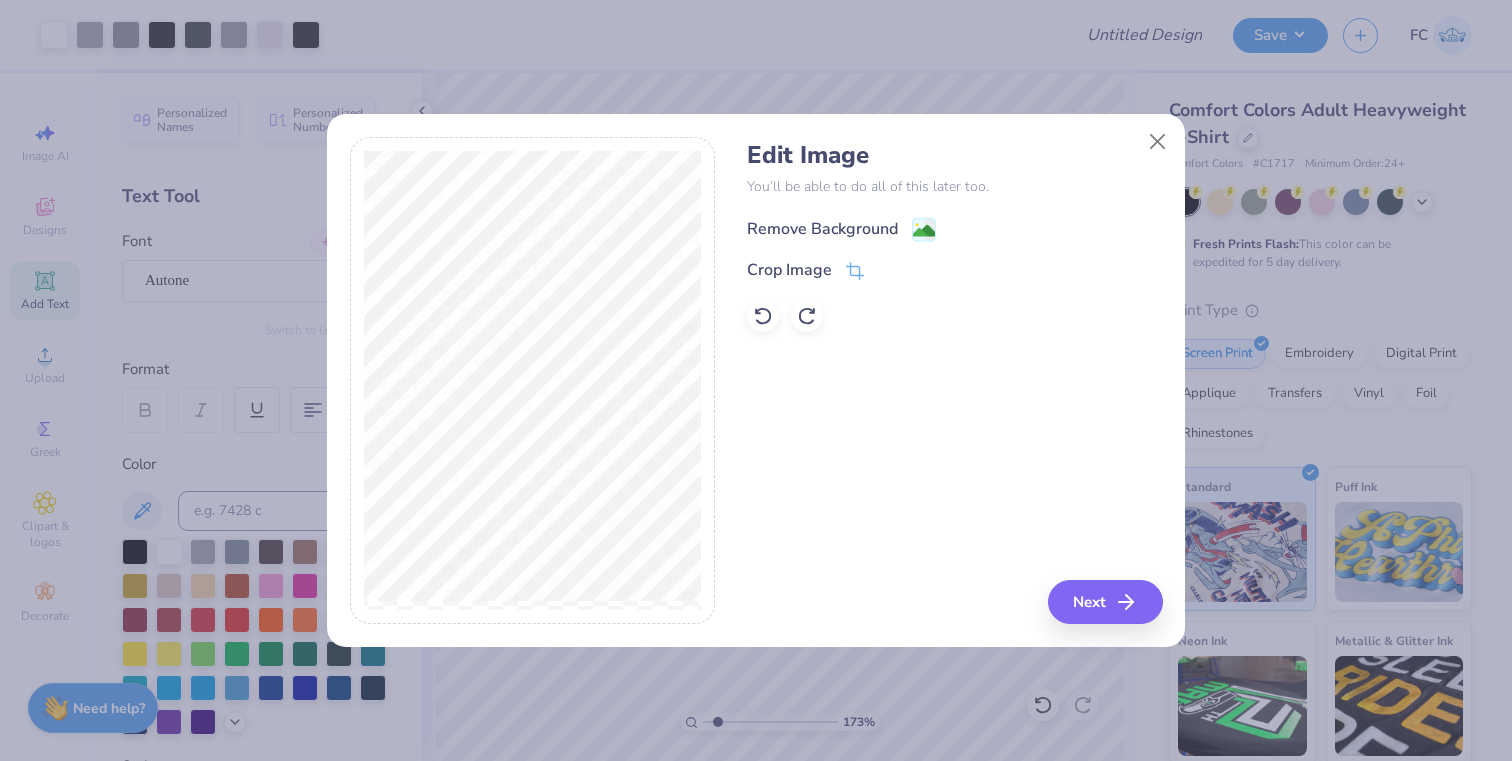 click 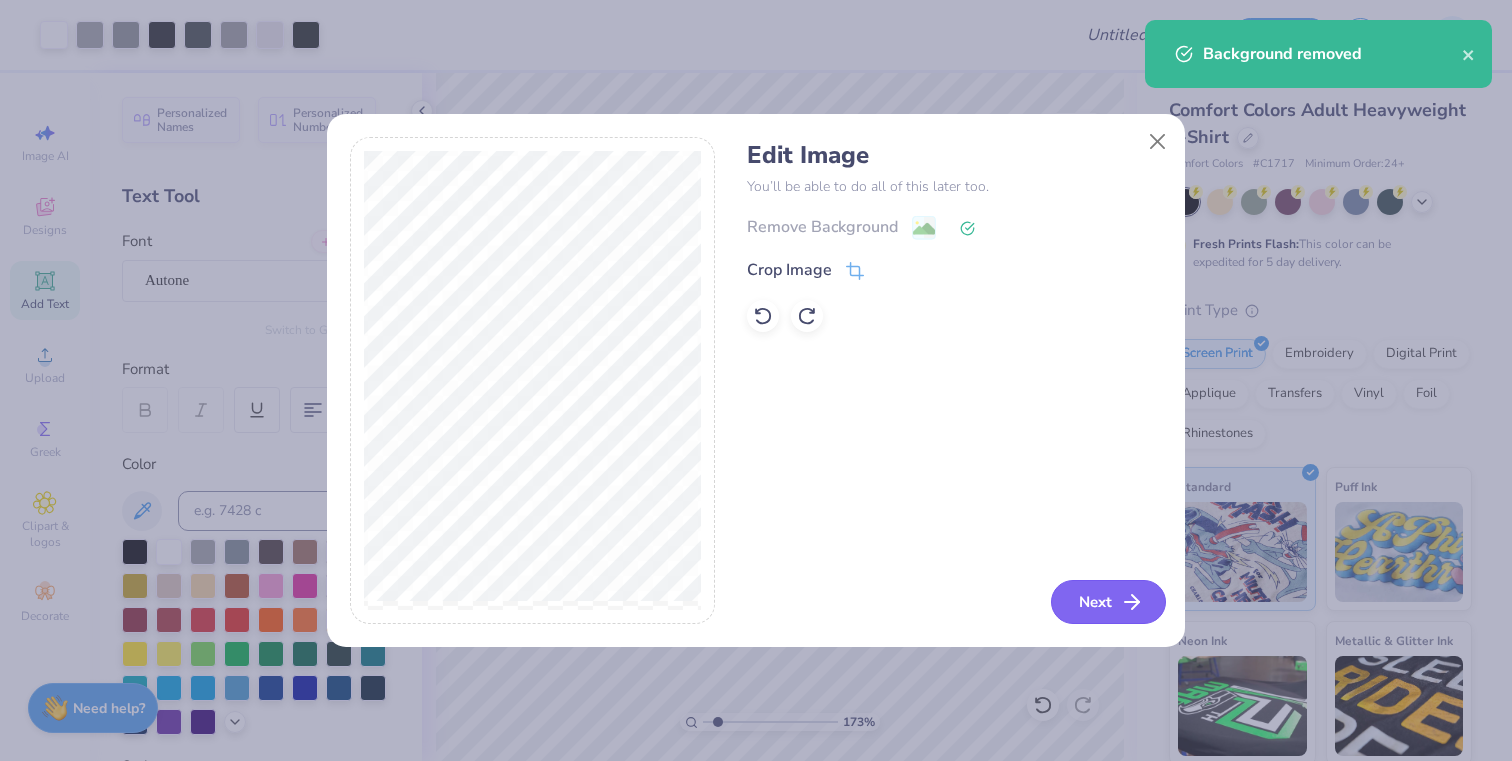 click on "Next" at bounding box center [1108, 602] 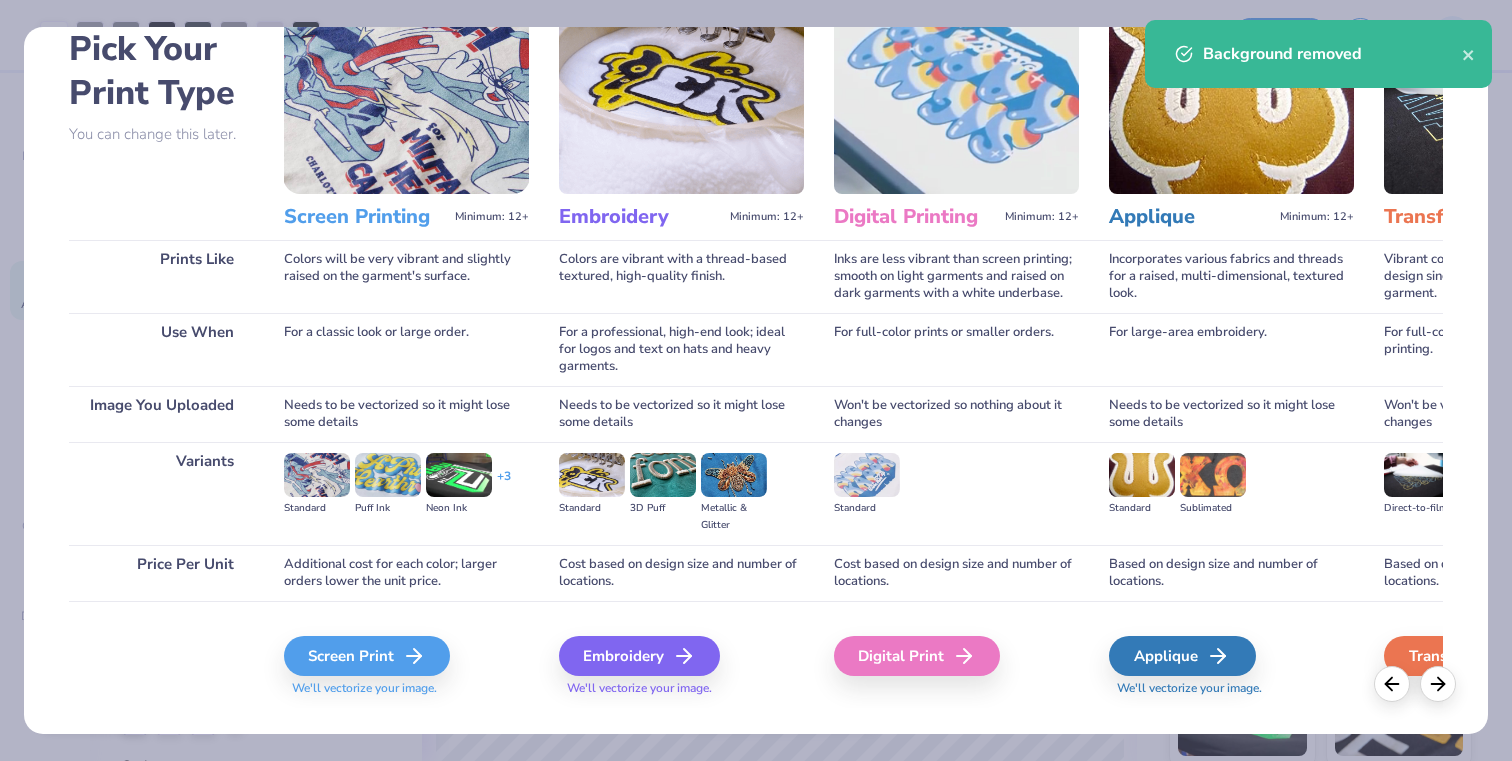 scroll, scrollTop: 101, scrollLeft: 0, axis: vertical 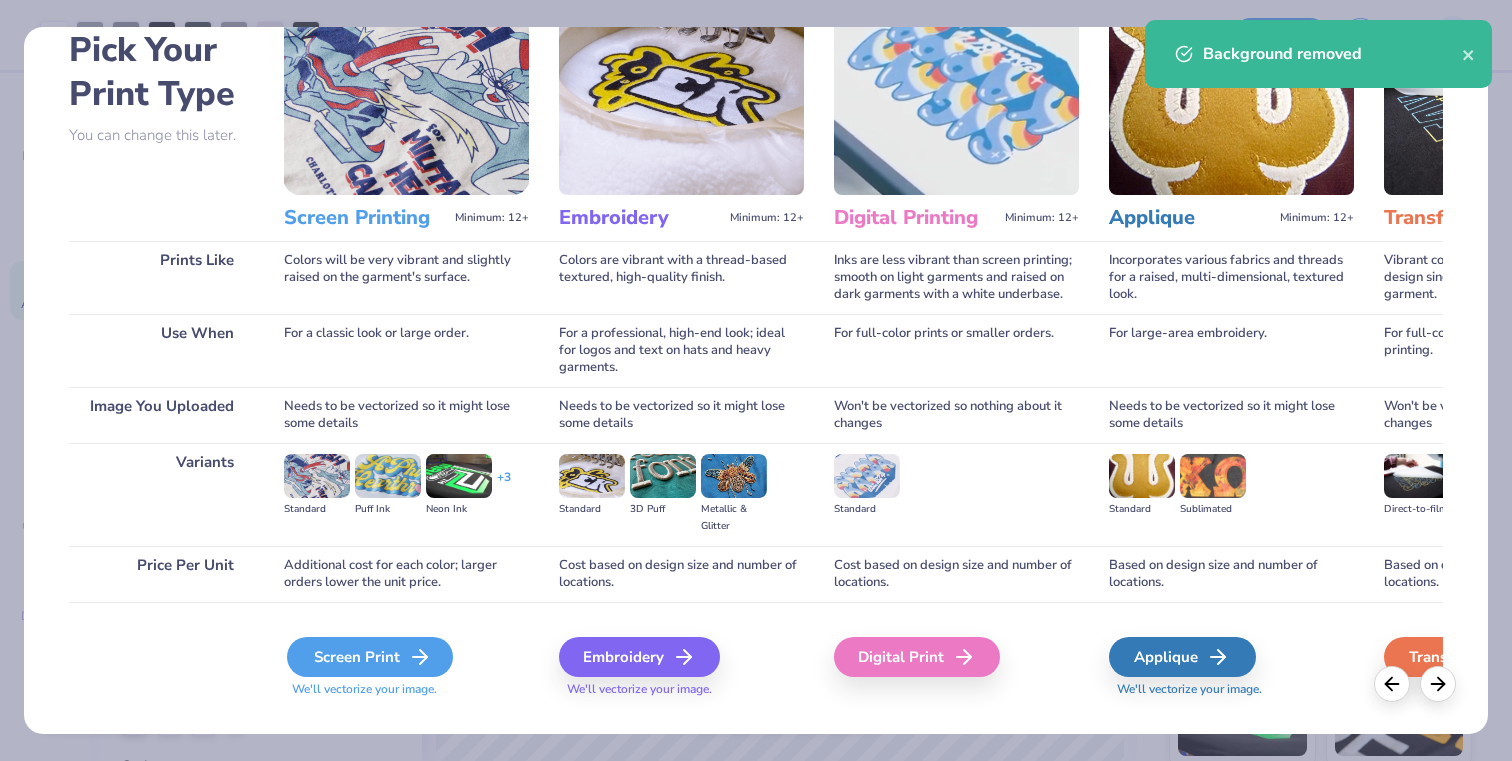 click 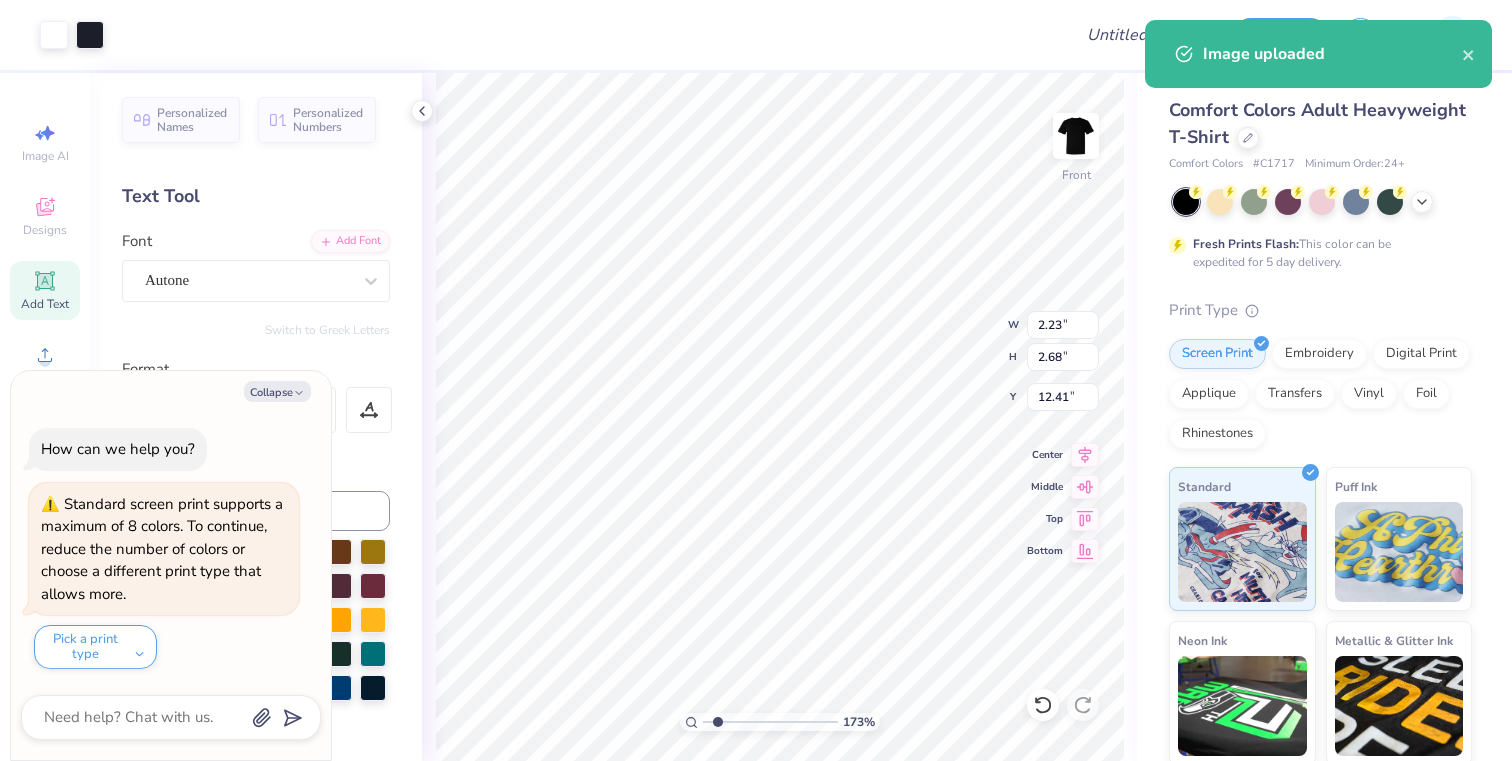 type on "x" 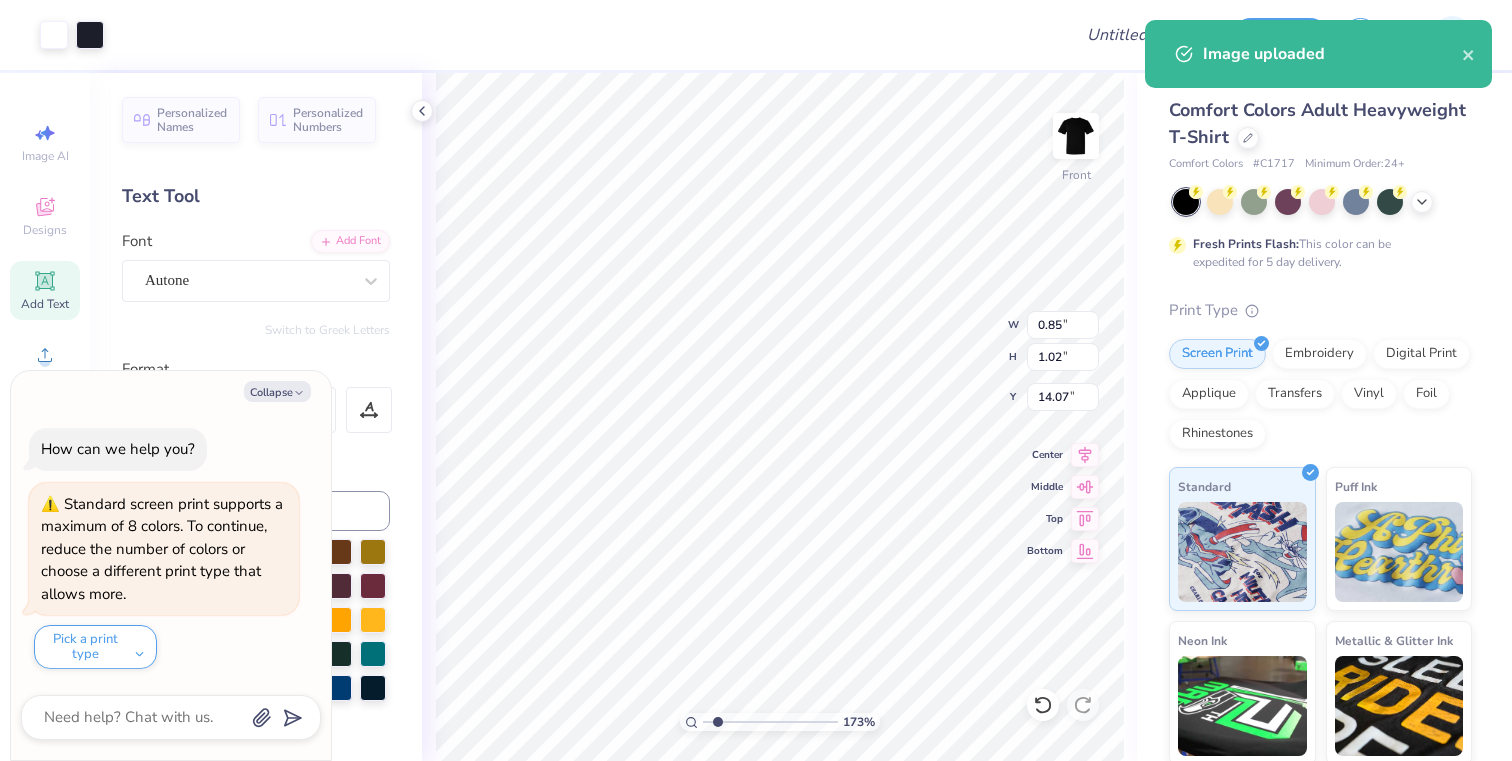 type on "x" 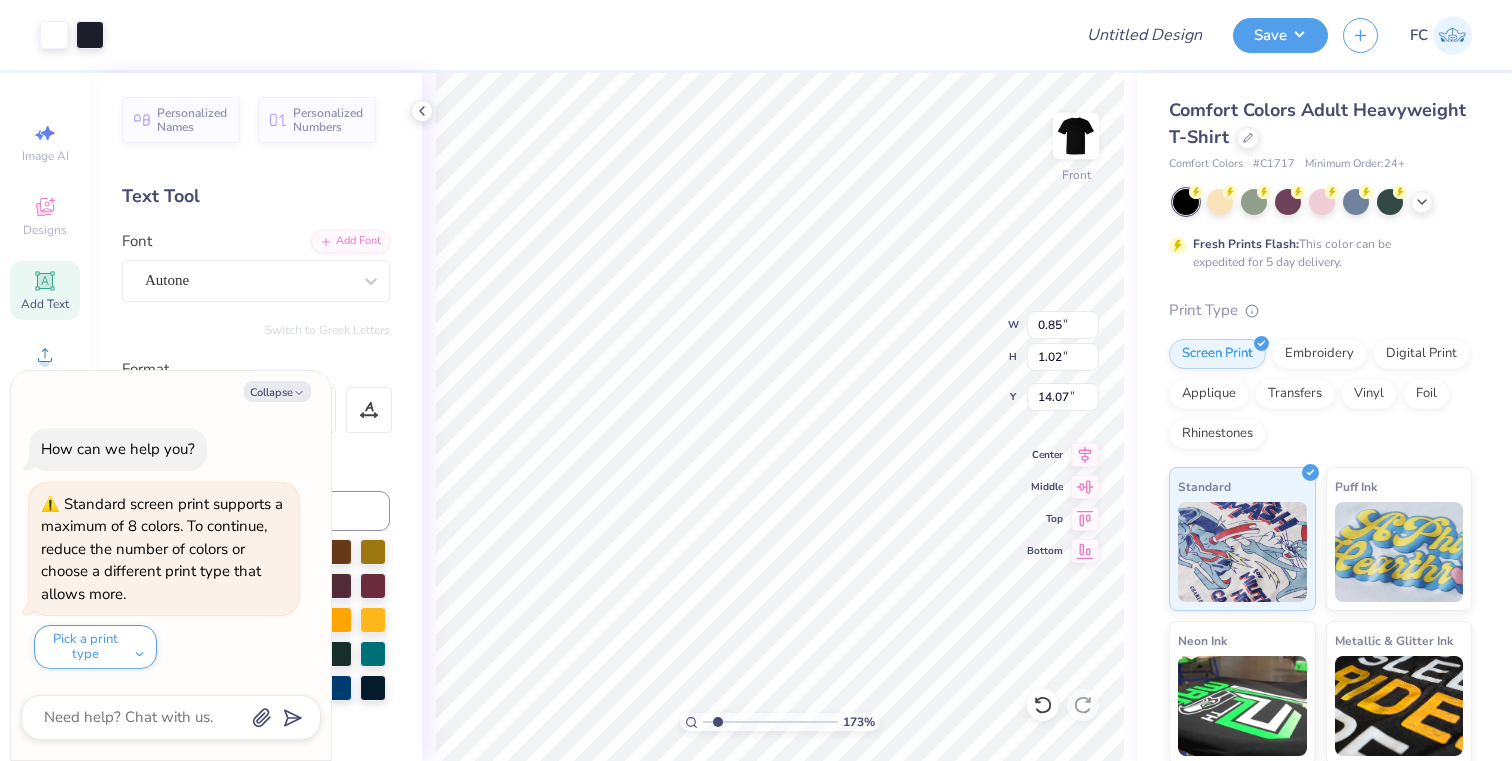 type on "5.24" 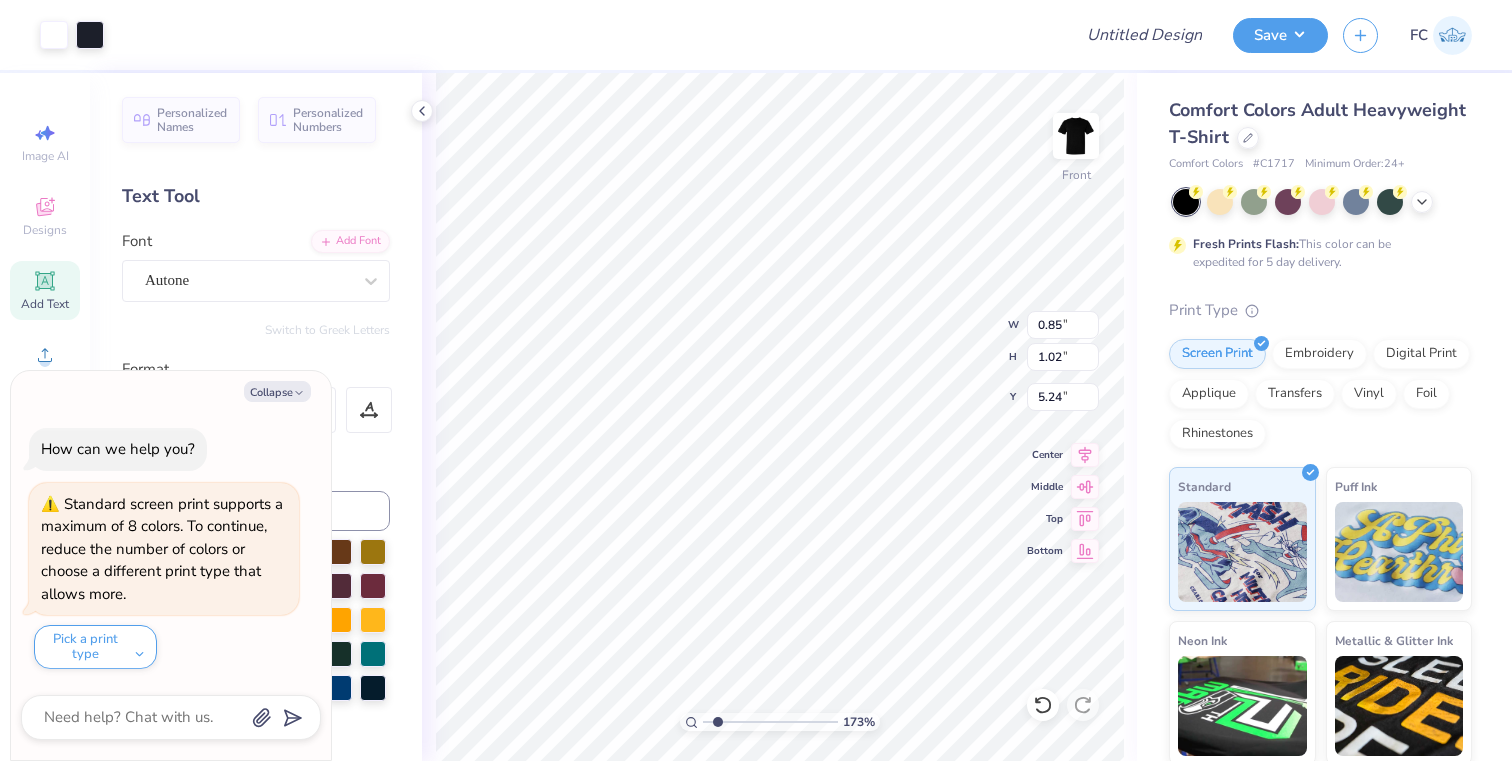 type on "x" 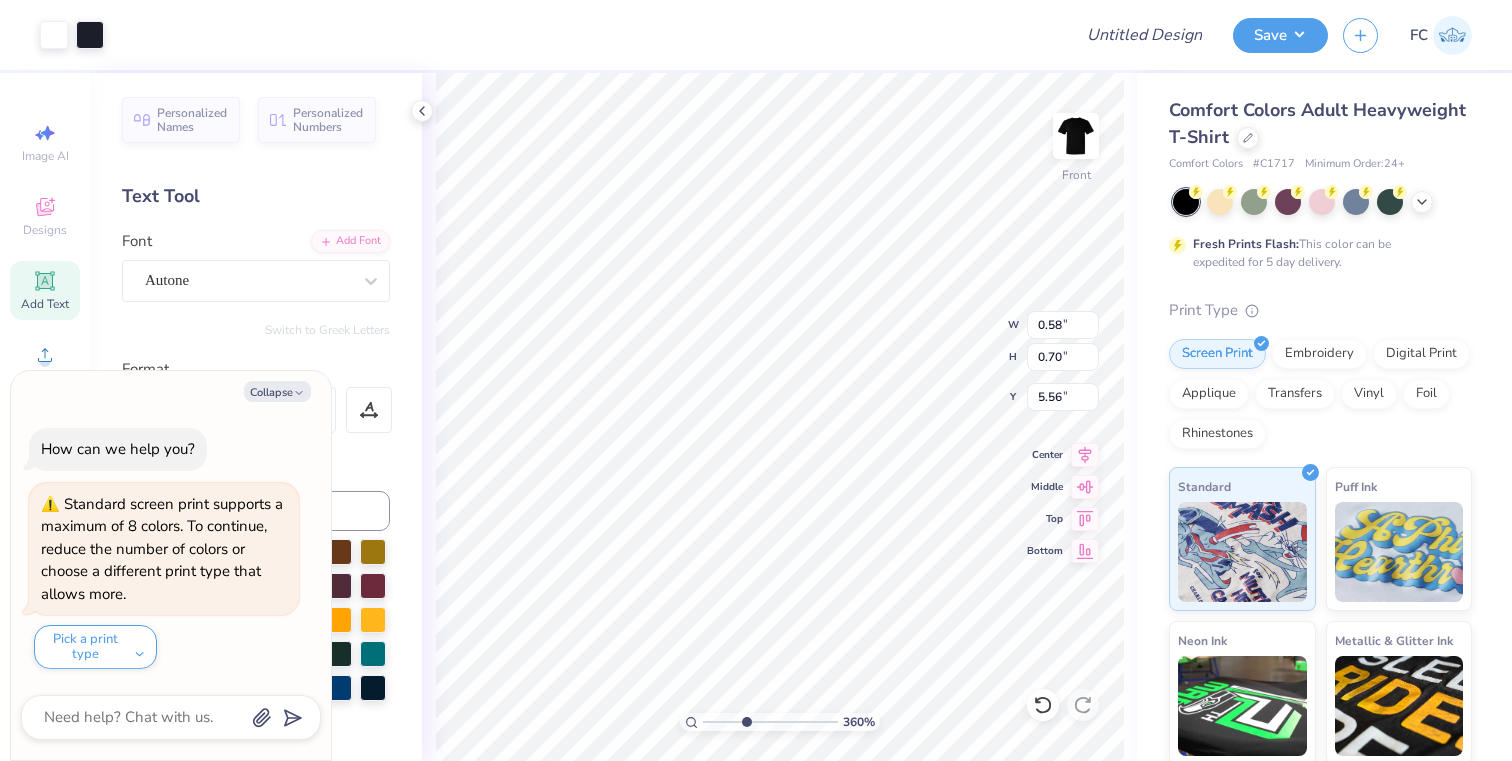 drag, startPoint x: 718, startPoint y: 722, endPoint x: 745, endPoint y: 718, distance: 27.294687 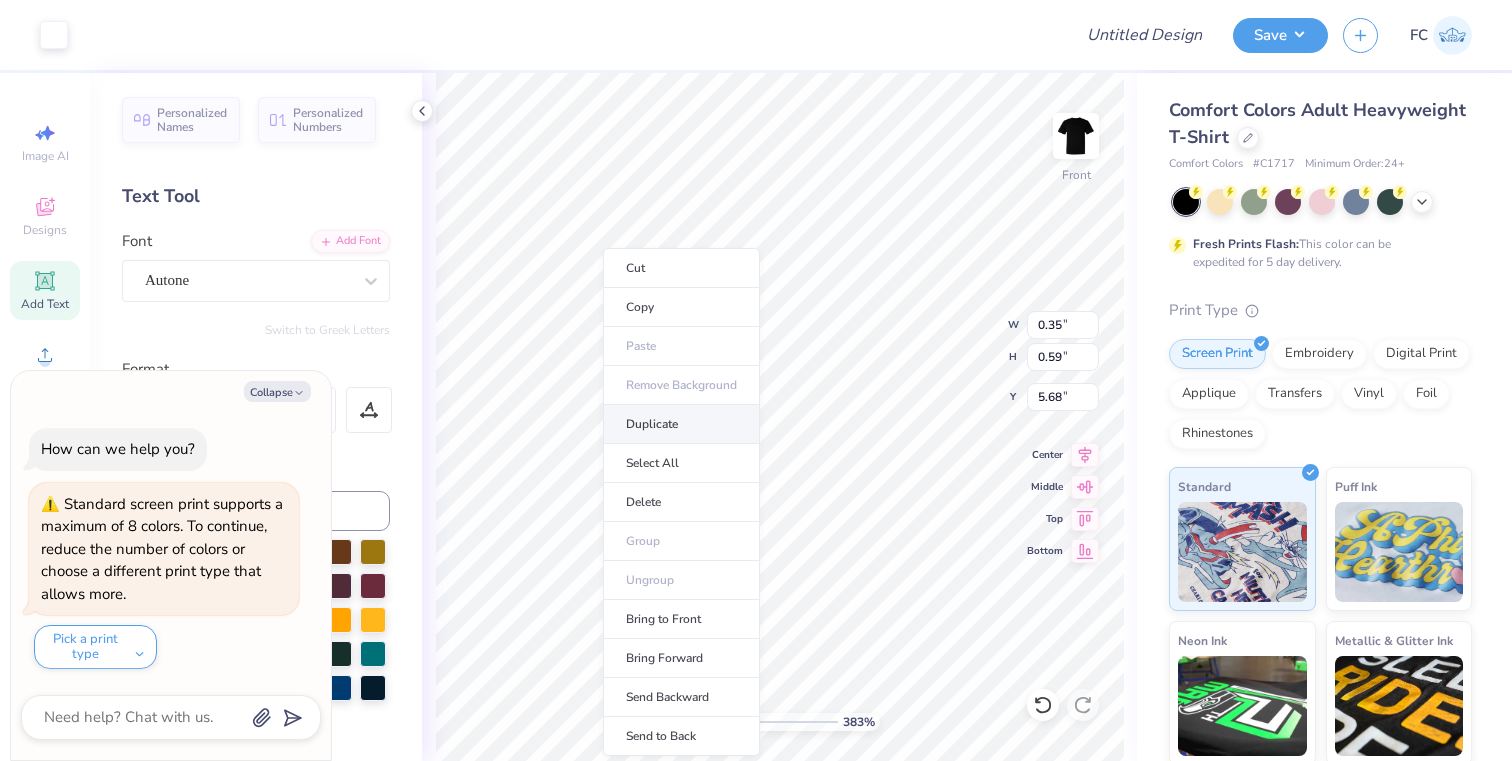 click on "Duplicate" at bounding box center (681, 424) 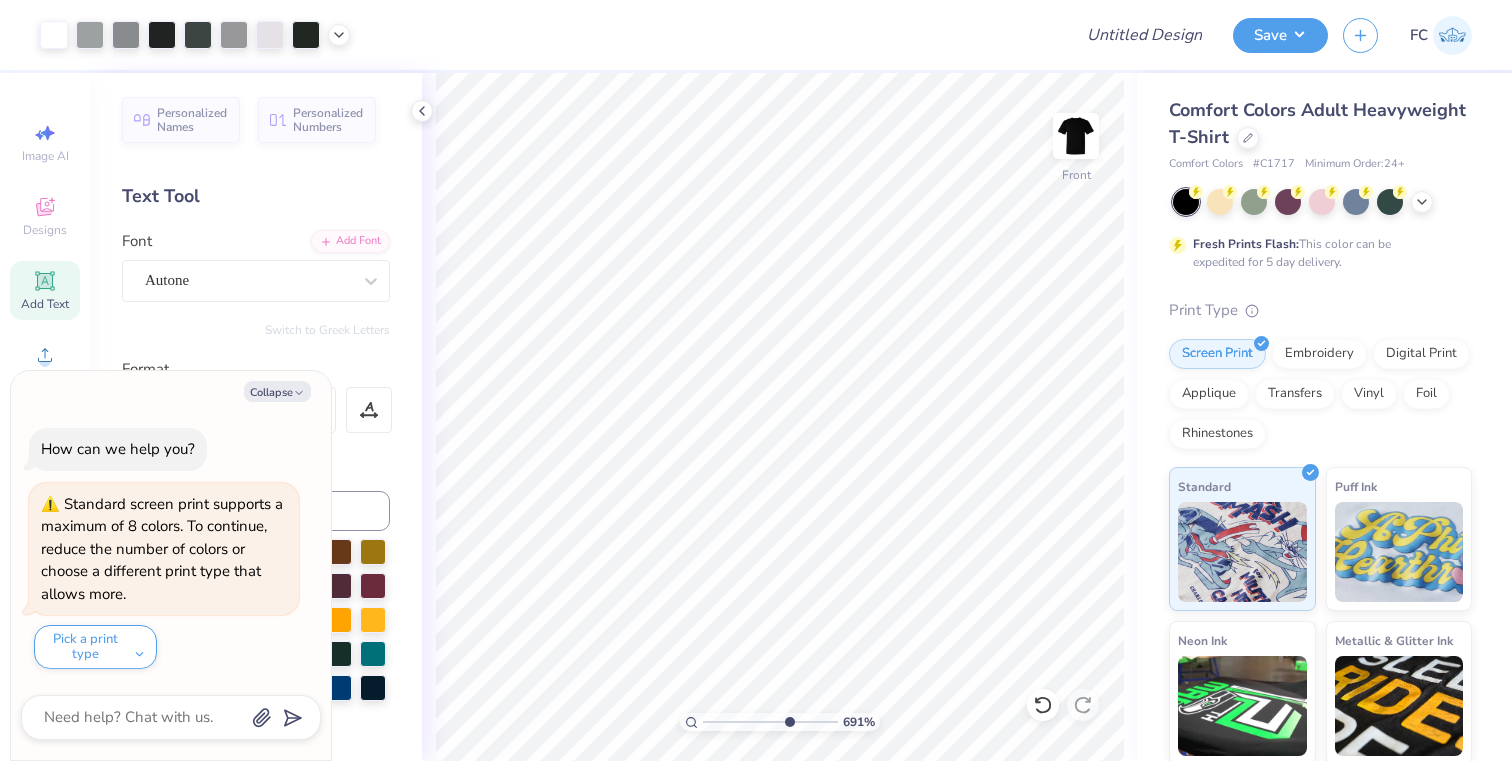 drag, startPoint x: 744, startPoint y: 721, endPoint x: 787, endPoint y: 715, distance: 43.416588 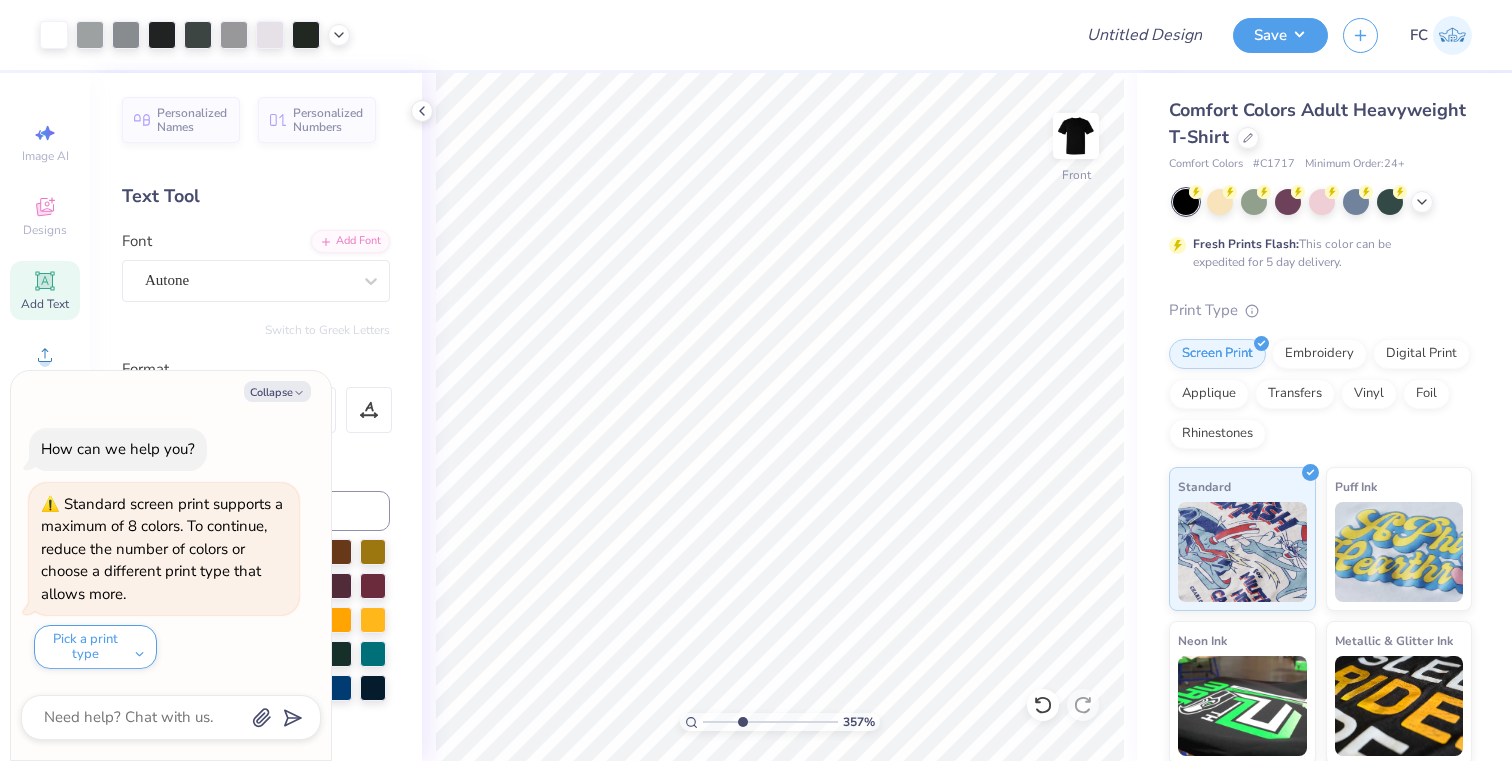 drag, startPoint x: 786, startPoint y: 718, endPoint x: 739, endPoint y: 720, distance: 47.042534 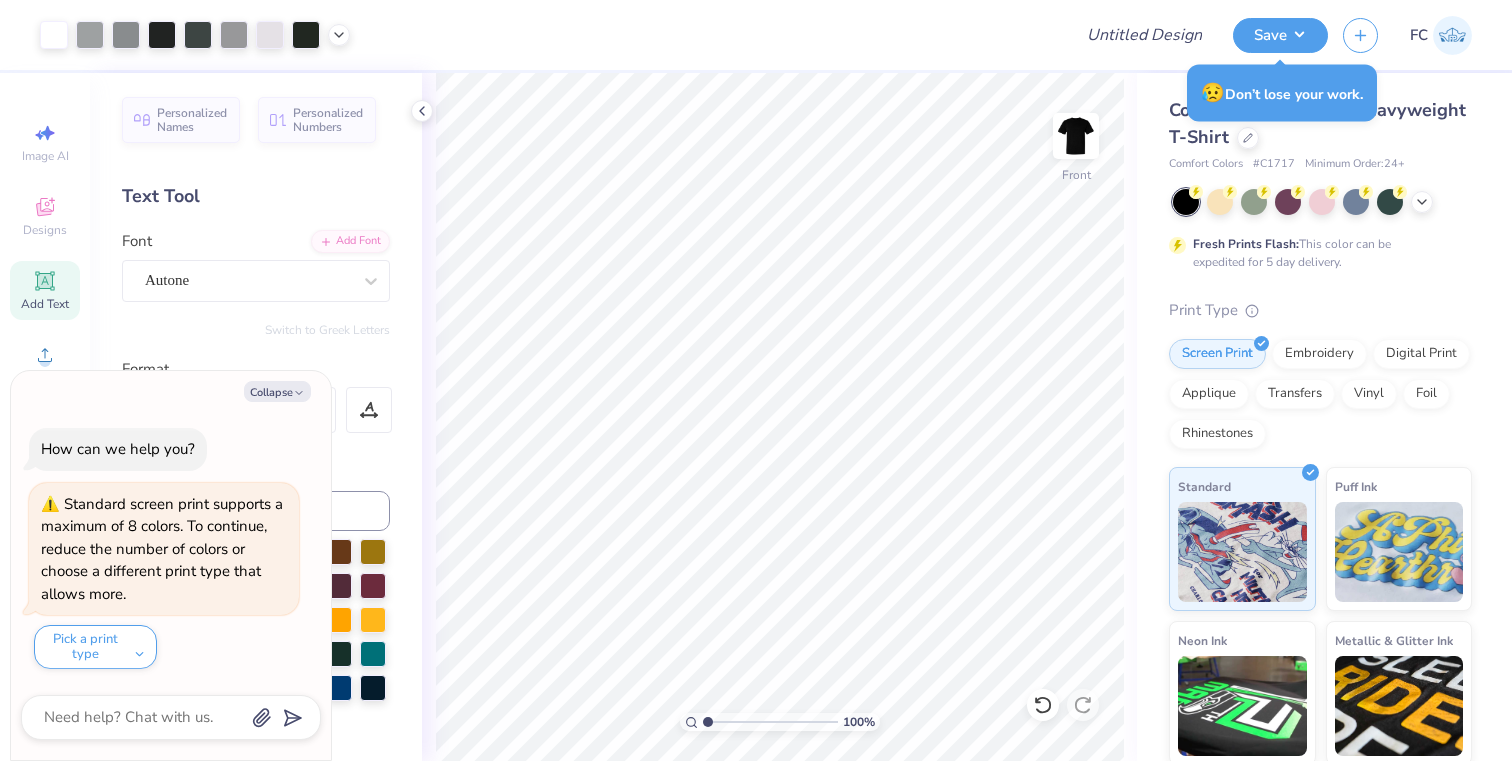 drag, startPoint x: 743, startPoint y: 718, endPoint x: 704, endPoint y: 719, distance: 39.012817 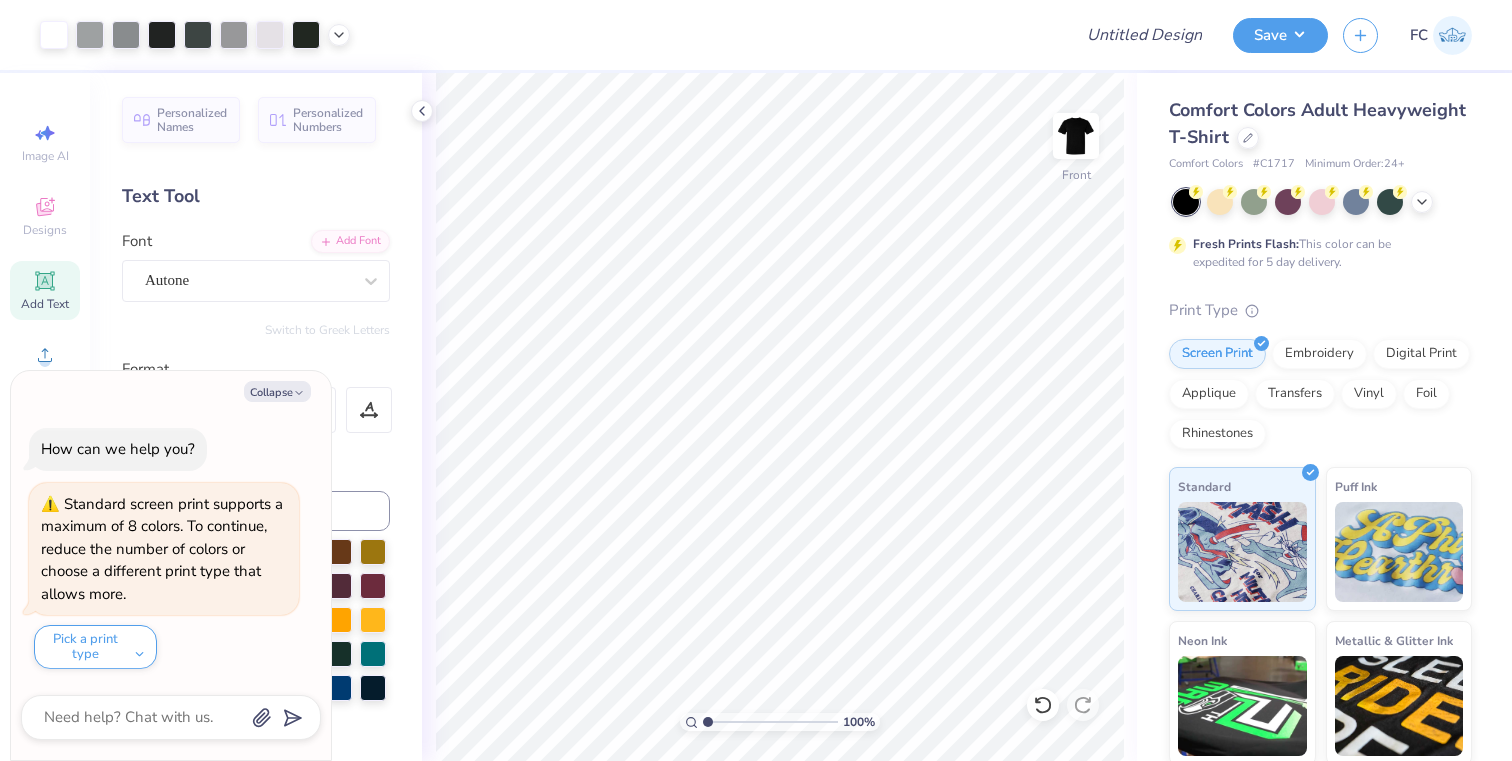 click at bounding box center [1452, 35] 